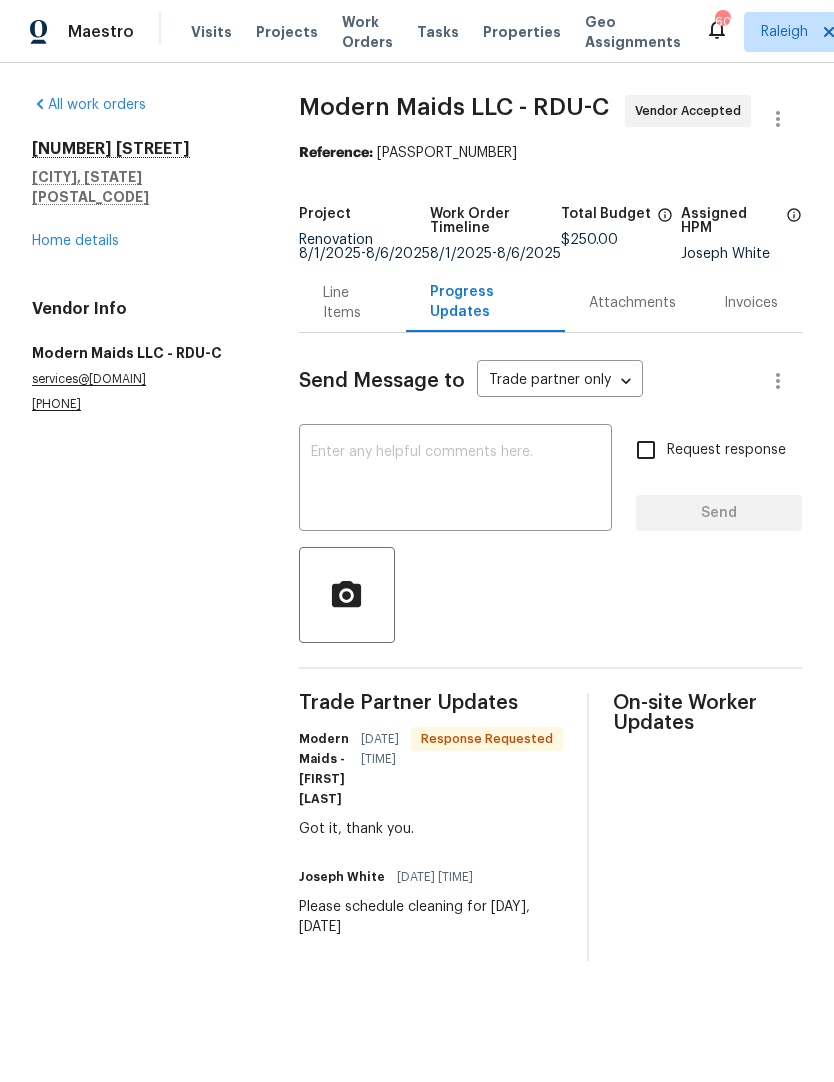scroll, scrollTop: 0, scrollLeft: 0, axis: both 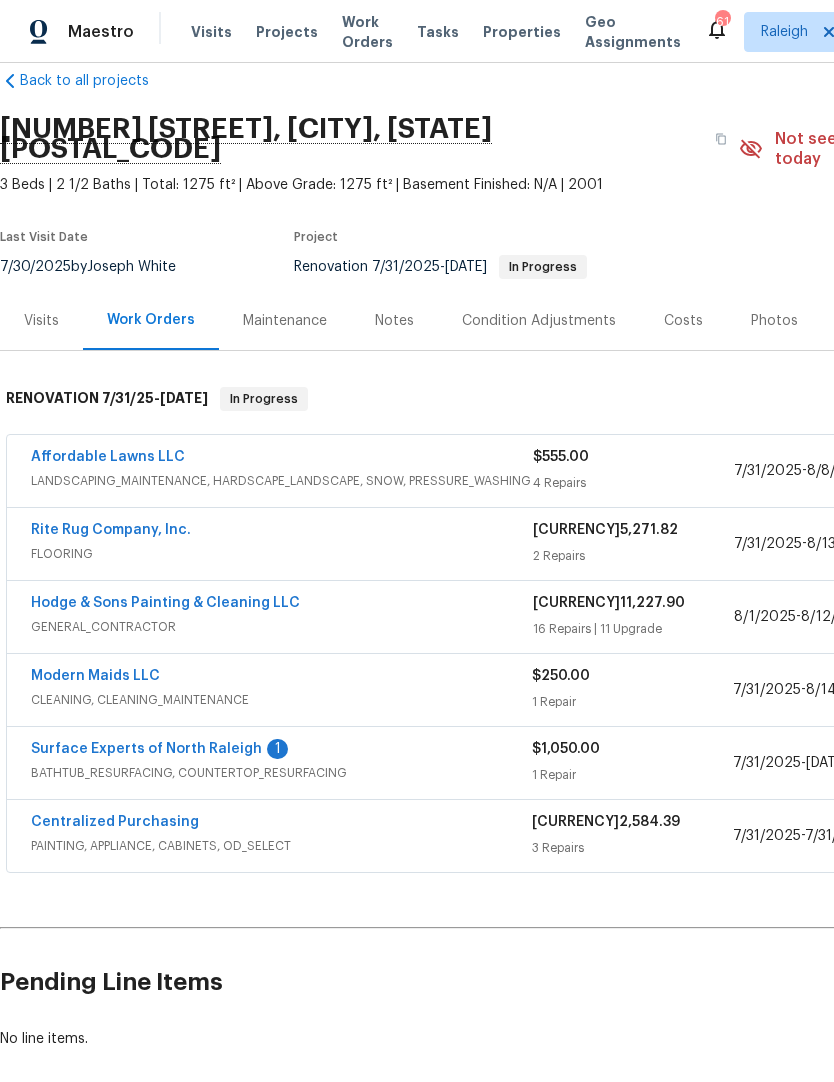 click on "Affordable Lawns LLC" at bounding box center [108, 457] 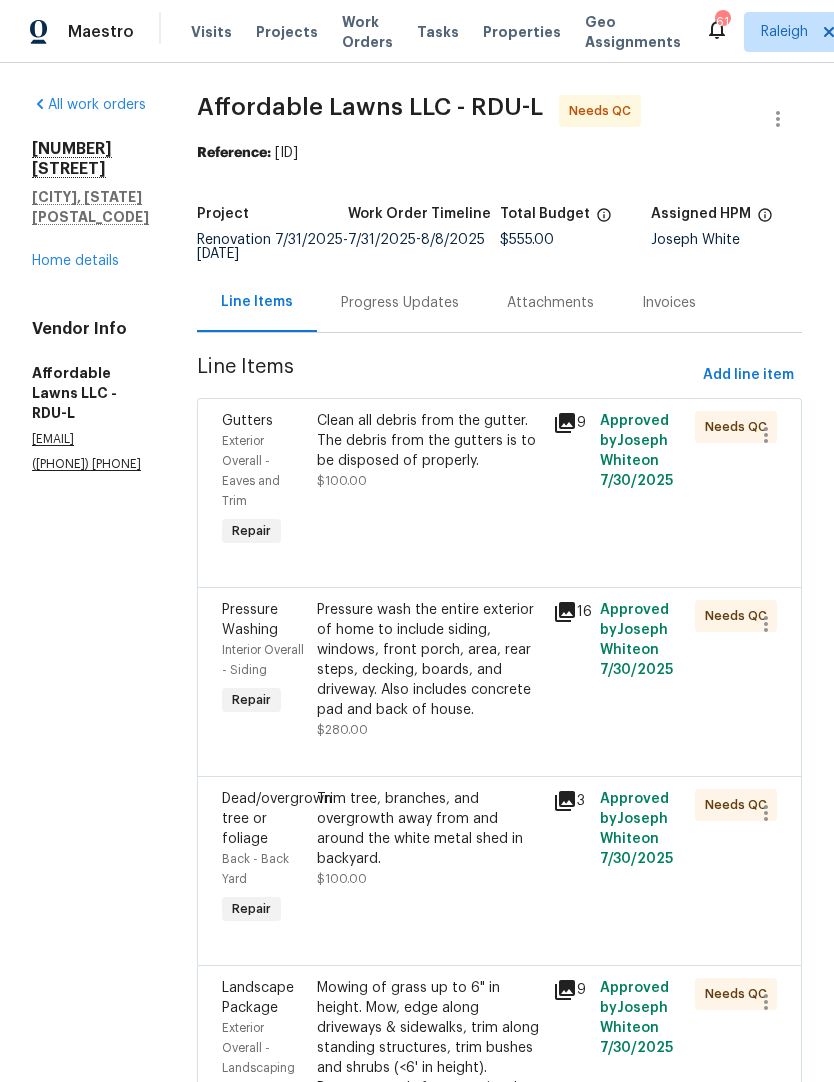 click on "Clean all debris from the gutter. The debris from the gutters is to be disposed of properly." at bounding box center [429, 441] 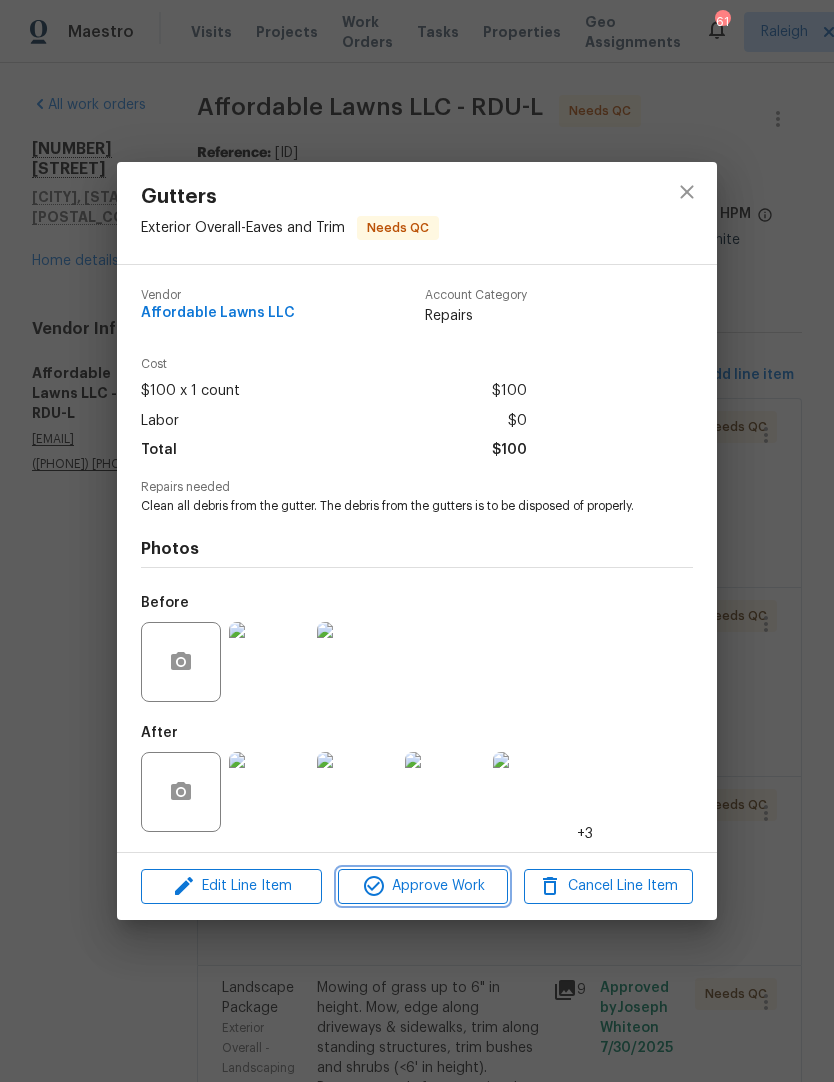 click on "Approve Work" at bounding box center [422, 886] 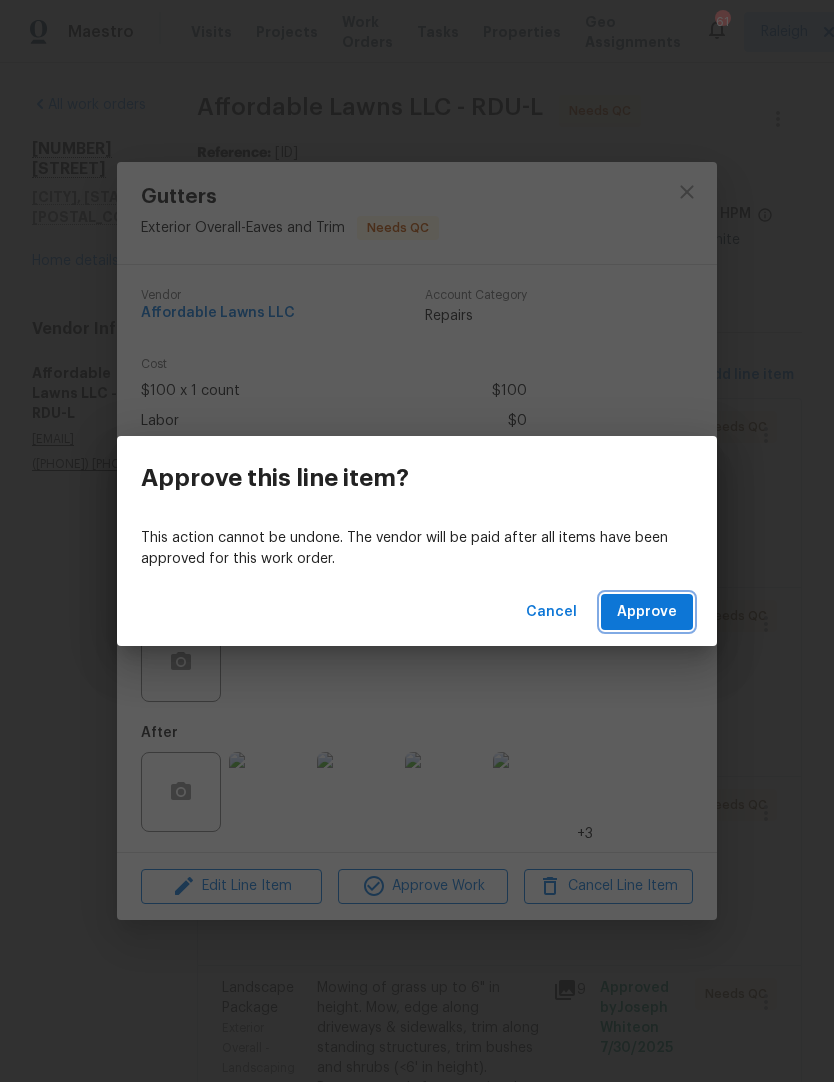 click on "Approve" at bounding box center (647, 612) 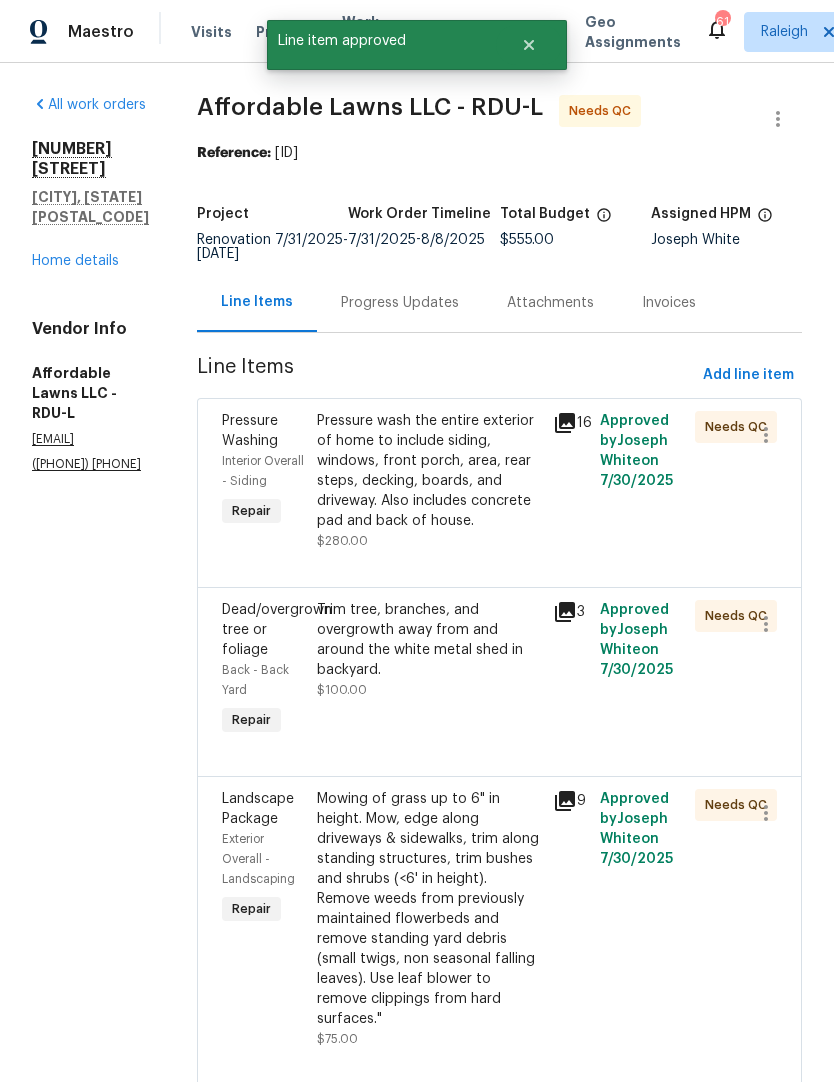 click on "Pressure wash the entire exterior of home to include siding, windows, front porch, area, rear steps, decking, boards, and driveway. Also includes concrete pad and back of house." at bounding box center (429, 471) 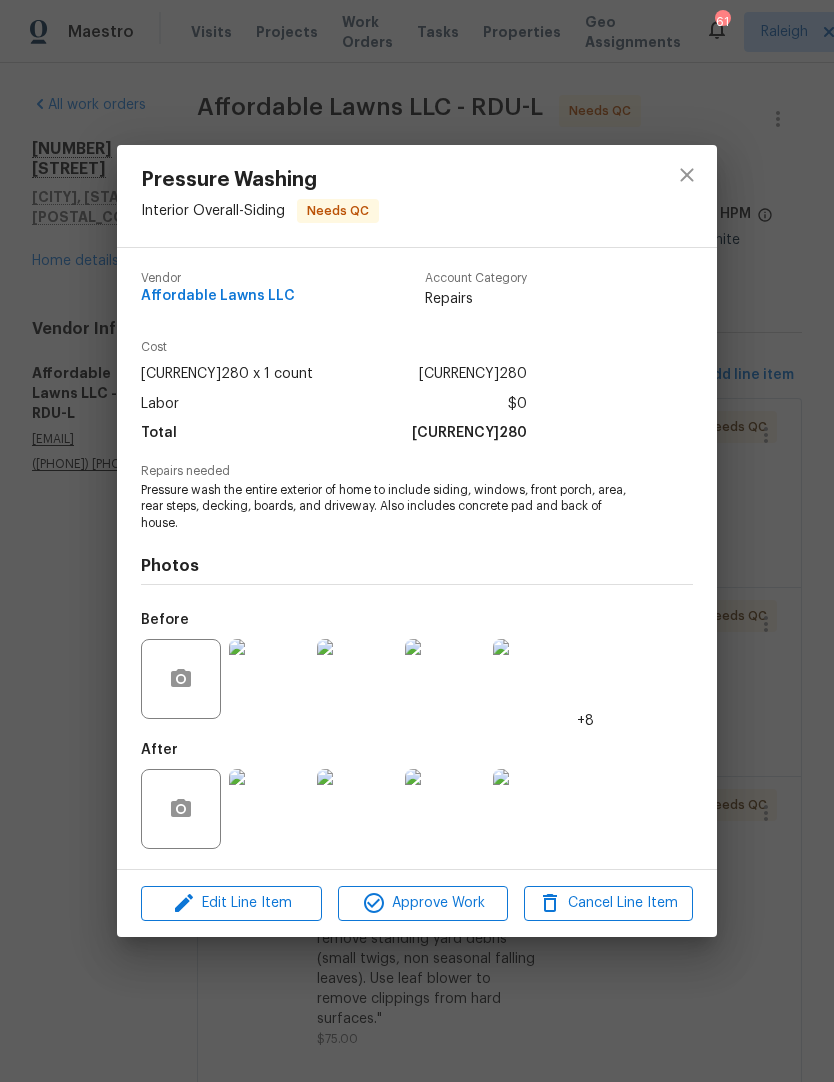 click at bounding box center [269, 809] 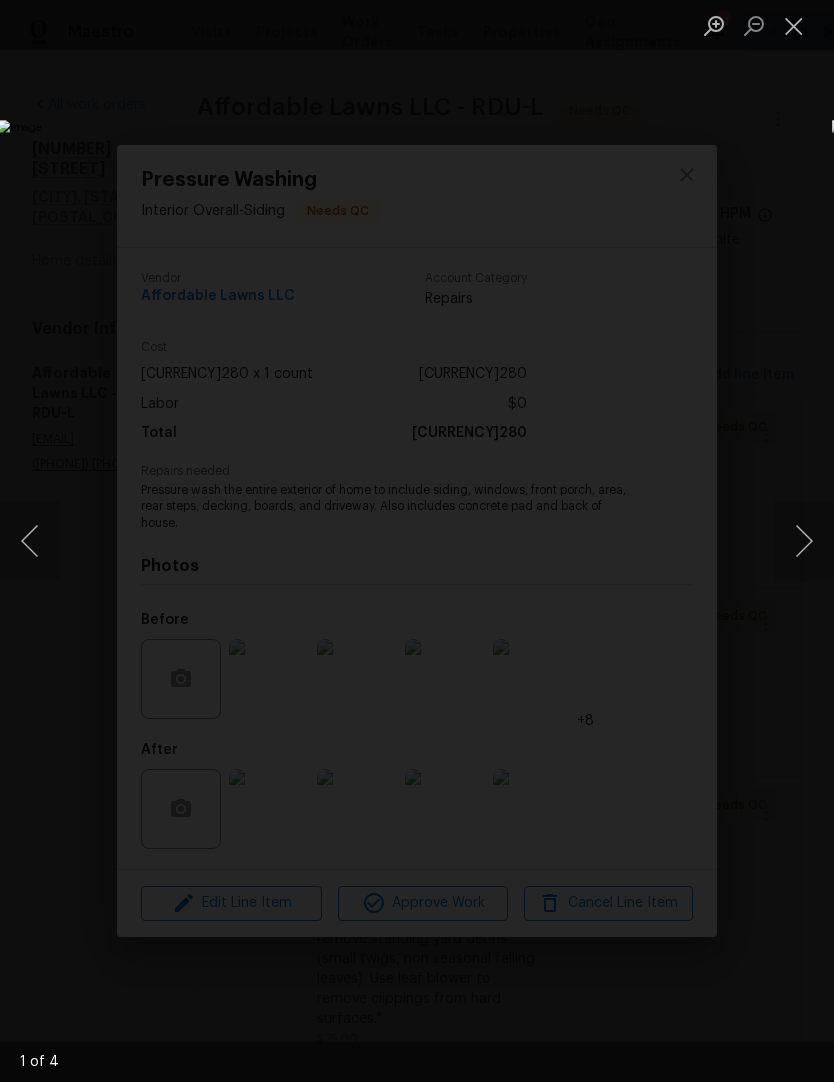 click at bounding box center [804, 541] 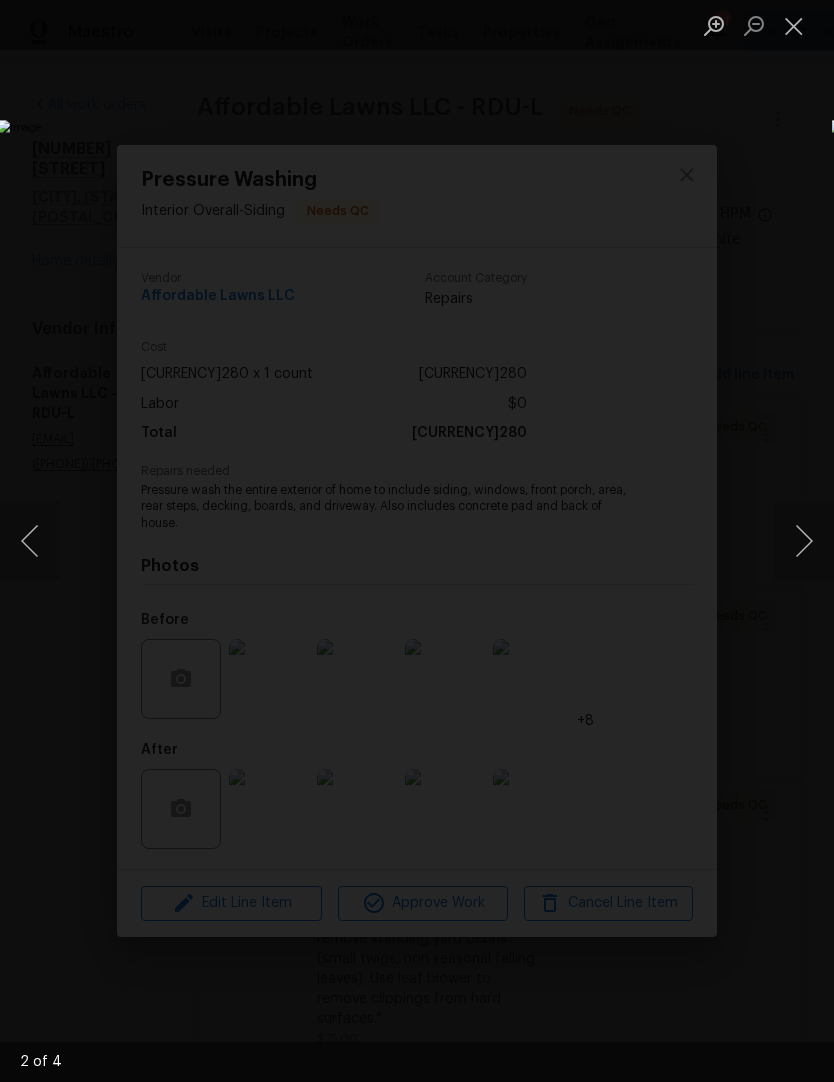 click at bounding box center (804, 541) 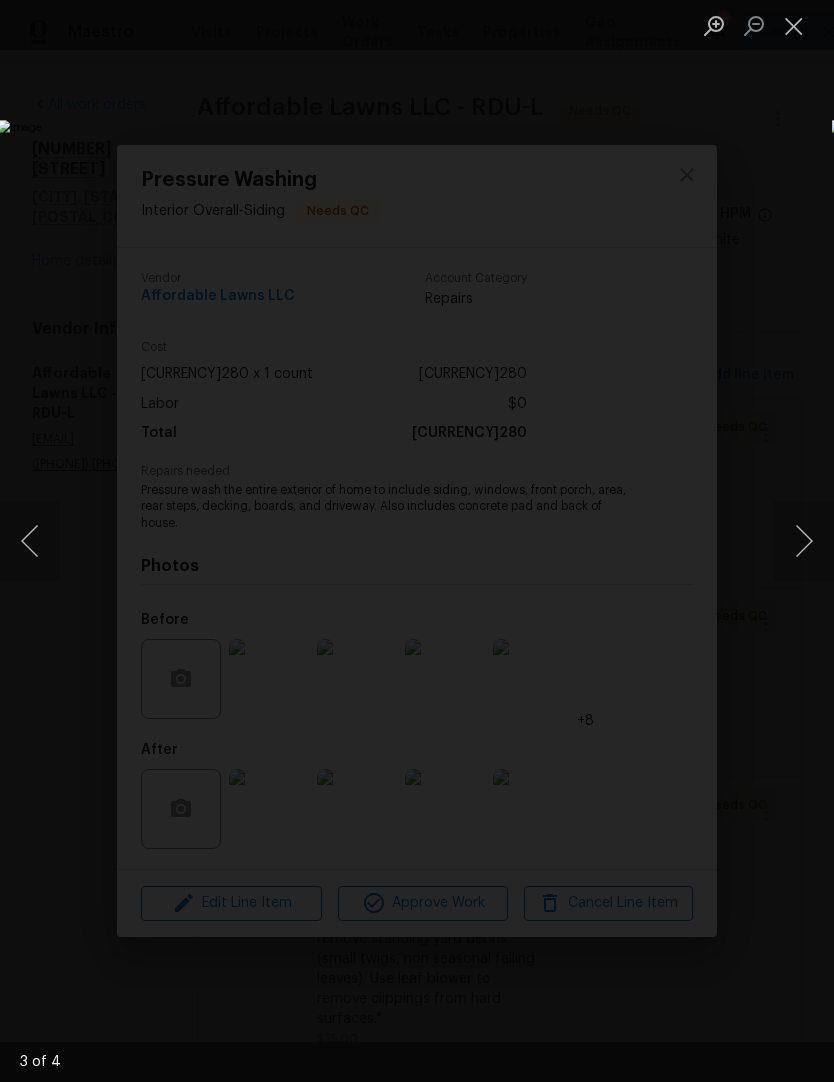 click at bounding box center (804, 541) 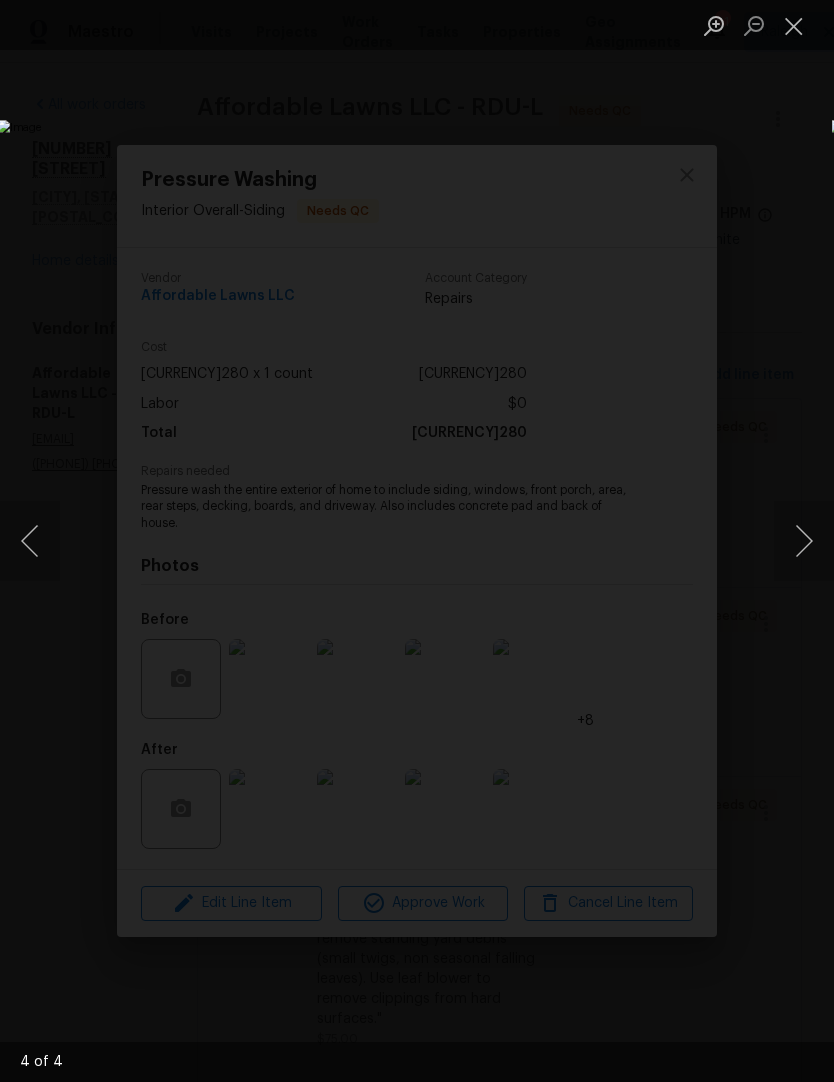 click at bounding box center (804, 541) 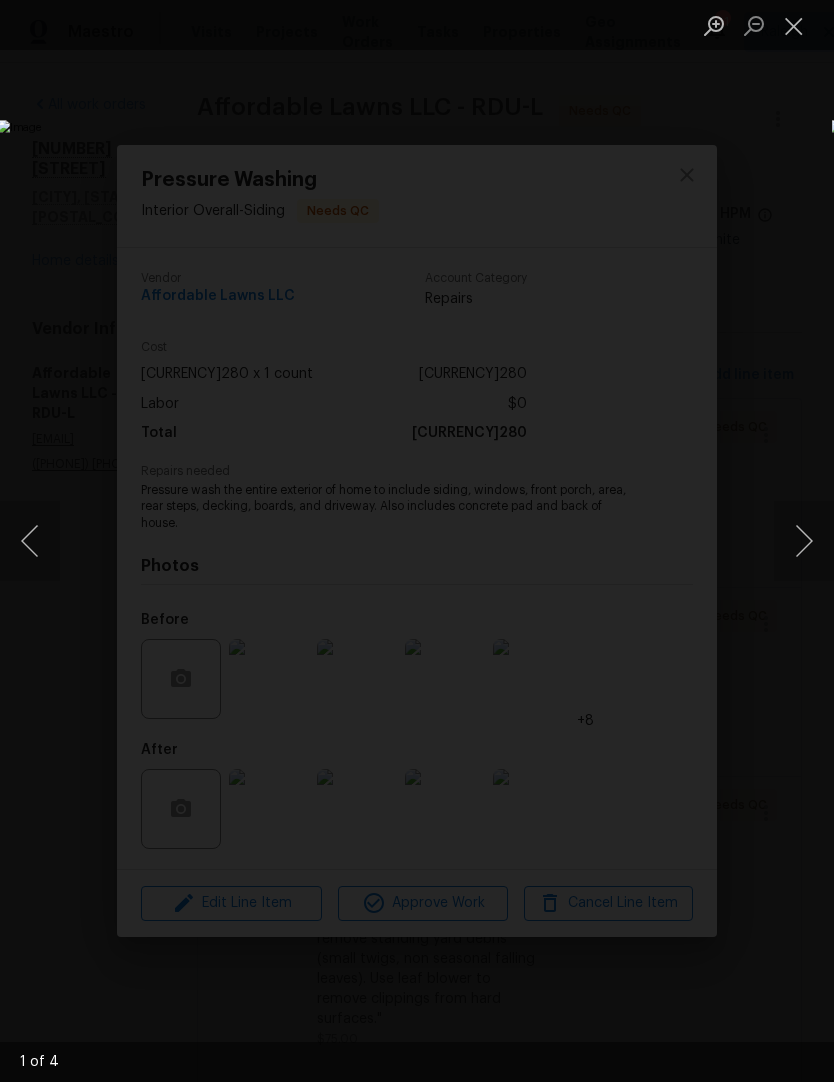 click at bounding box center (804, 541) 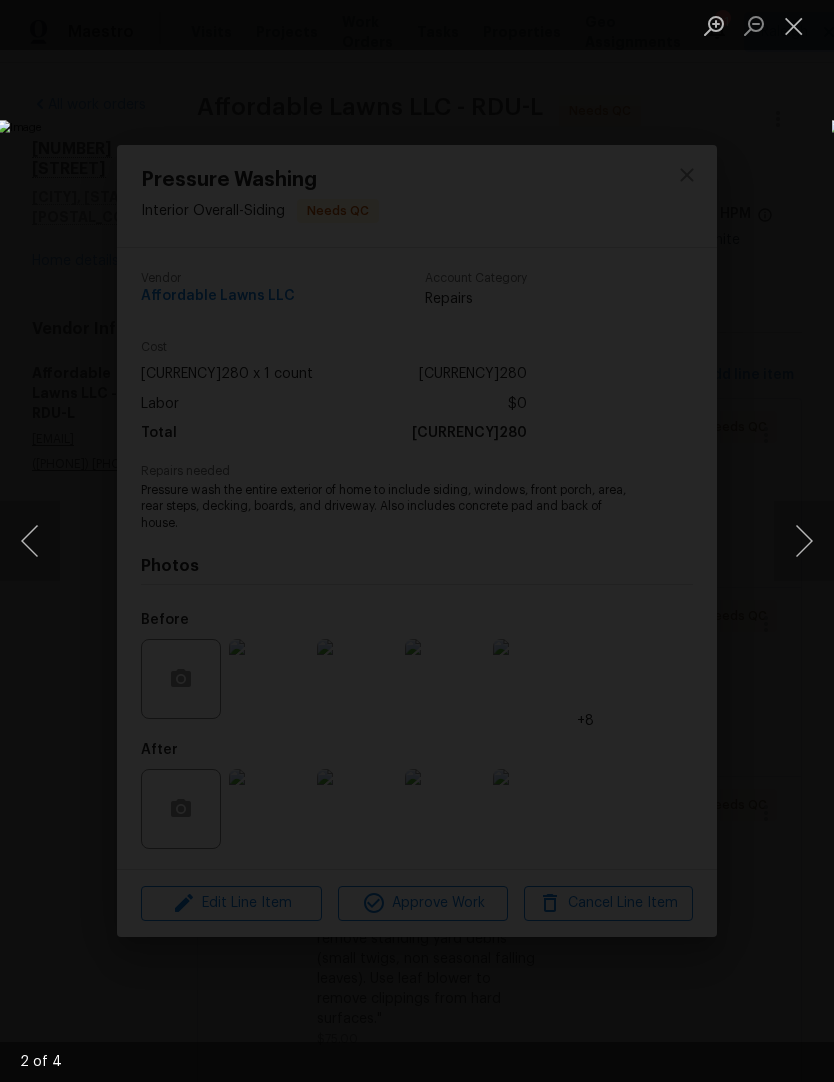 click at bounding box center (794, 25) 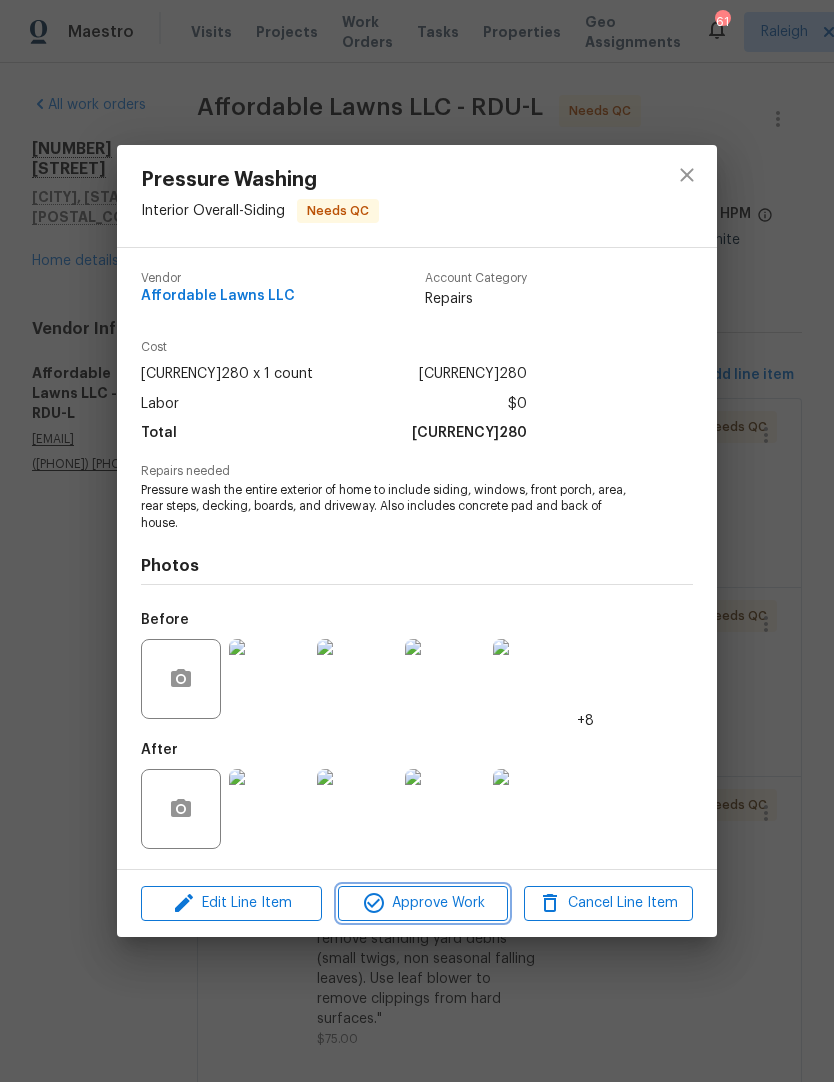 click on "Approve Work" at bounding box center [422, 903] 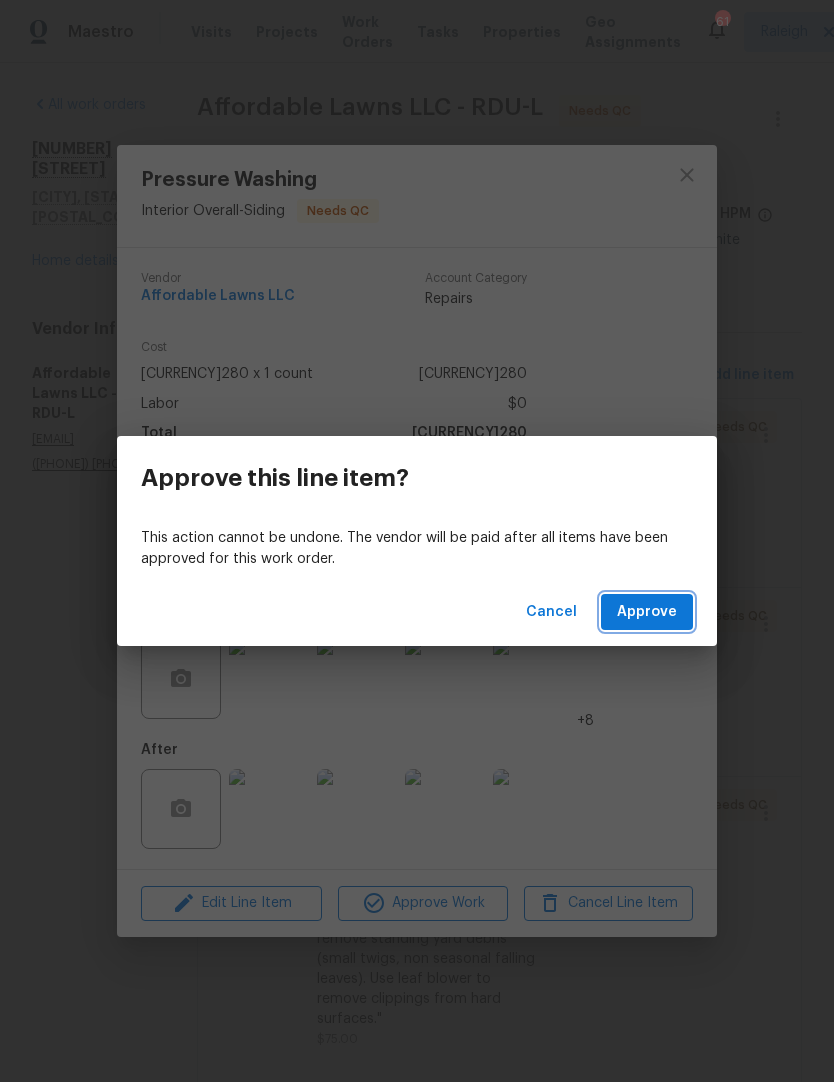 click on "Approve" at bounding box center [647, 612] 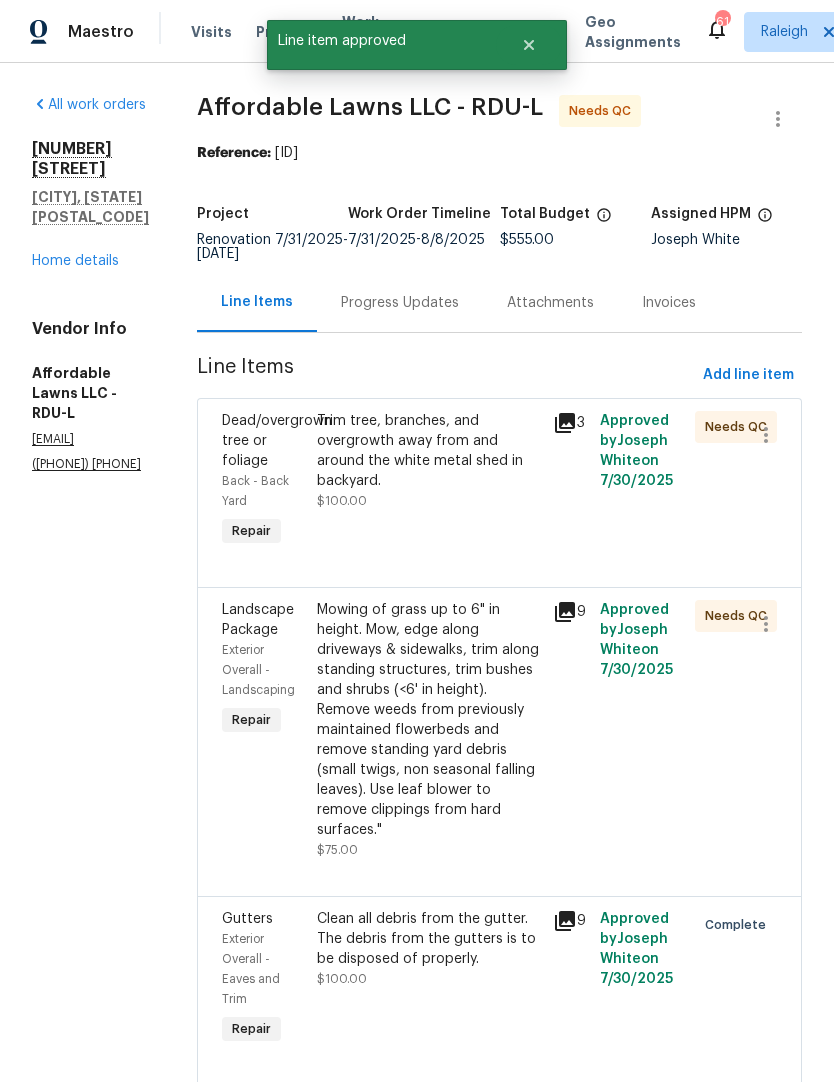 click on "Trim tree, branches, and overgrowth away from and around the white metal shed in backyard." at bounding box center (429, 451) 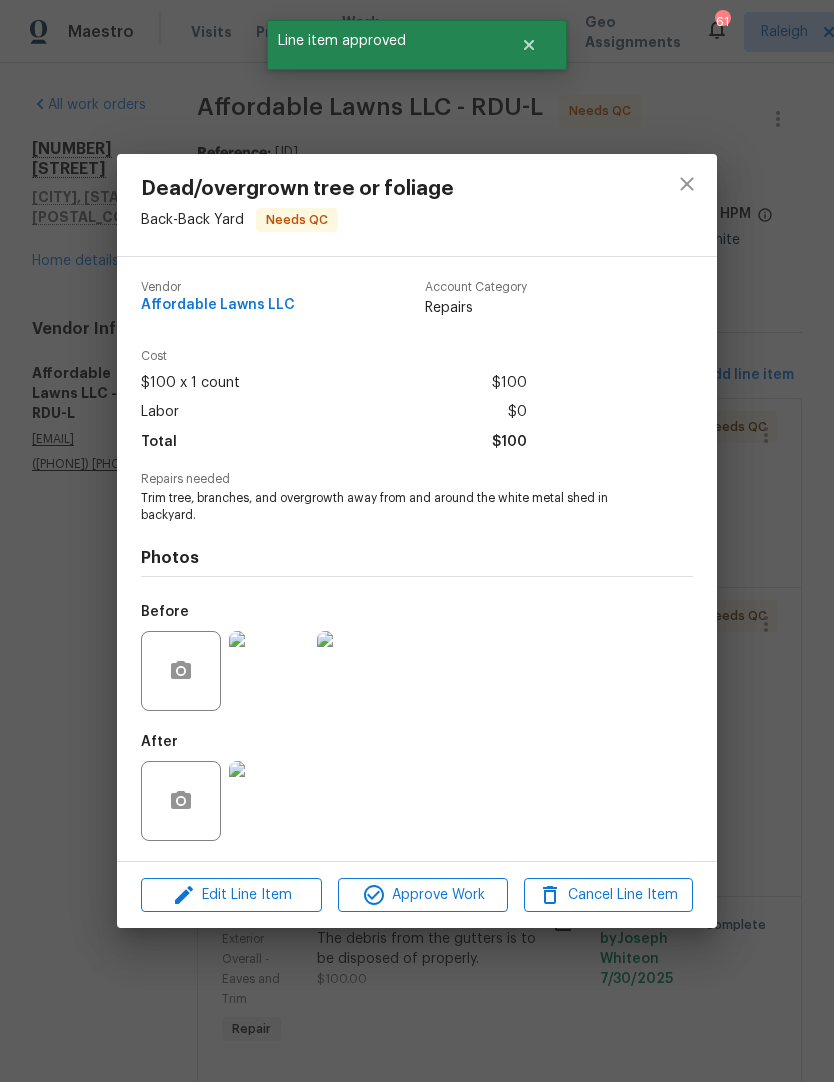 click at bounding box center (269, 801) 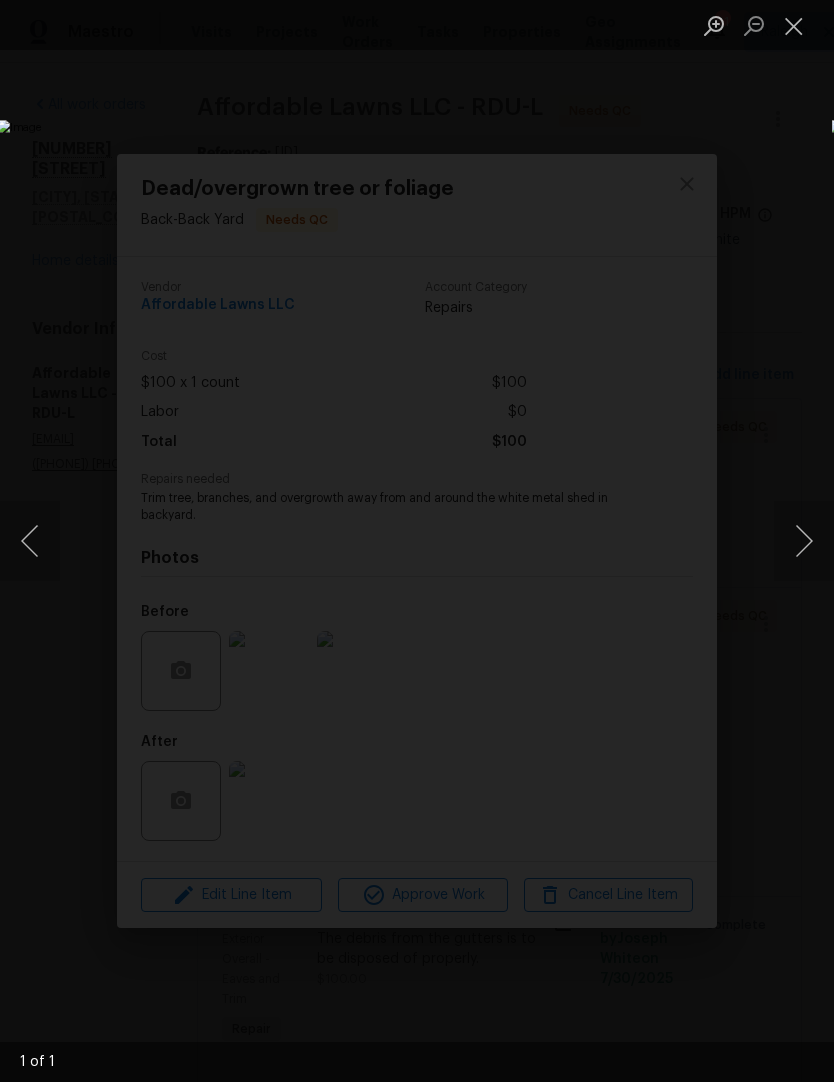 click at bounding box center (794, 25) 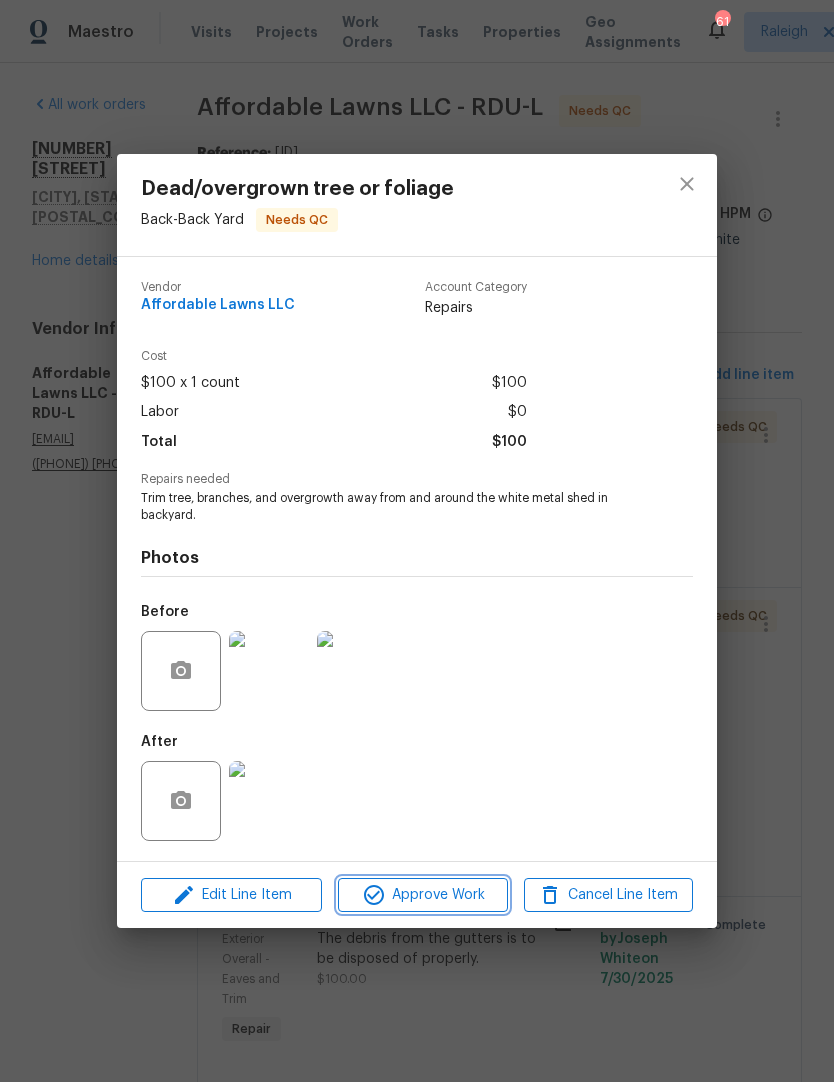 click on "Approve Work" at bounding box center [422, 895] 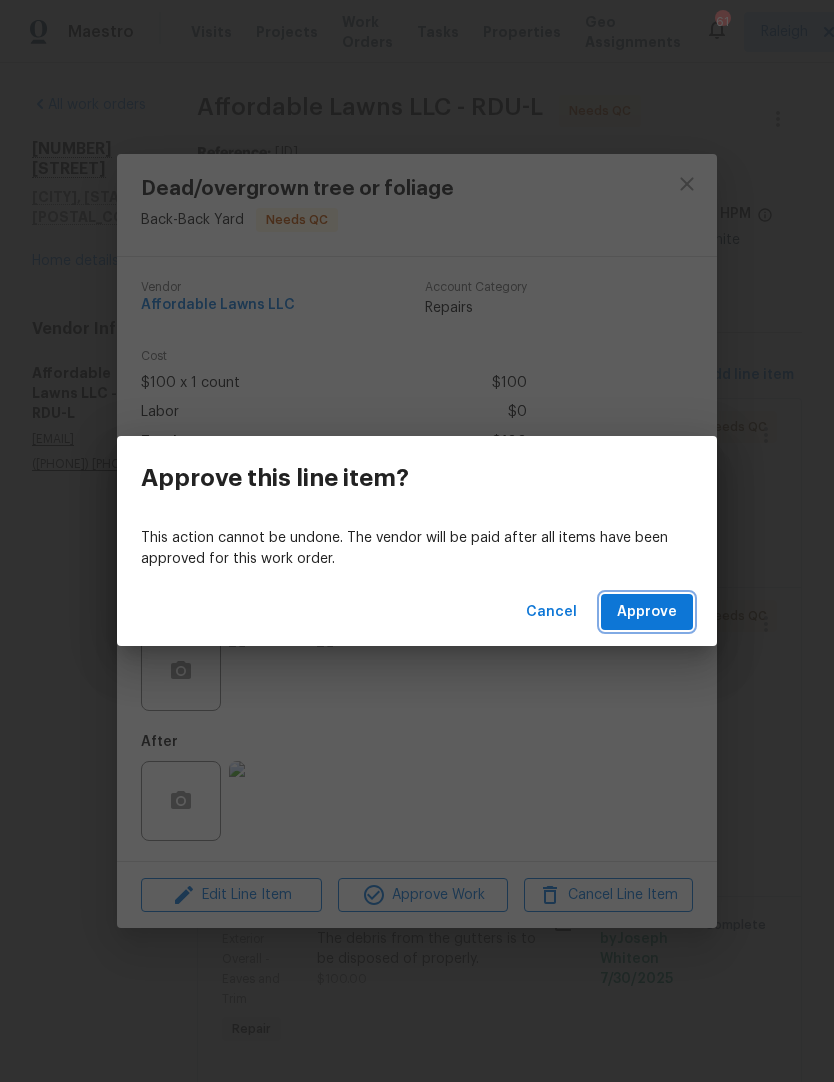 click on "Approve" at bounding box center (647, 612) 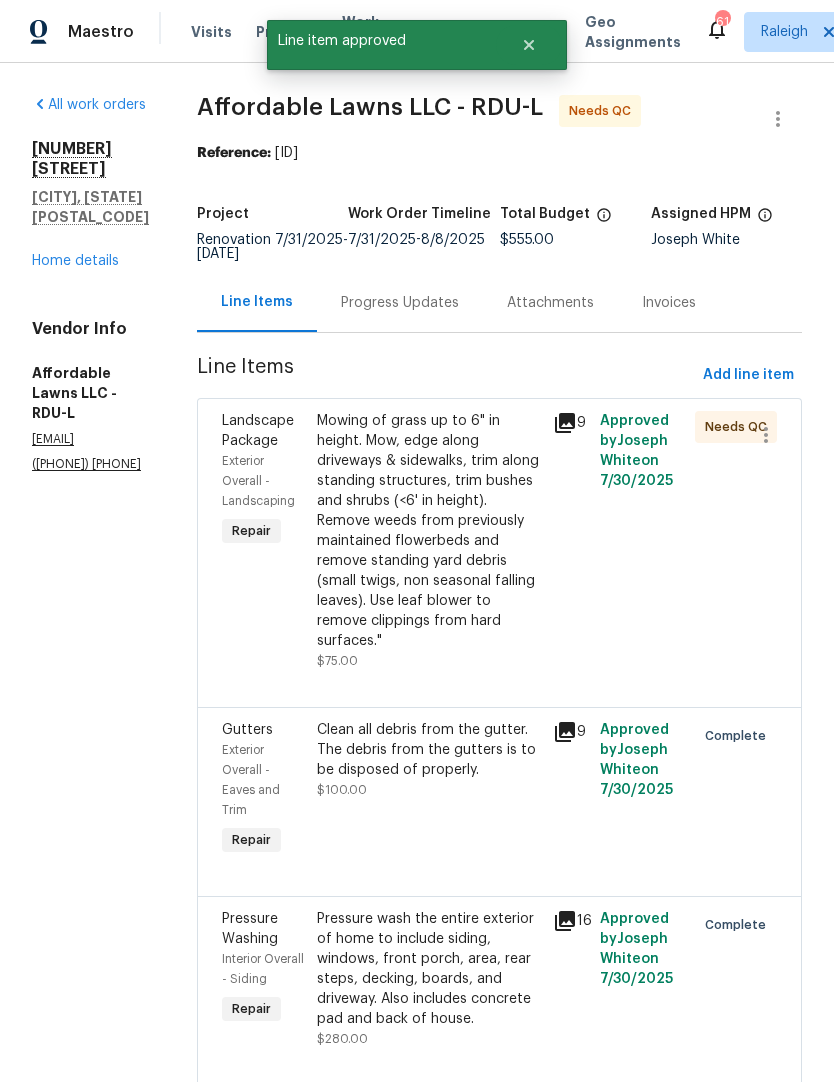 click on "Mowing of grass up to 6" in height. Mow, edge along driveways & sidewalks, trim along standing structures, trim bushes and shrubs (<6' in height). Remove weeds from previously maintained flowerbeds and remove standing yard debris (small twigs, non seasonal falling leaves).  Use leaf blower to remove clippings from hard surfaces."" at bounding box center [429, 531] 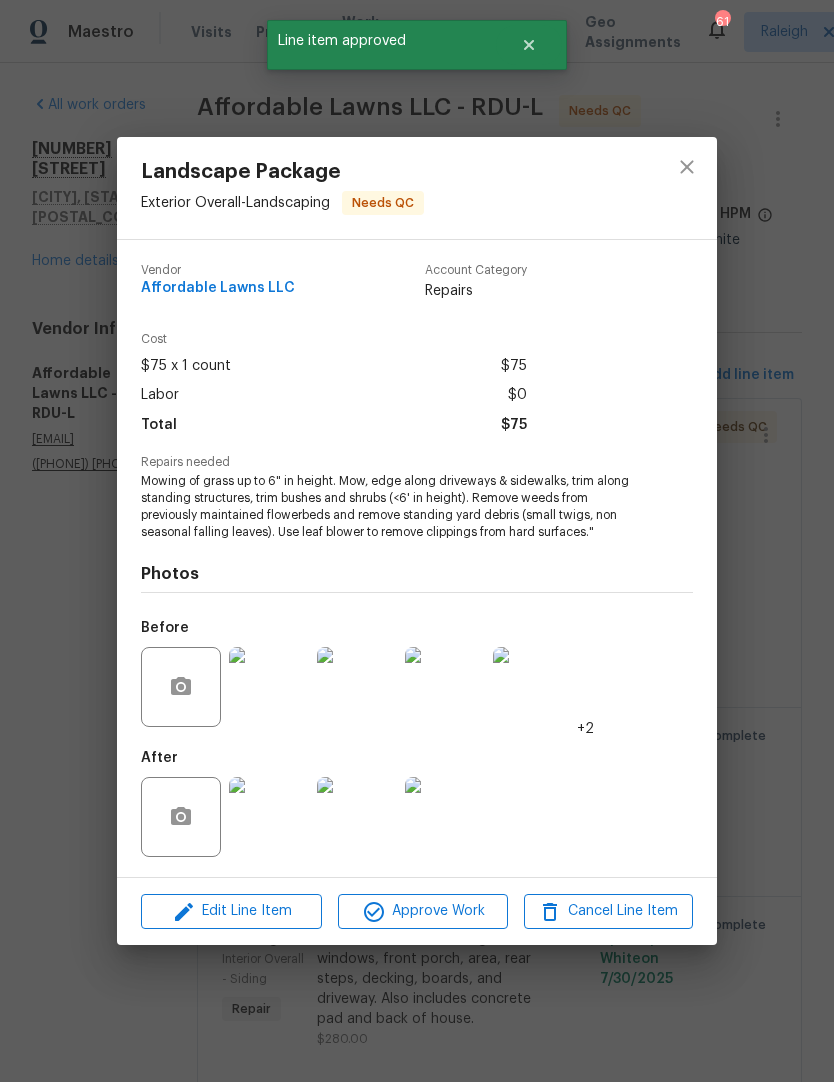 click at bounding box center [269, 817] 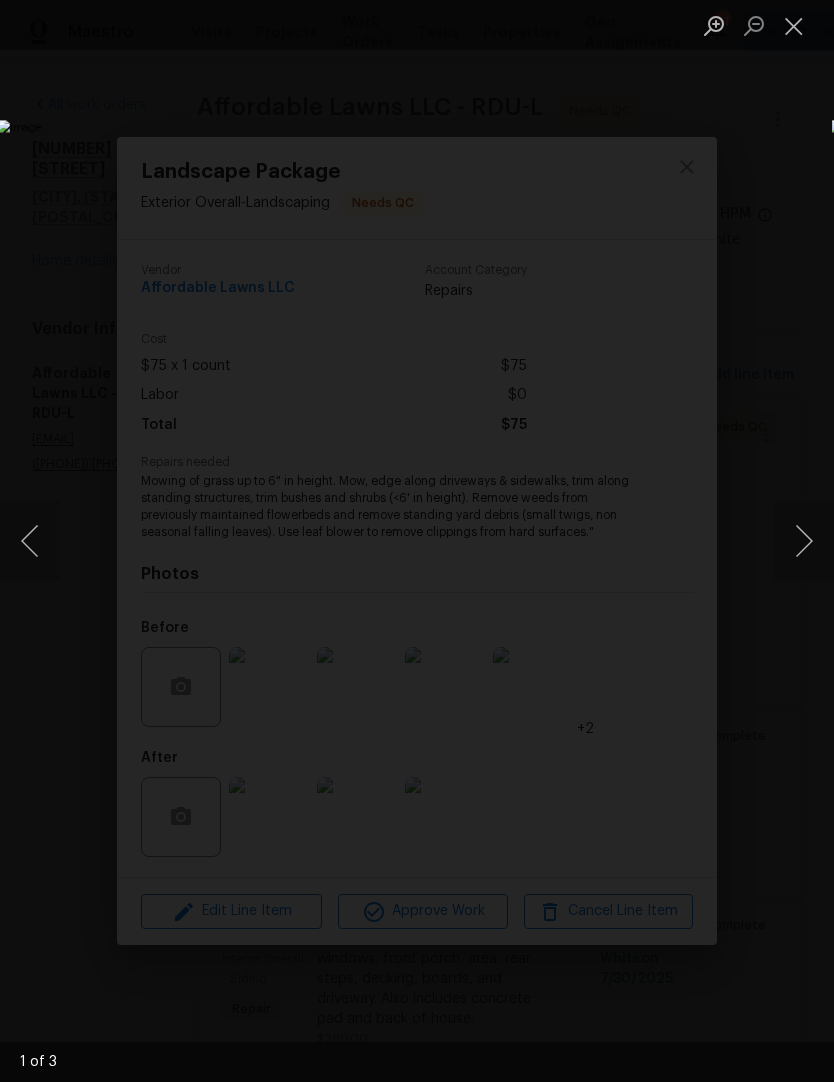 click at bounding box center [804, 541] 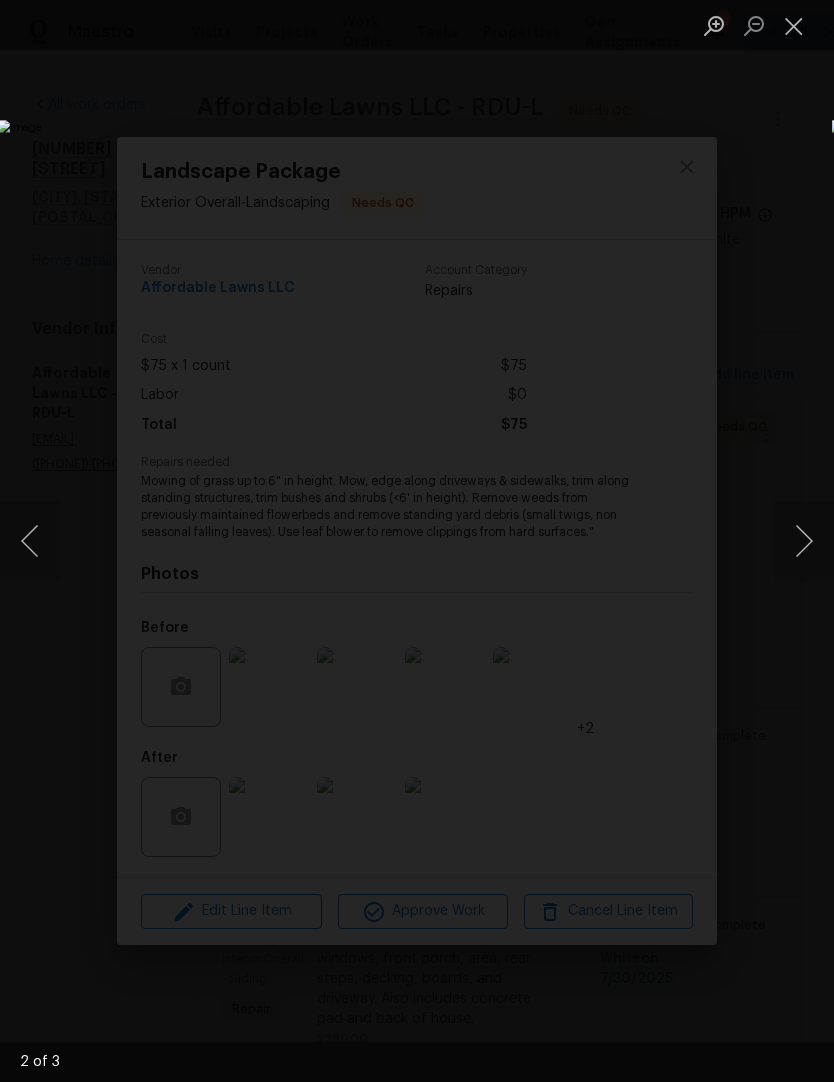 click at bounding box center (804, 541) 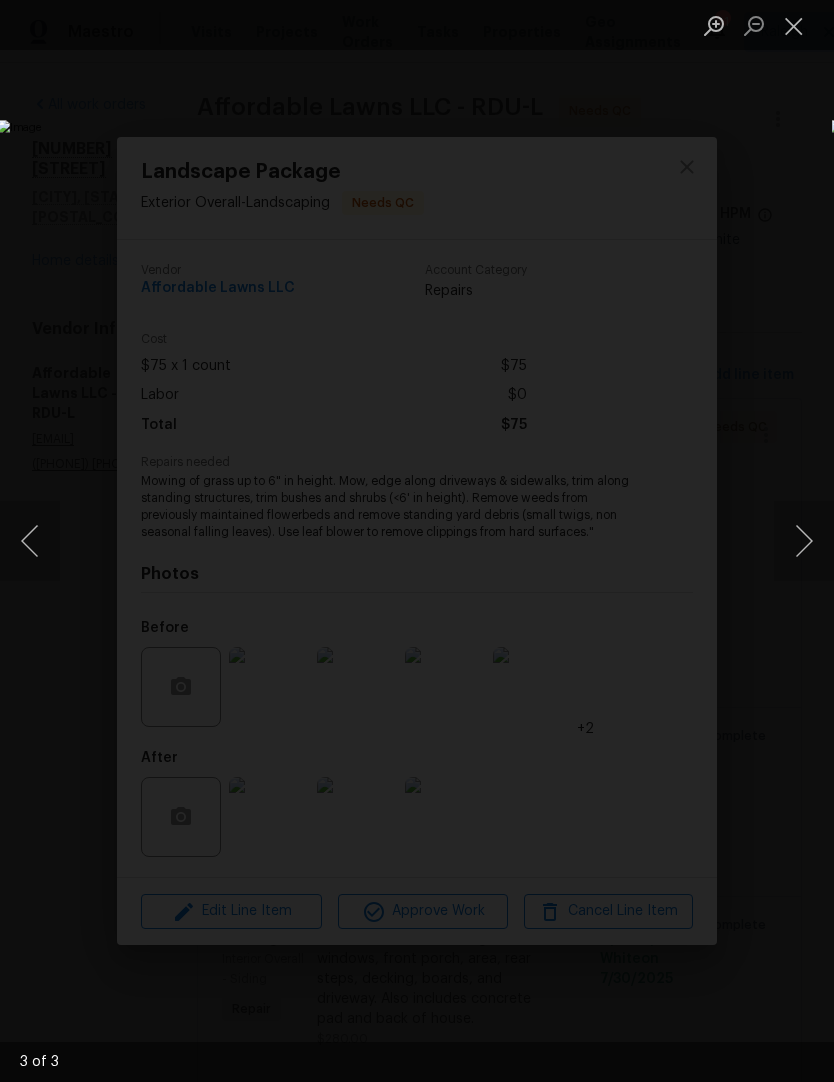 click at bounding box center (804, 541) 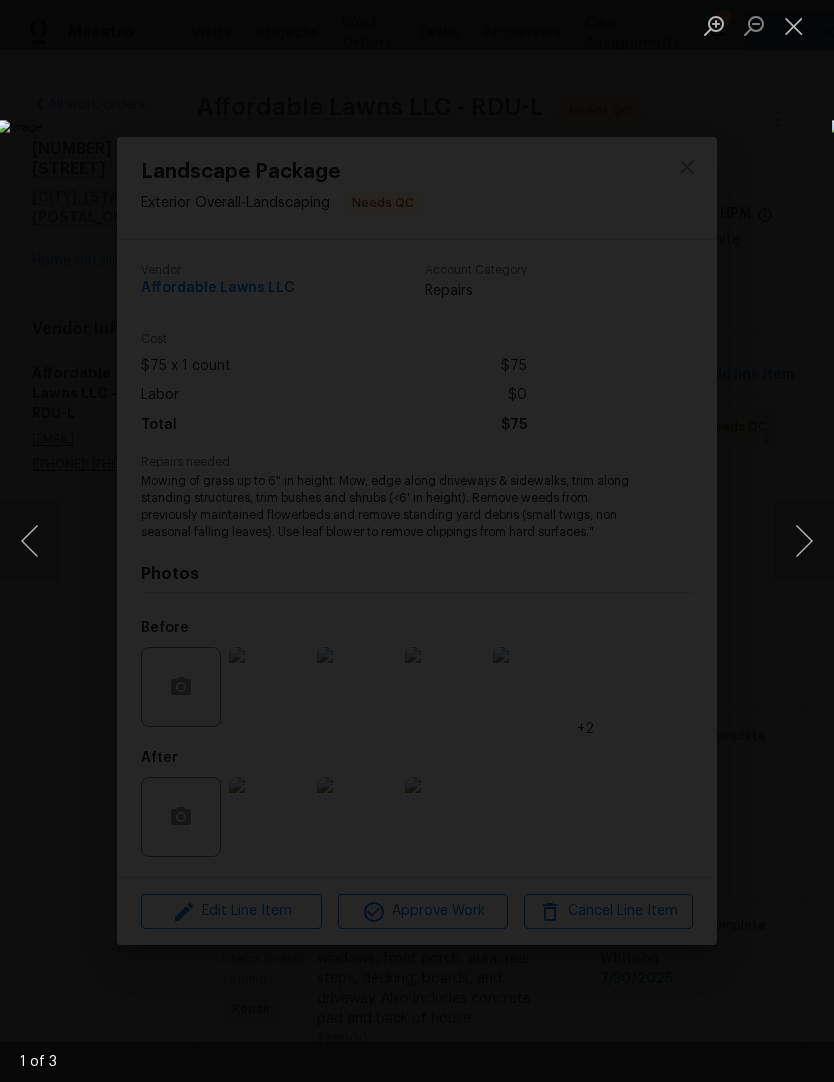 click at bounding box center (794, 25) 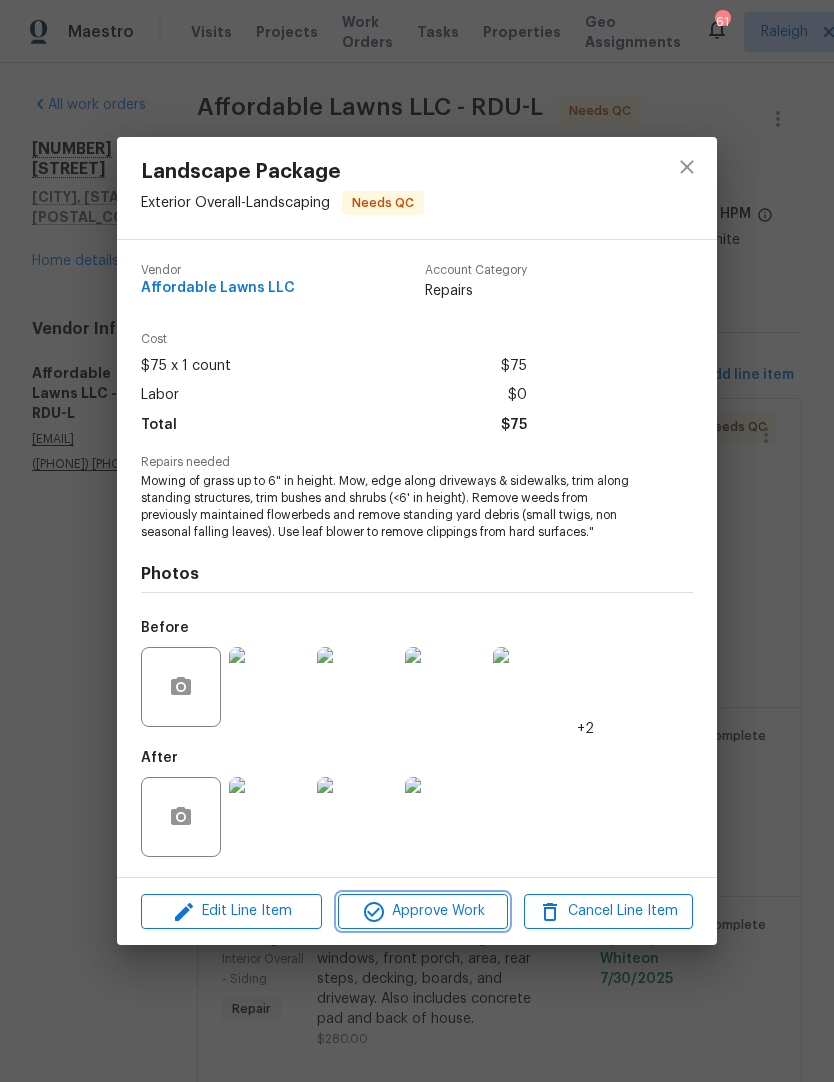 click on "Approve Work" at bounding box center [422, 911] 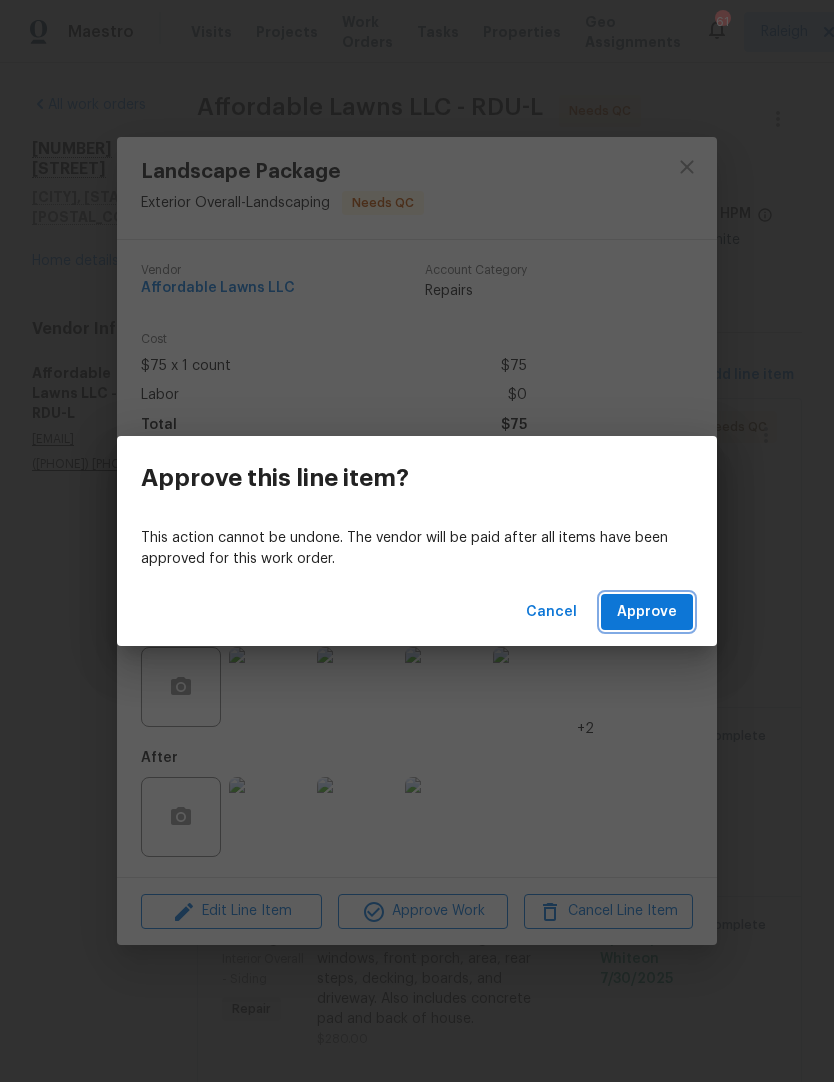 click on "Approve" at bounding box center (647, 612) 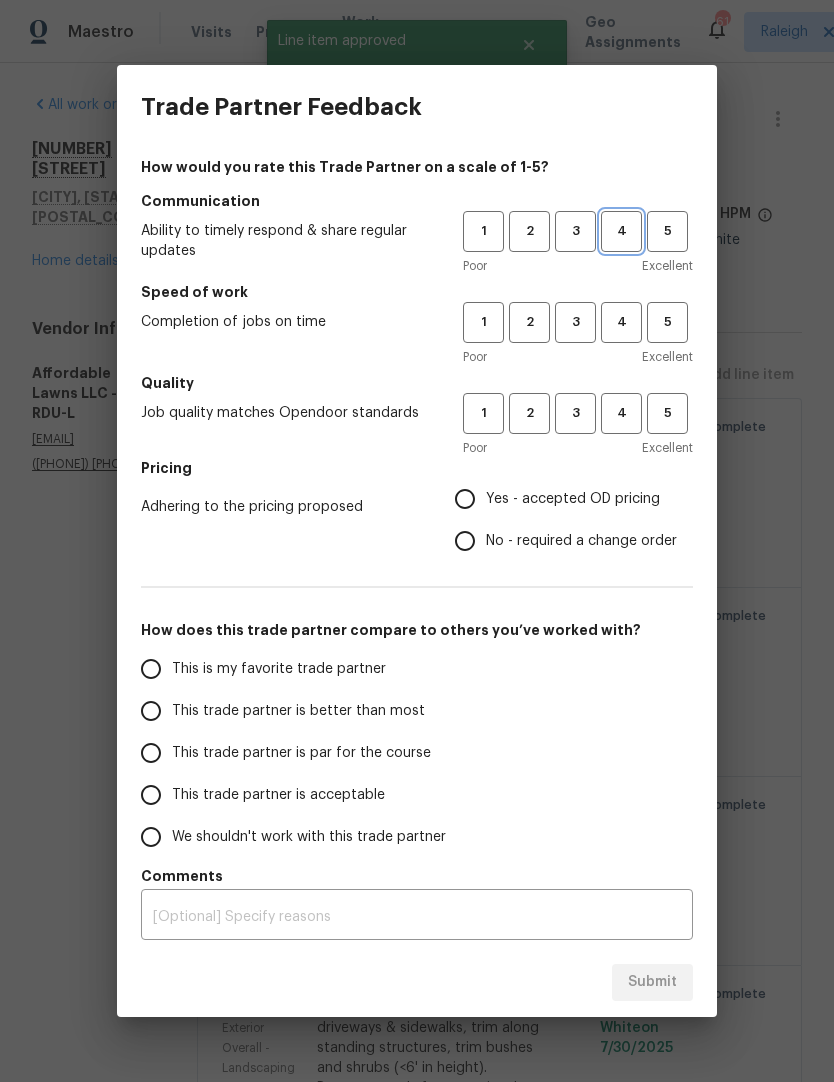 click on "4" at bounding box center (621, 231) 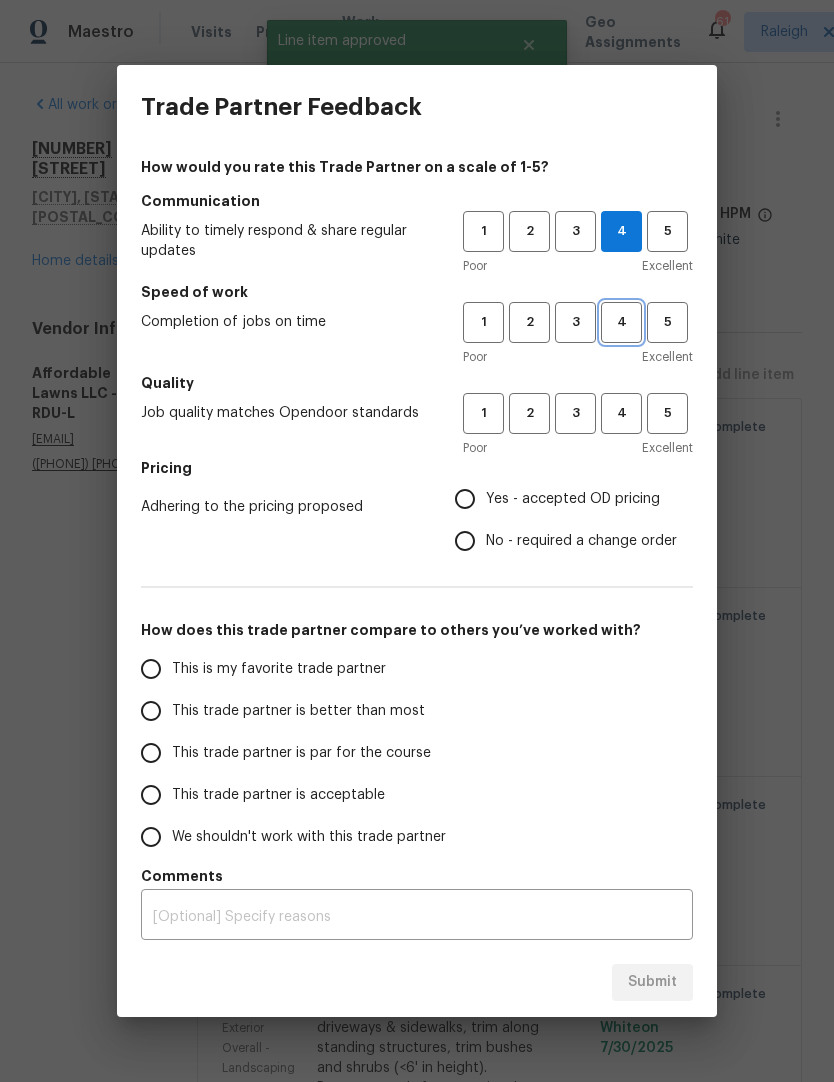 click on "4" at bounding box center (621, 322) 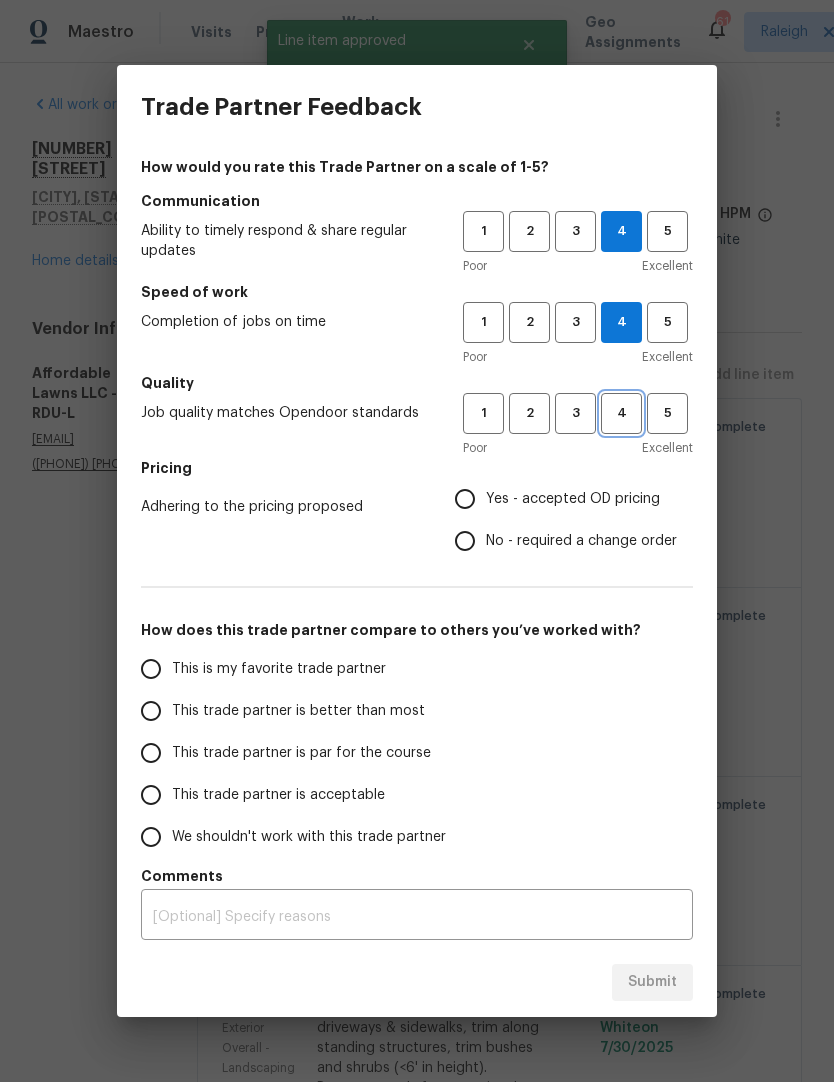click on "4" at bounding box center (621, 413) 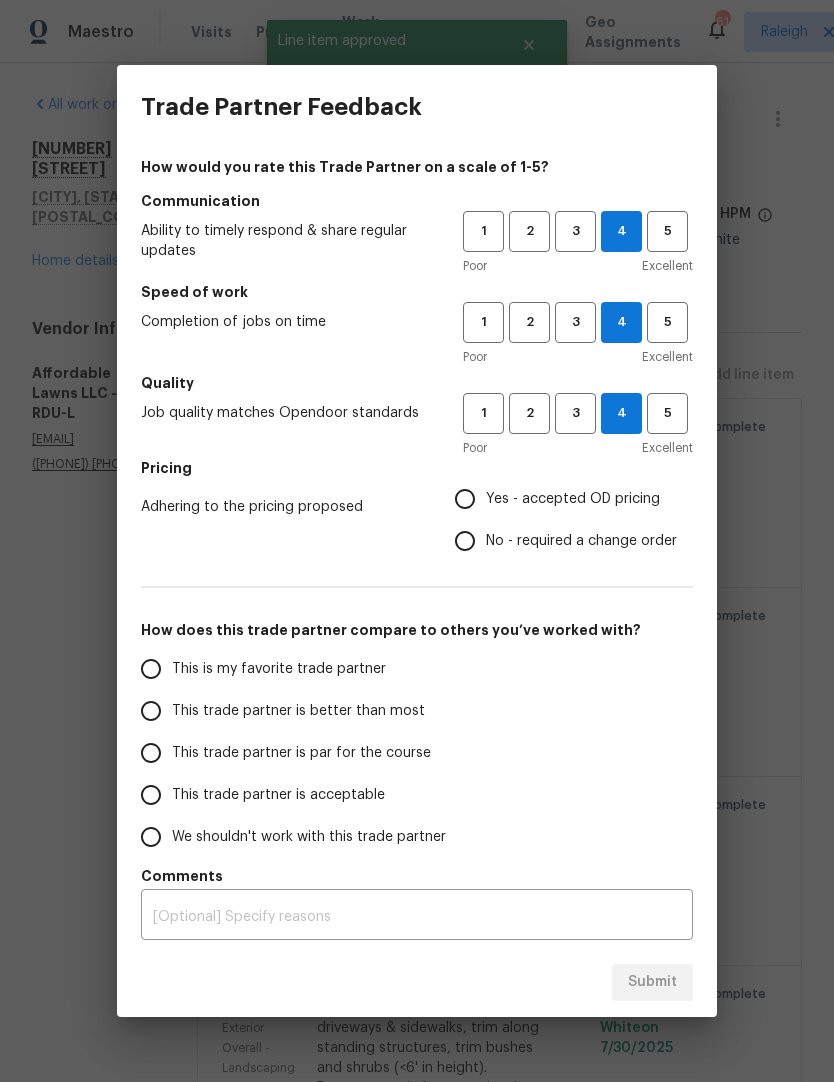 click on "Yes - accepted OD pricing" at bounding box center (573, 499) 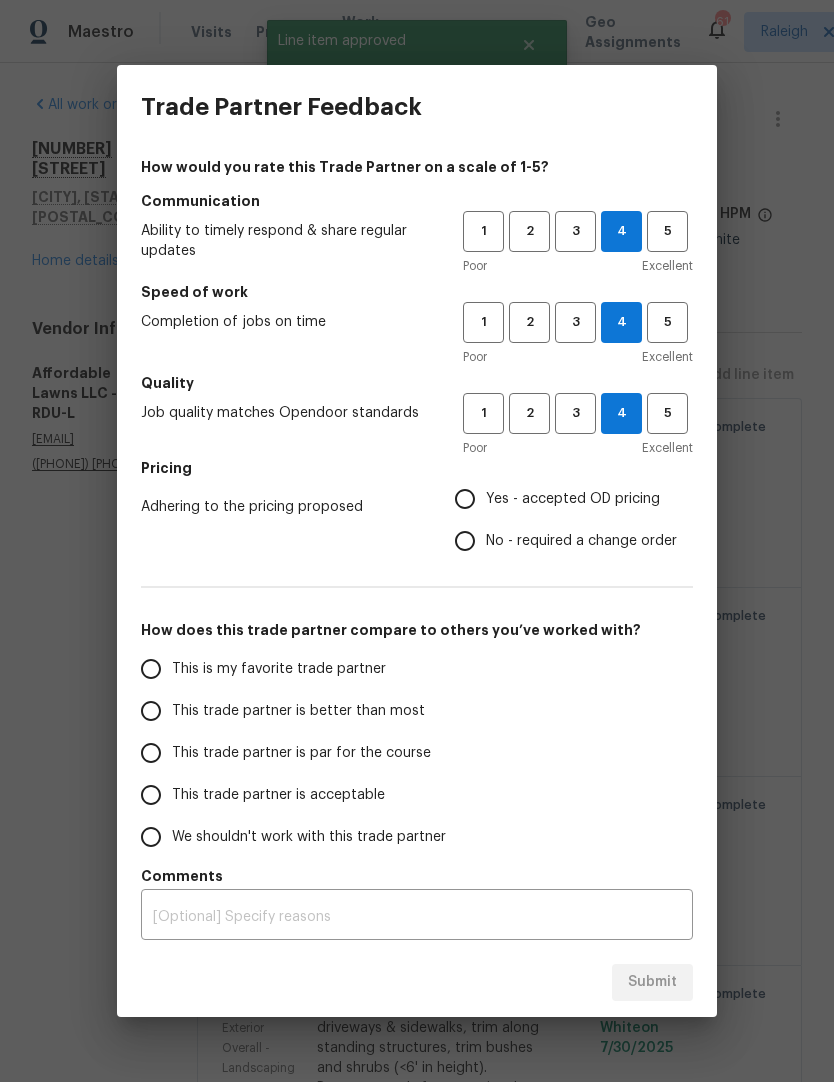 click on "Yes - accepted OD pricing" at bounding box center [465, 499] 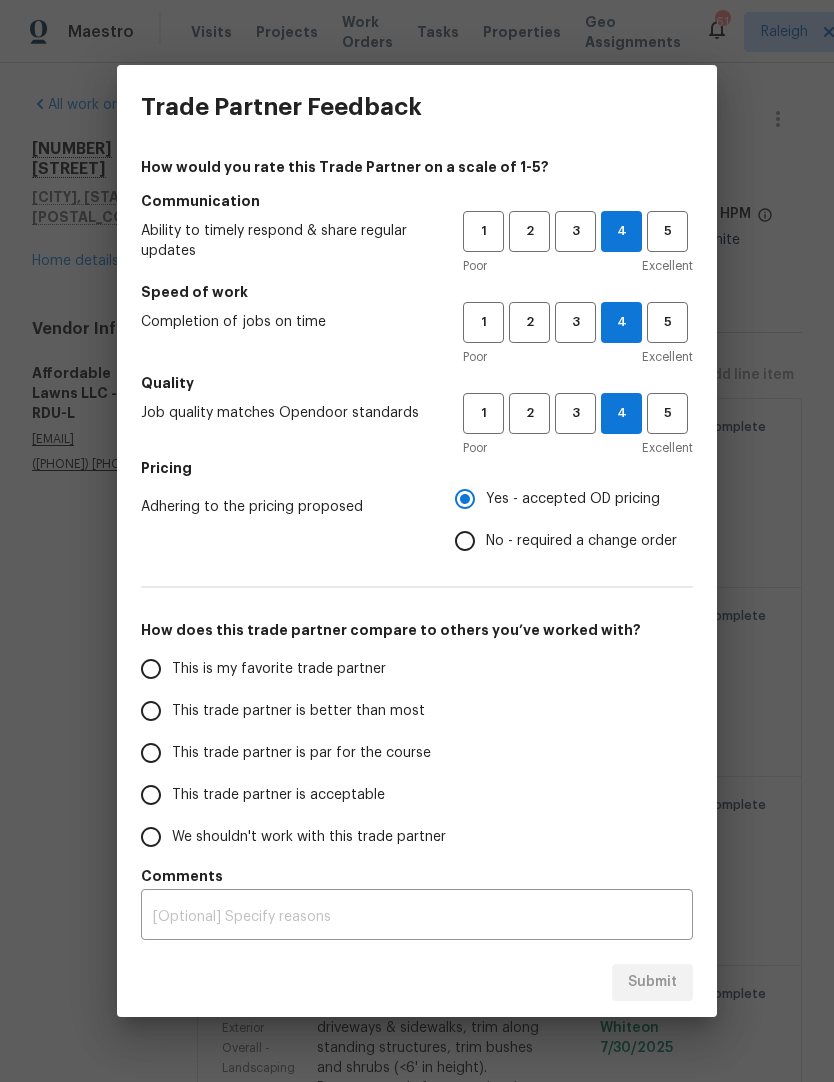 click on "This trade partner is par for the course" at bounding box center (288, 753) 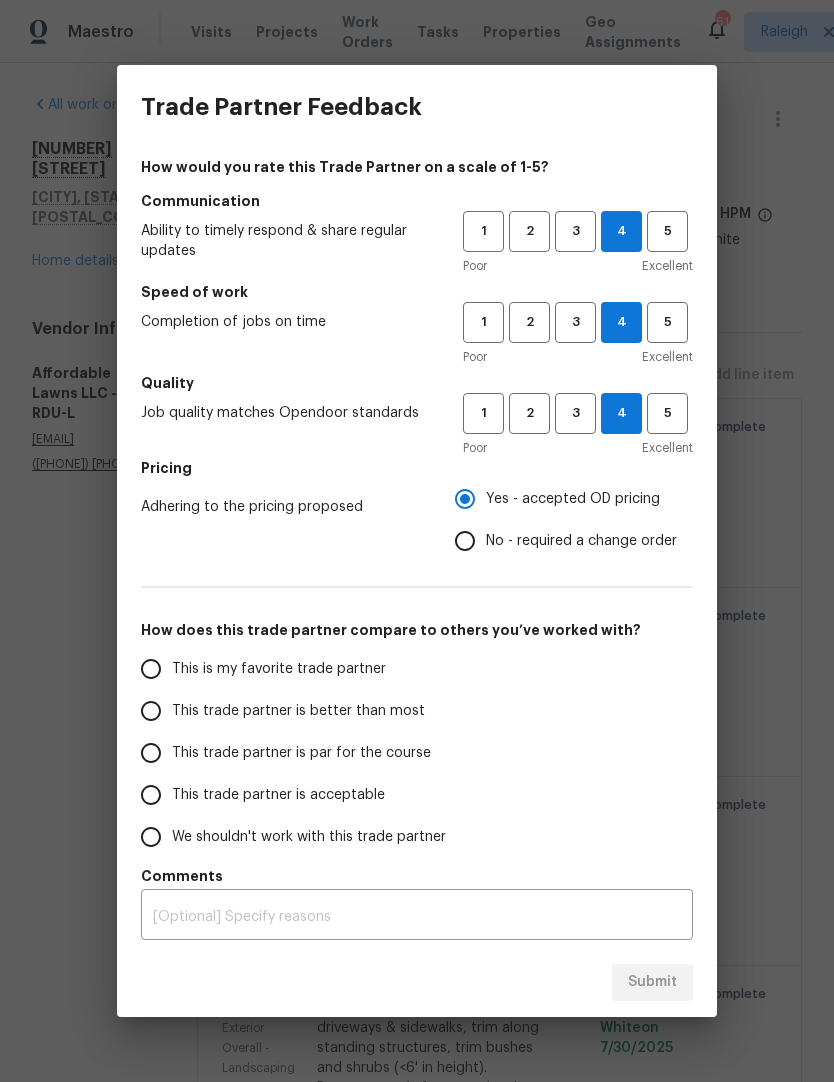 click on "This trade partner is par for the course" at bounding box center (151, 753) 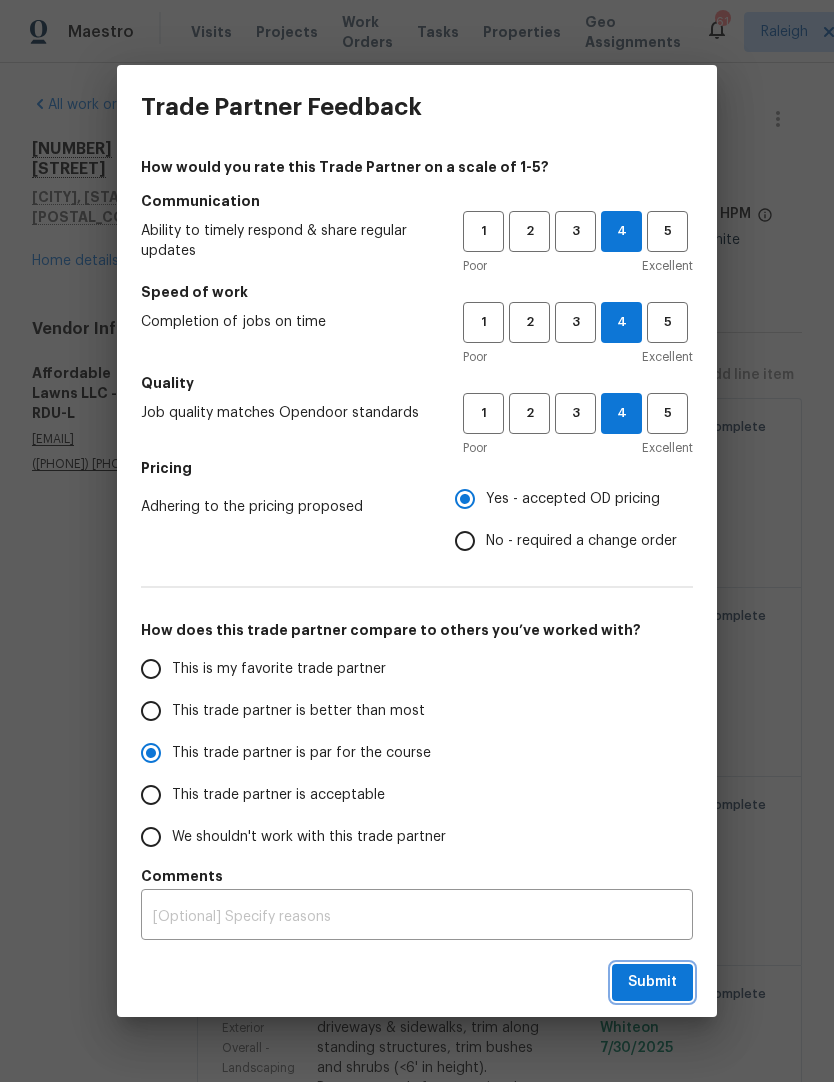 click on "Submit" at bounding box center (652, 982) 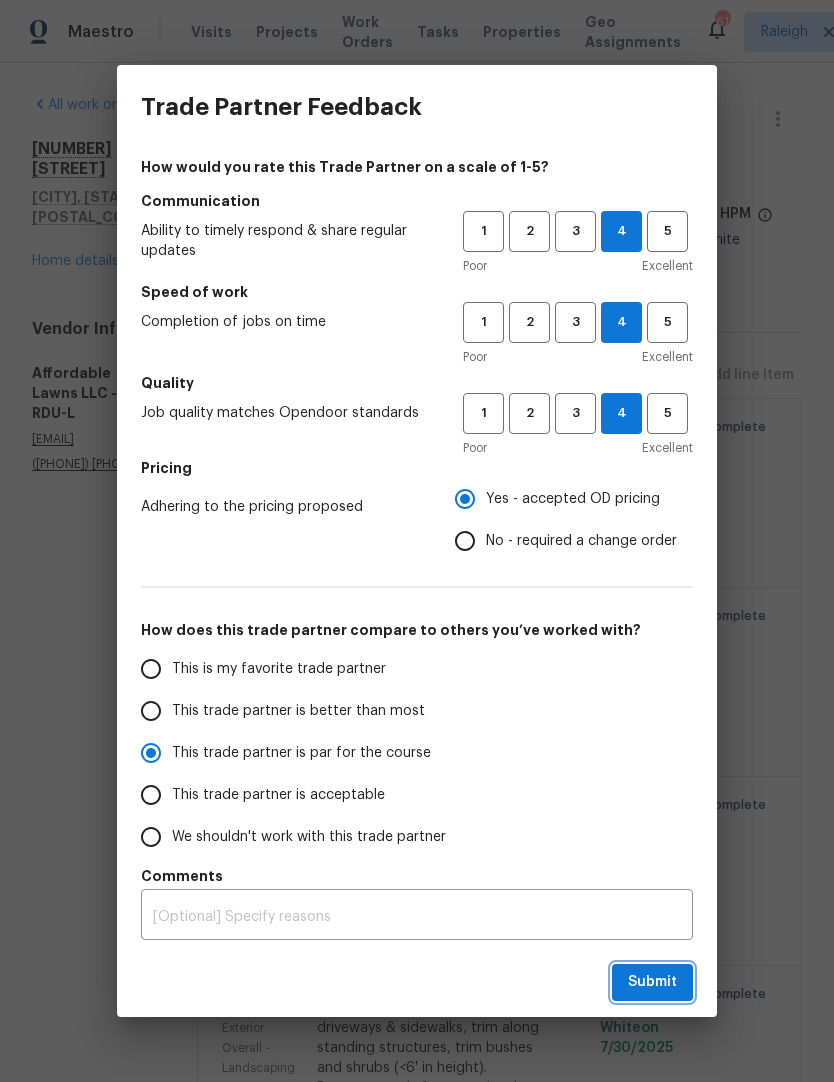 radio on "true" 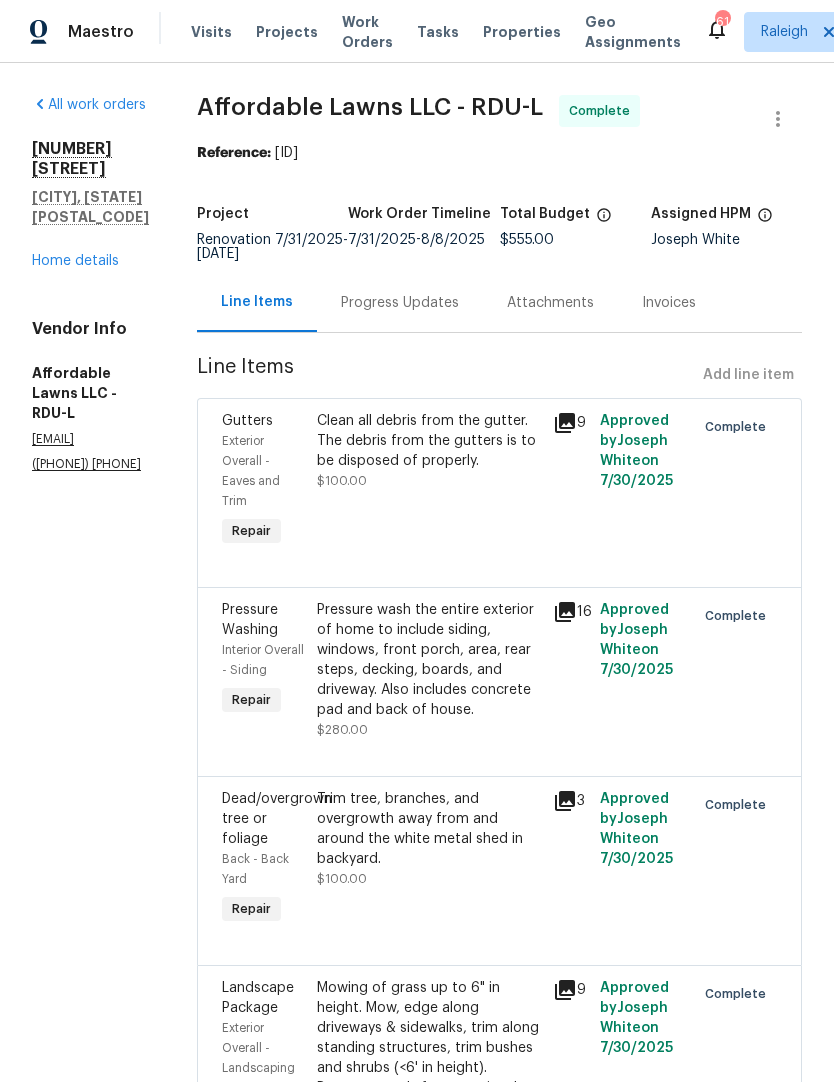 radio on "false" 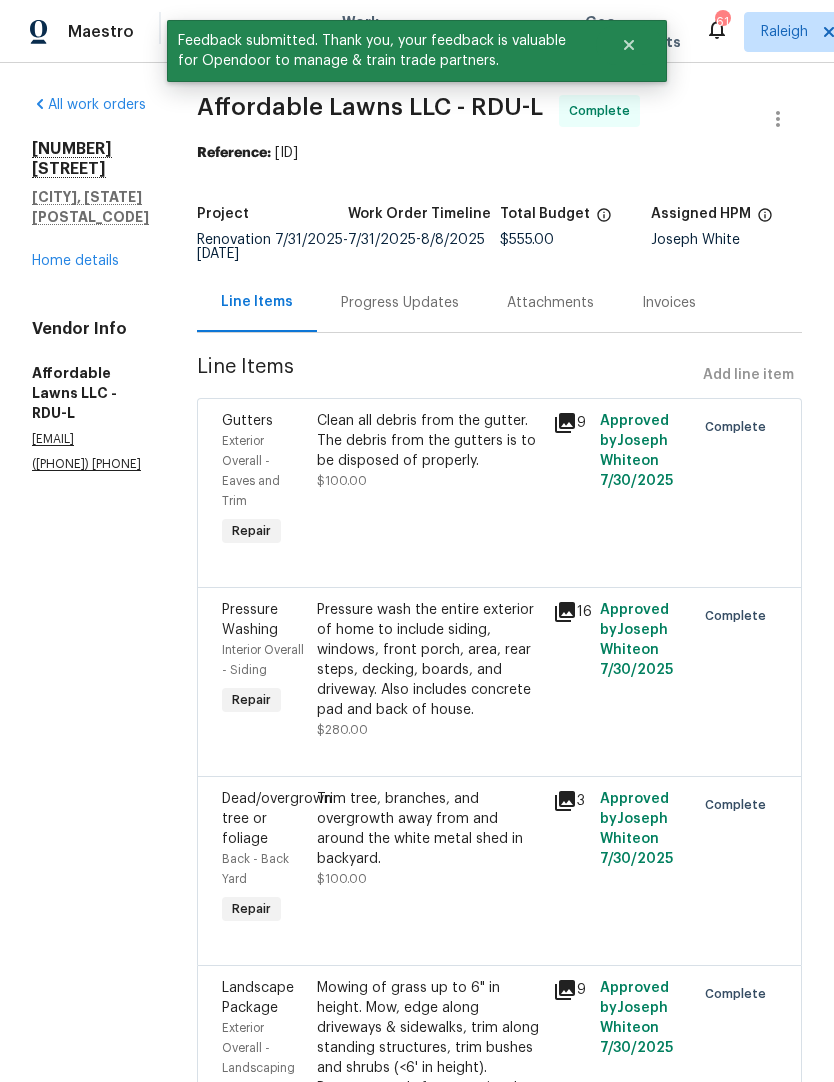 click on "Home details" at bounding box center [75, 261] 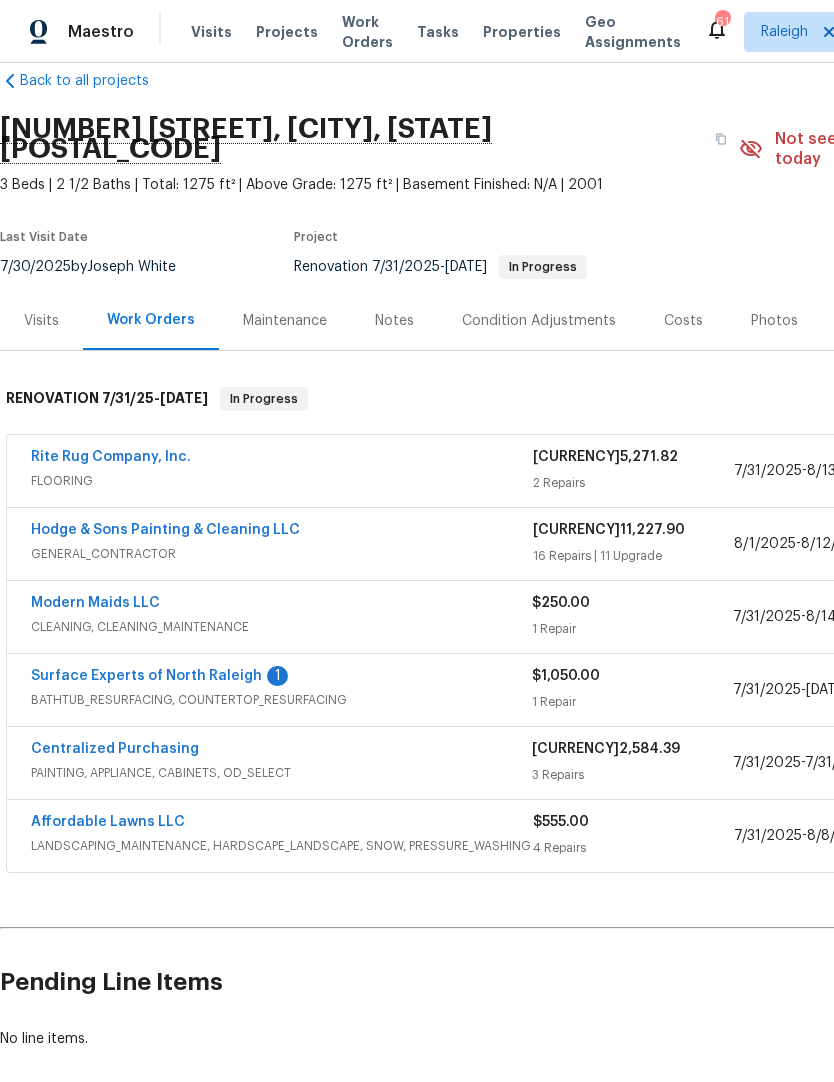 scroll, scrollTop: 32, scrollLeft: 0, axis: vertical 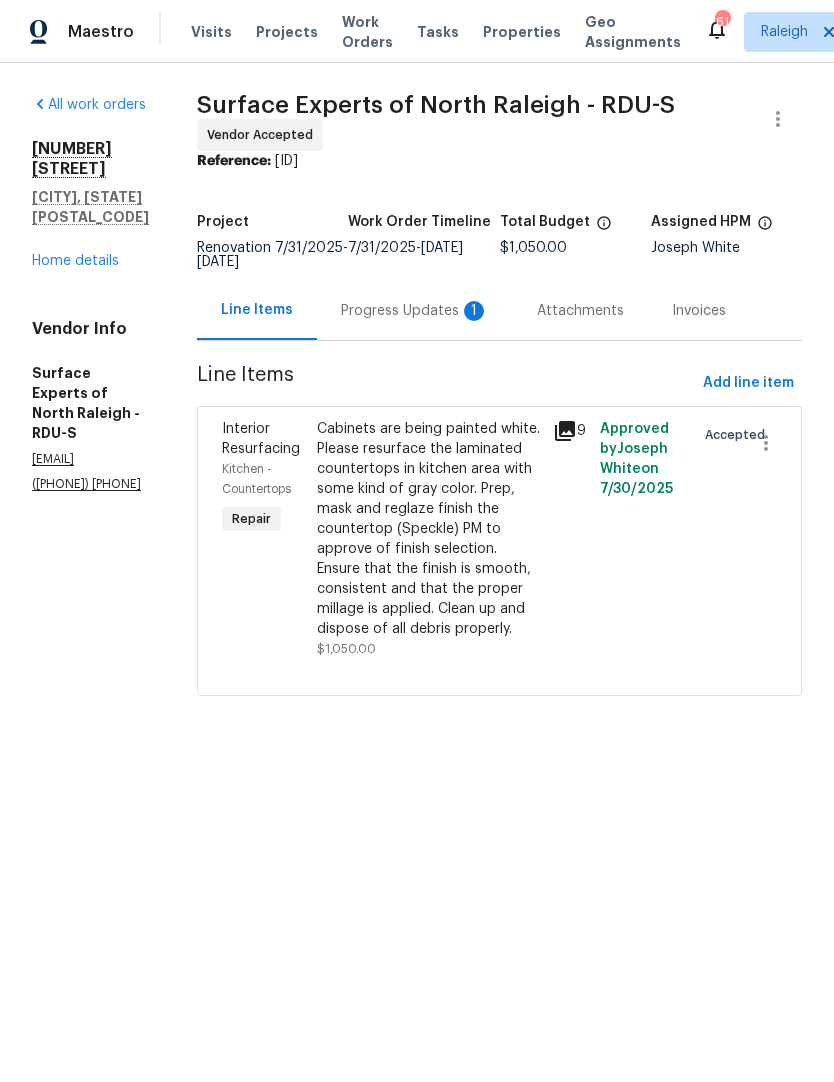 click on "Progress Updates 1" at bounding box center (415, 311) 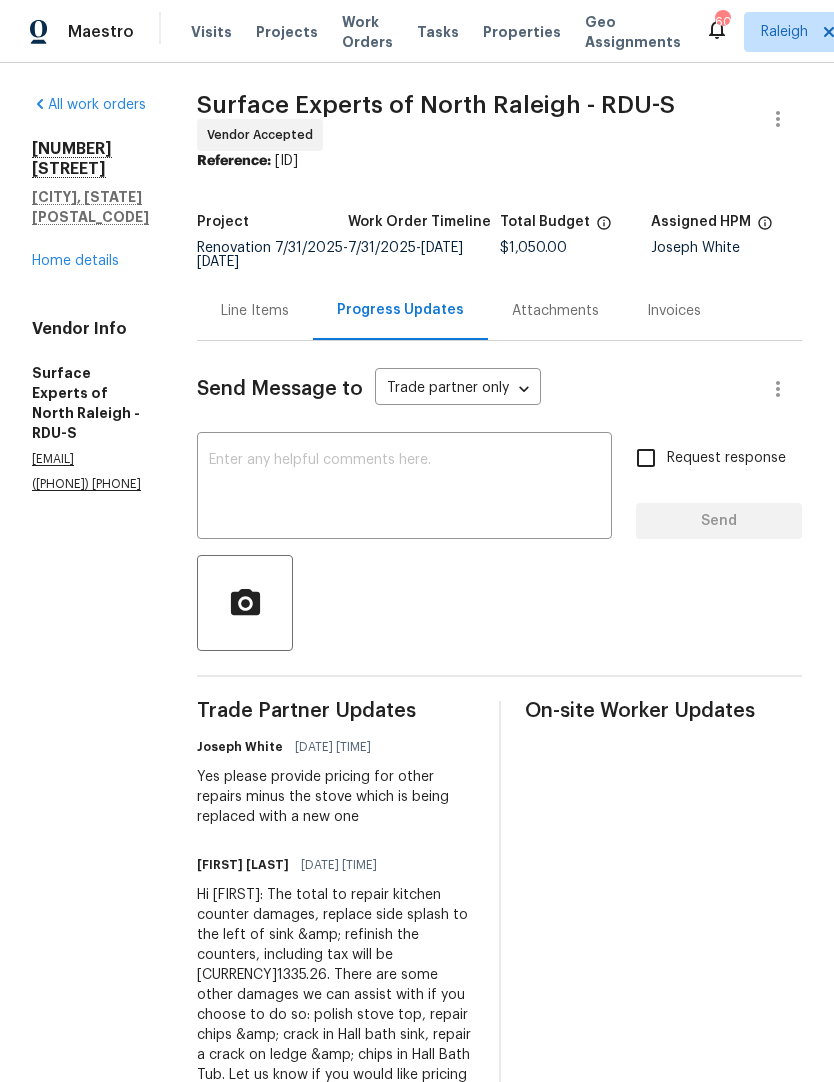 click on "Home details" at bounding box center (75, 261) 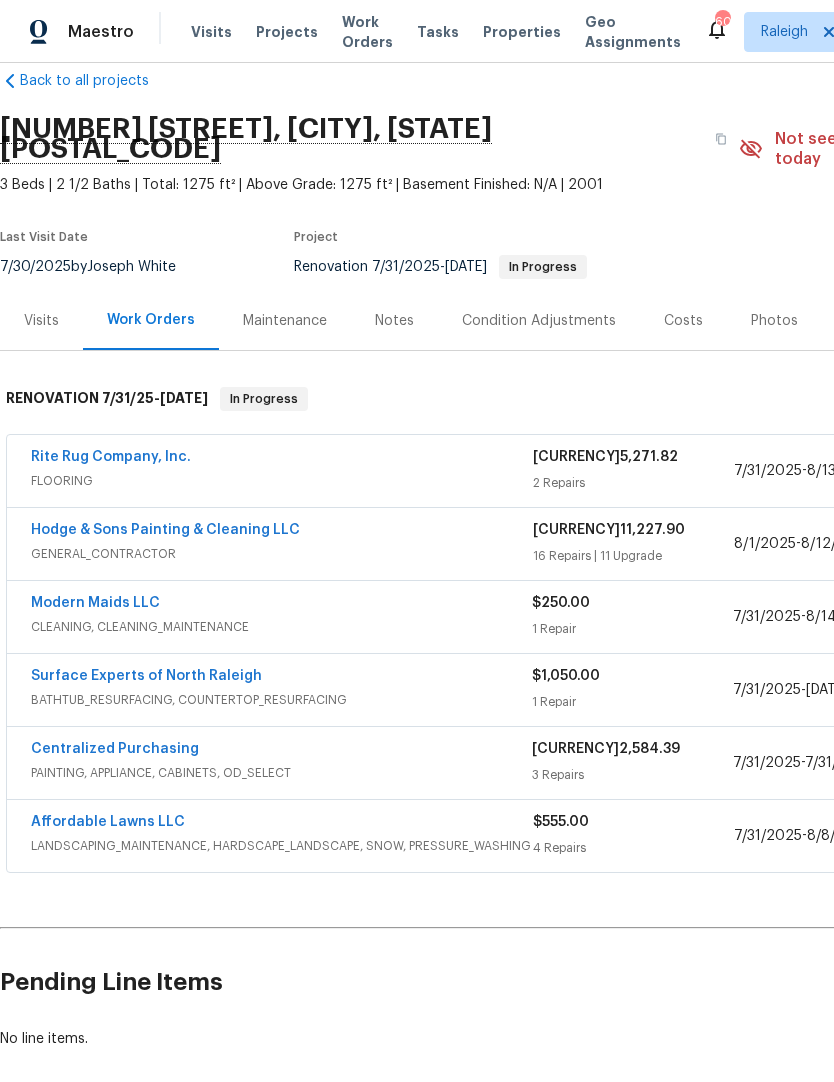 scroll, scrollTop: 32, scrollLeft: 0, axis: vertical 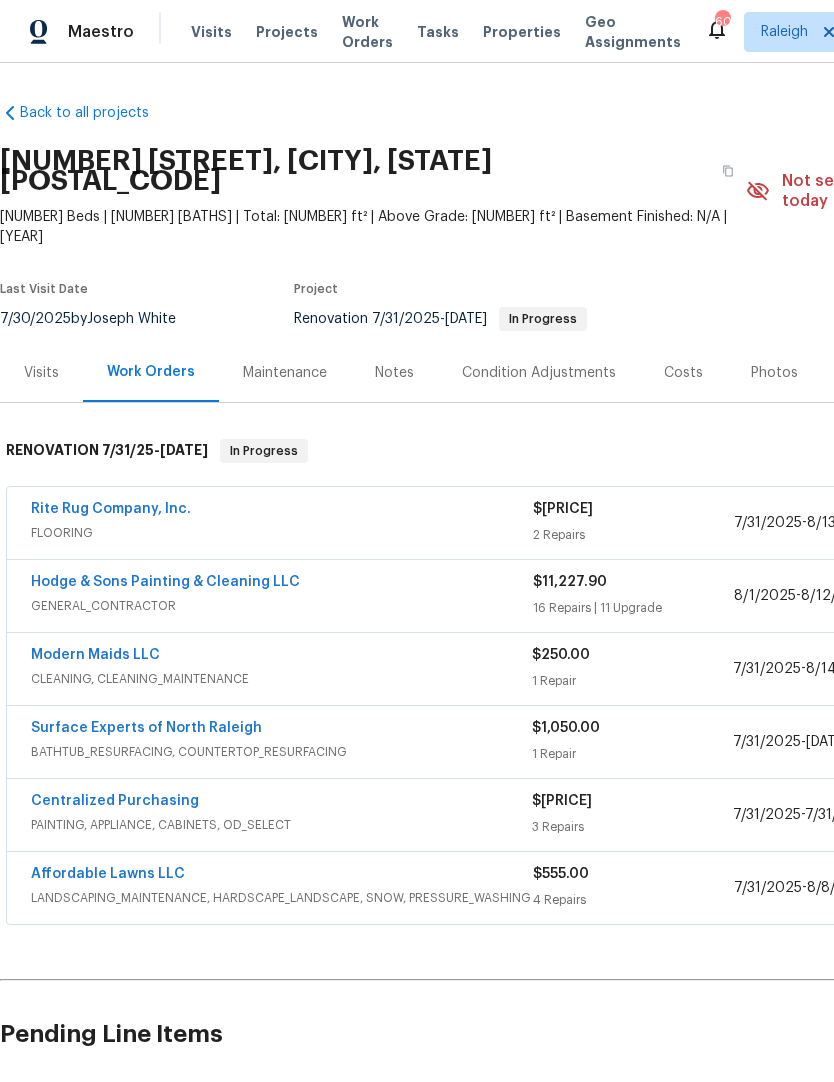click on "Visits" at bounding box center [211, 32] 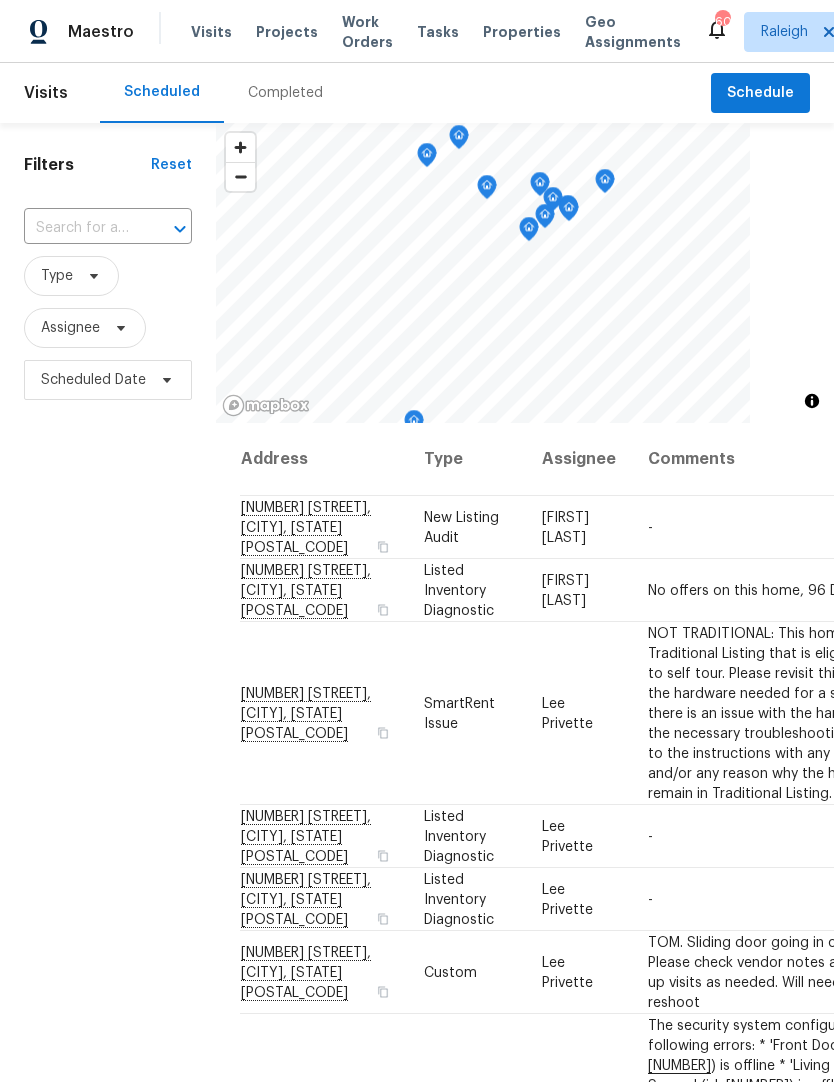 click at bounding box center (80, 228) 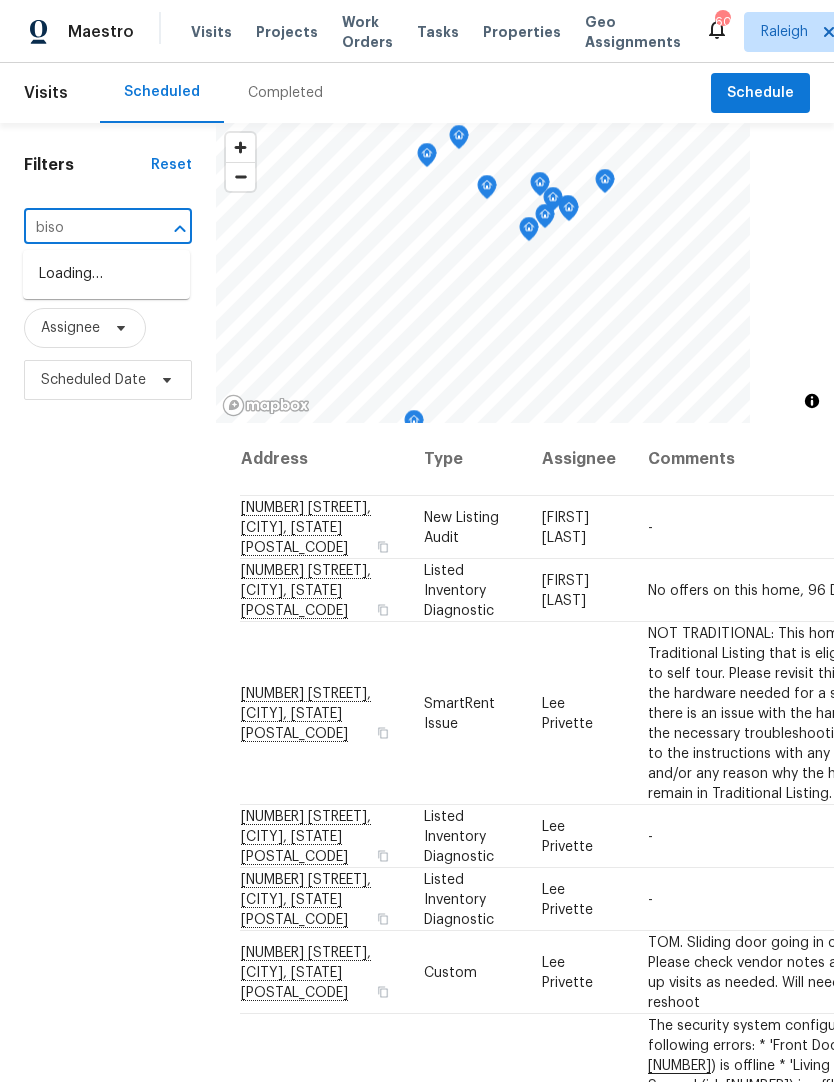 type on "bison" 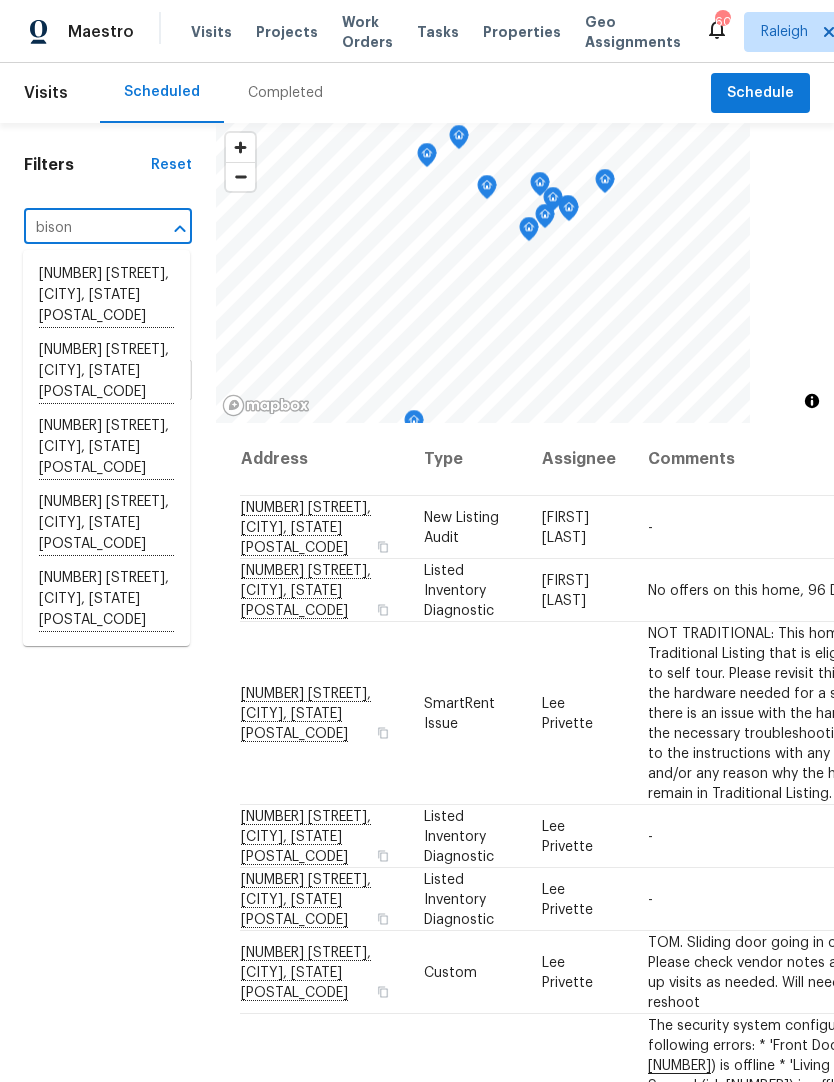click on "3743 Bison Hill Ln, Raleigh, NC 27604" at bounding box center [106, 524] 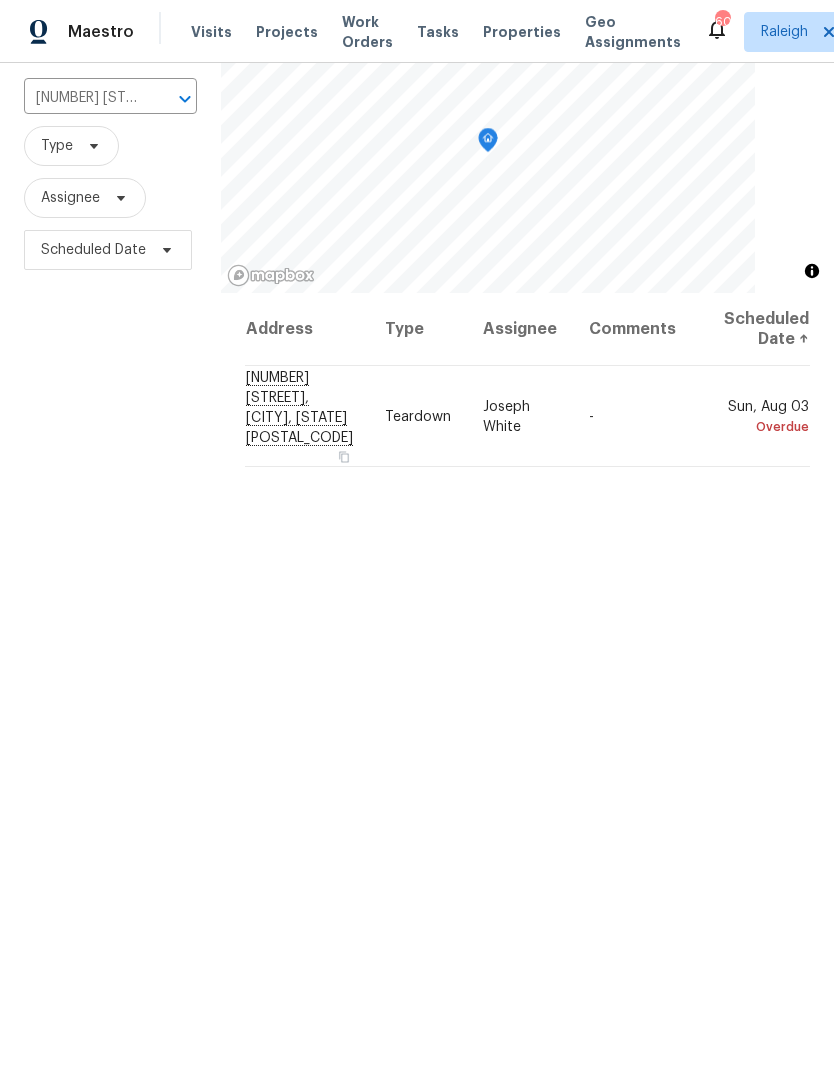 scroll, scrollTop: 14, scrollLeft: 0, axis: vertical 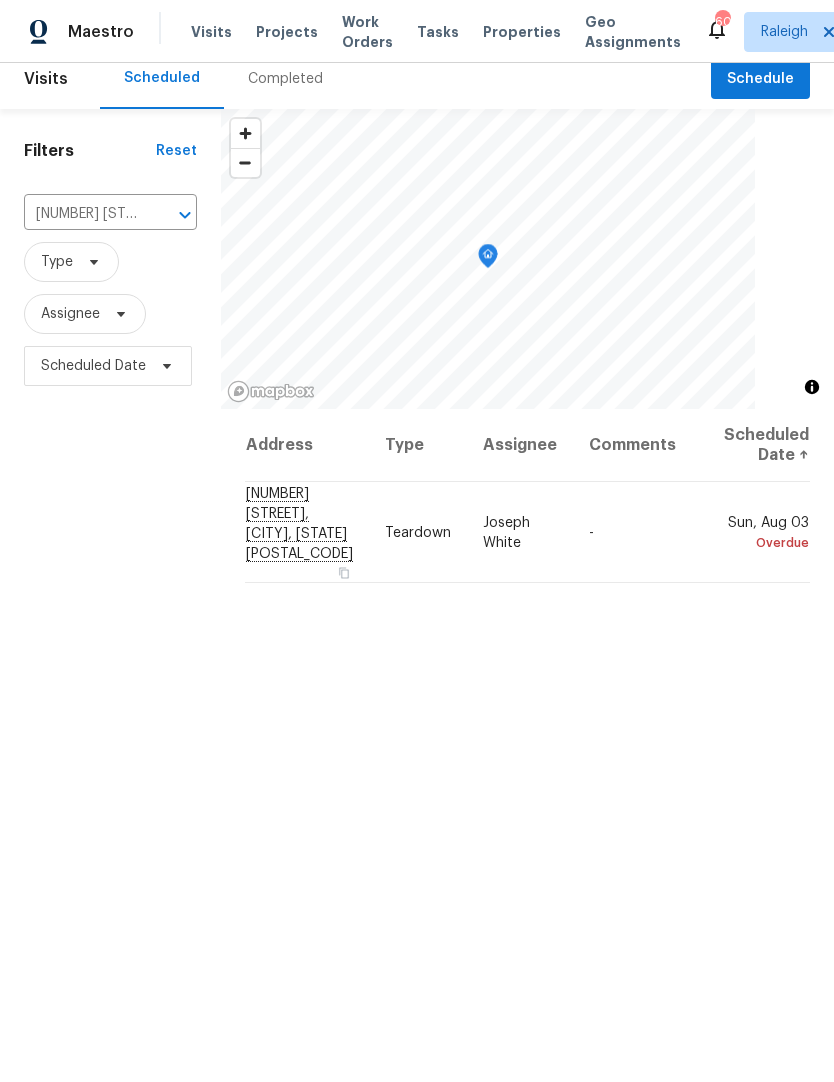 click 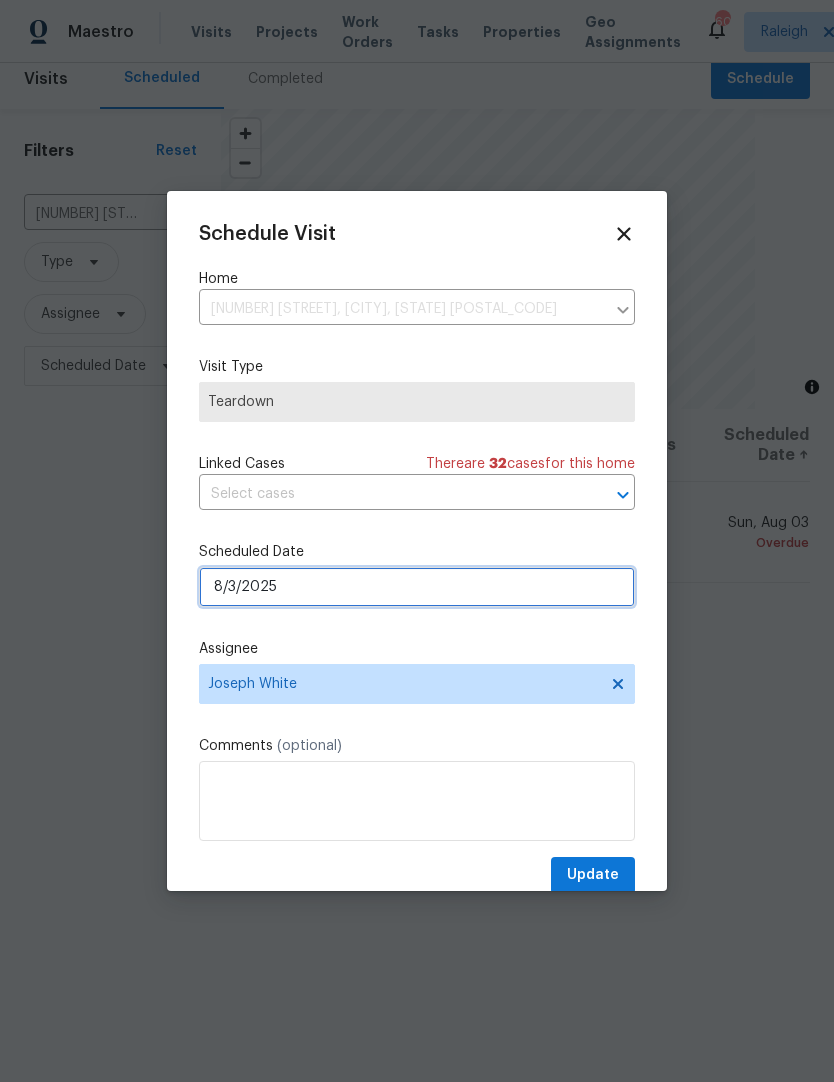 click on "8/3/2025" at bounding box center [417, 587] 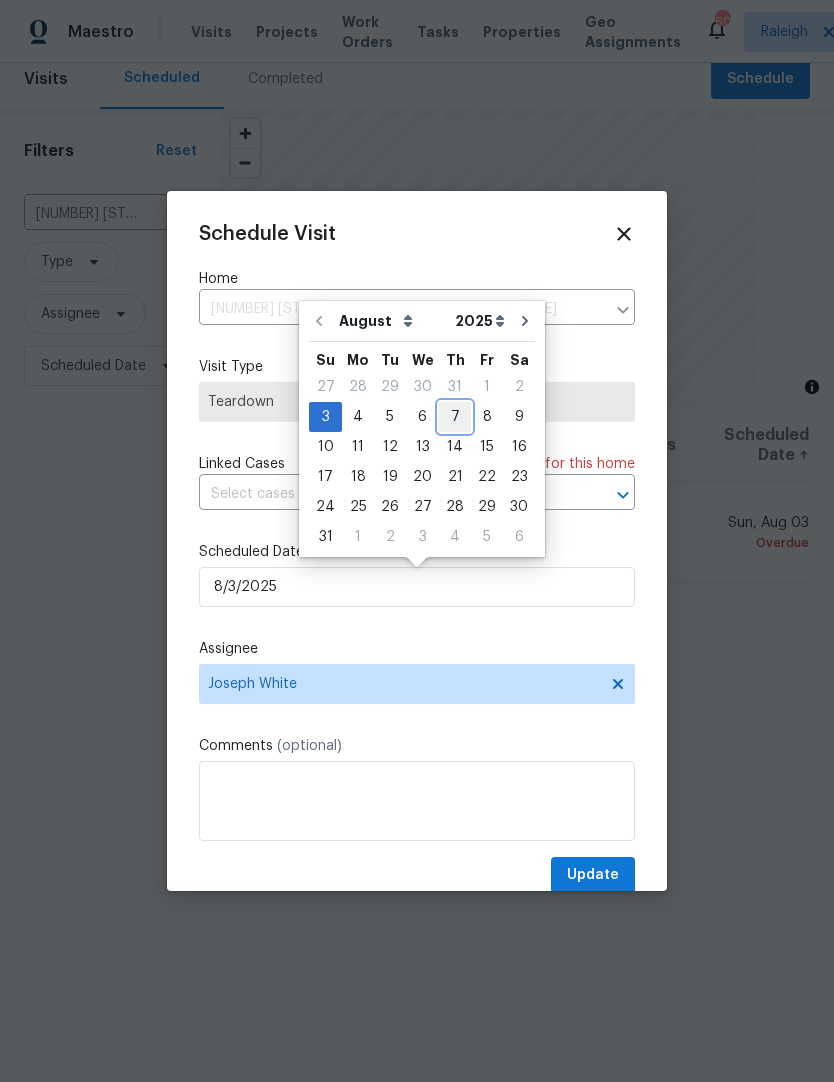 click on "7" at bounding box center (455, 417) 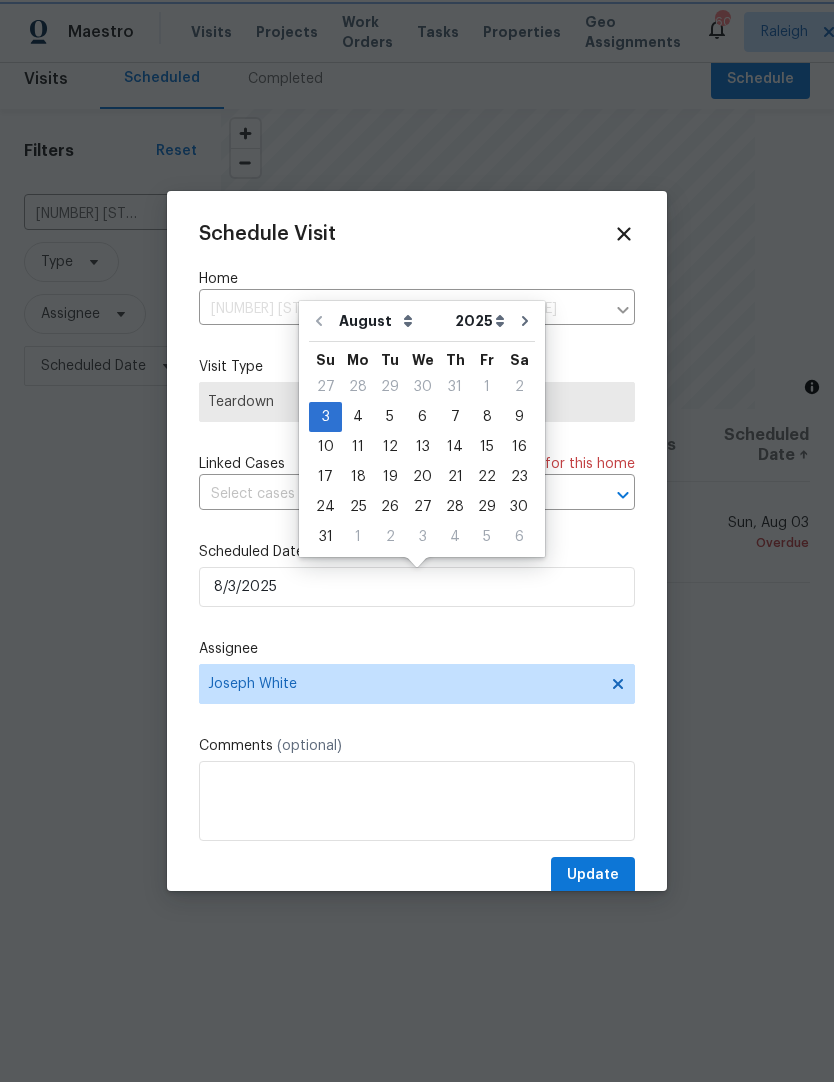 type on "8/7/2025" 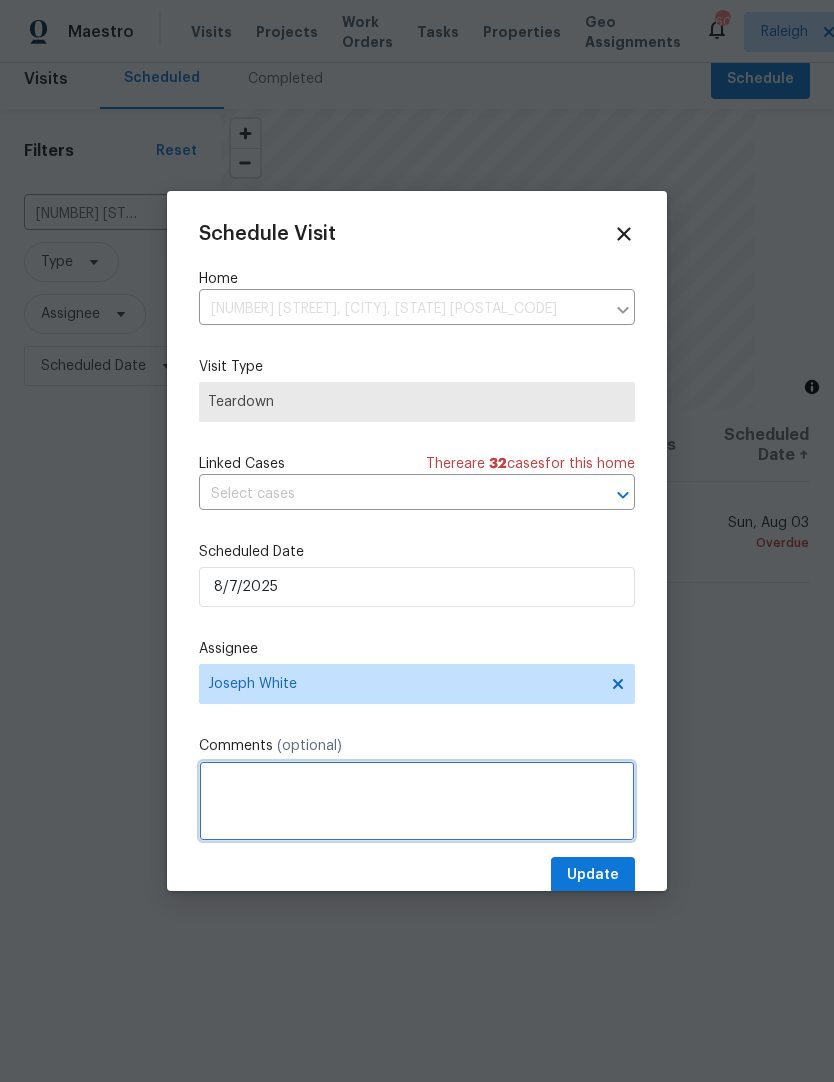 click at bounding box center [417, 801] 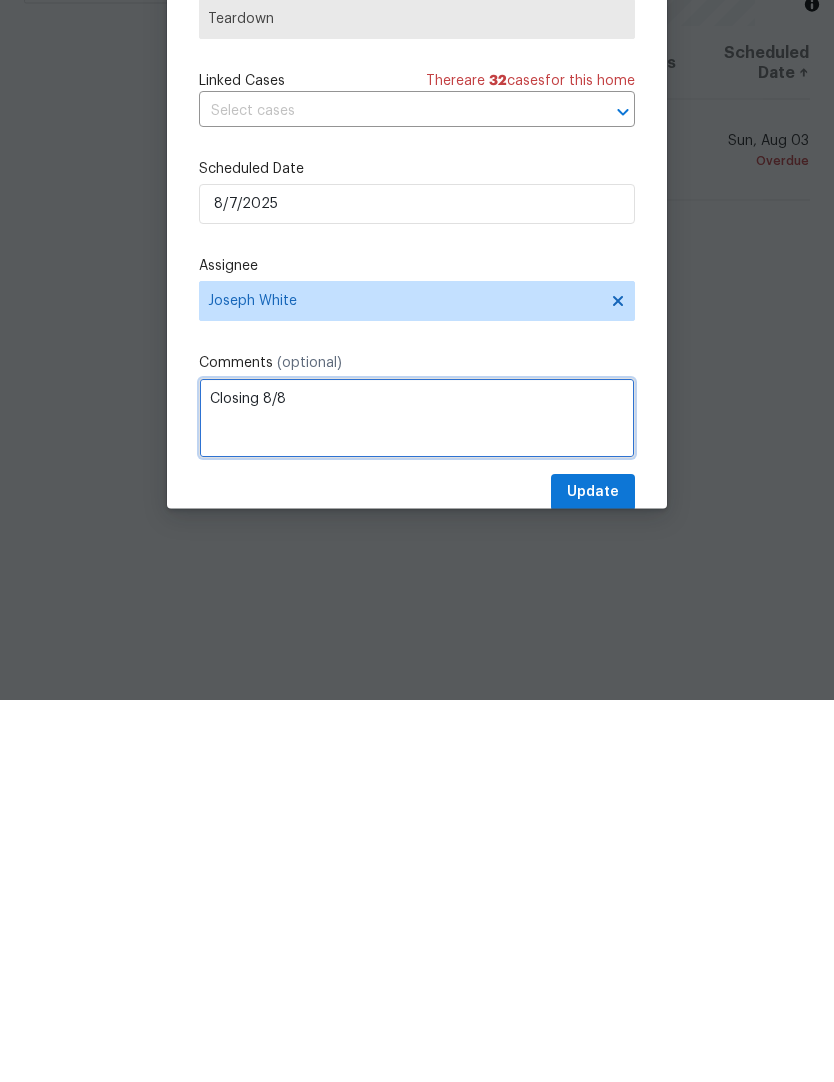 type on "Closing 8/8" 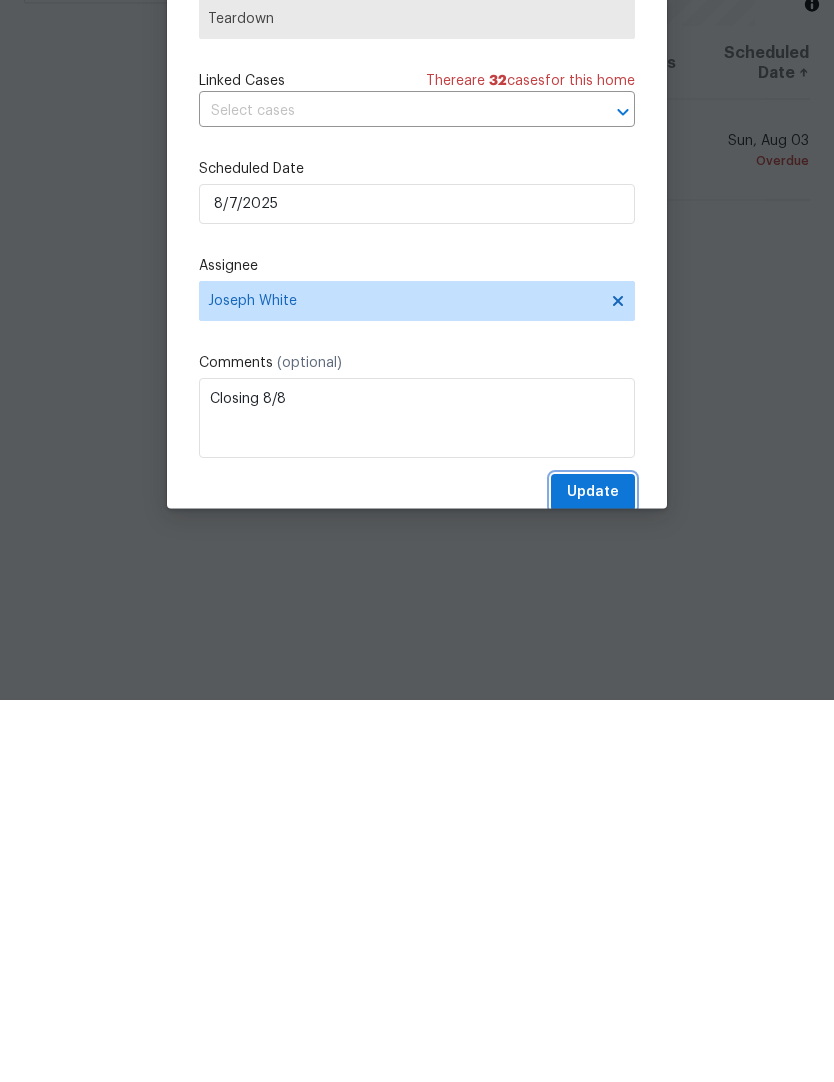 click on "Update" at bounding box center [593, 875] 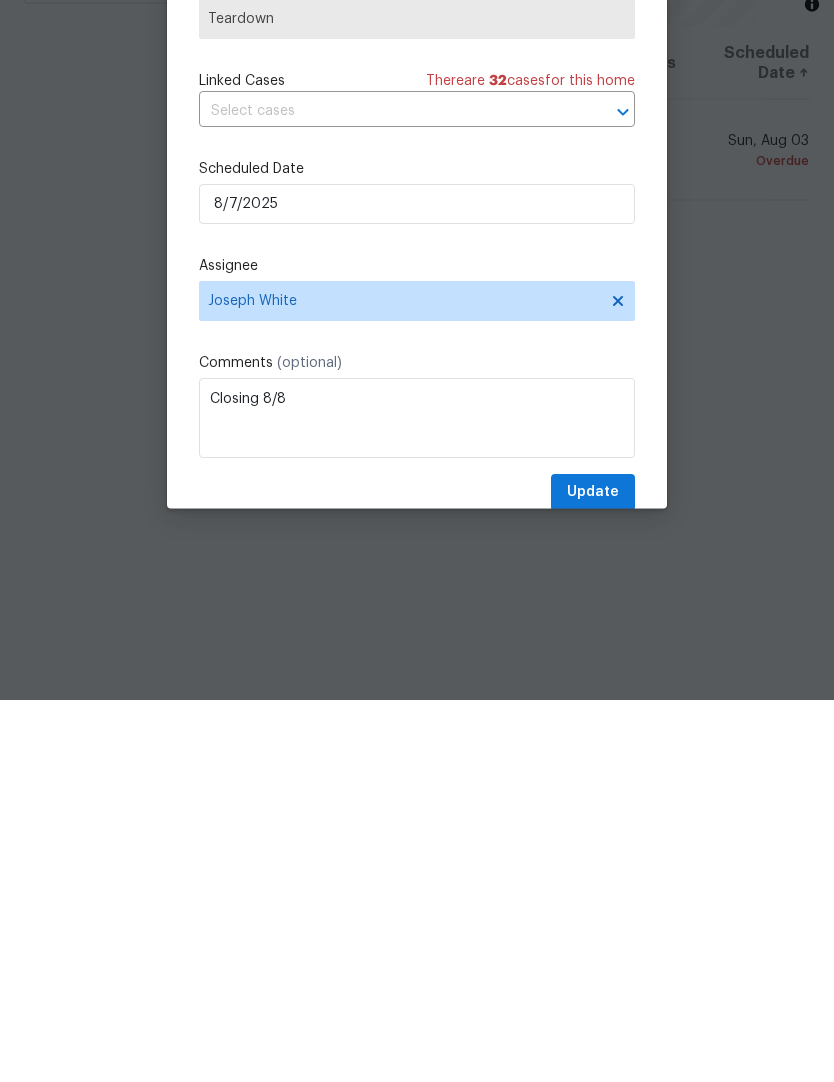 scroll, scrollTop: 82, scrollLeft: 0, axis: vertical 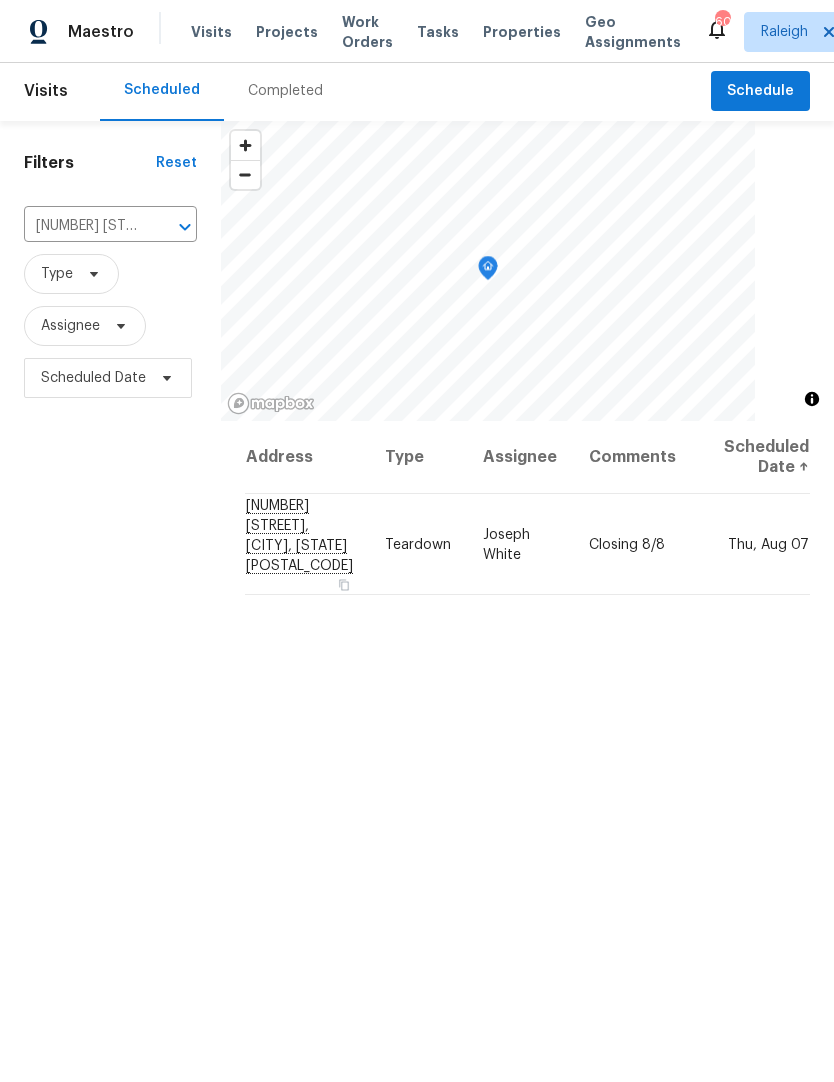 click 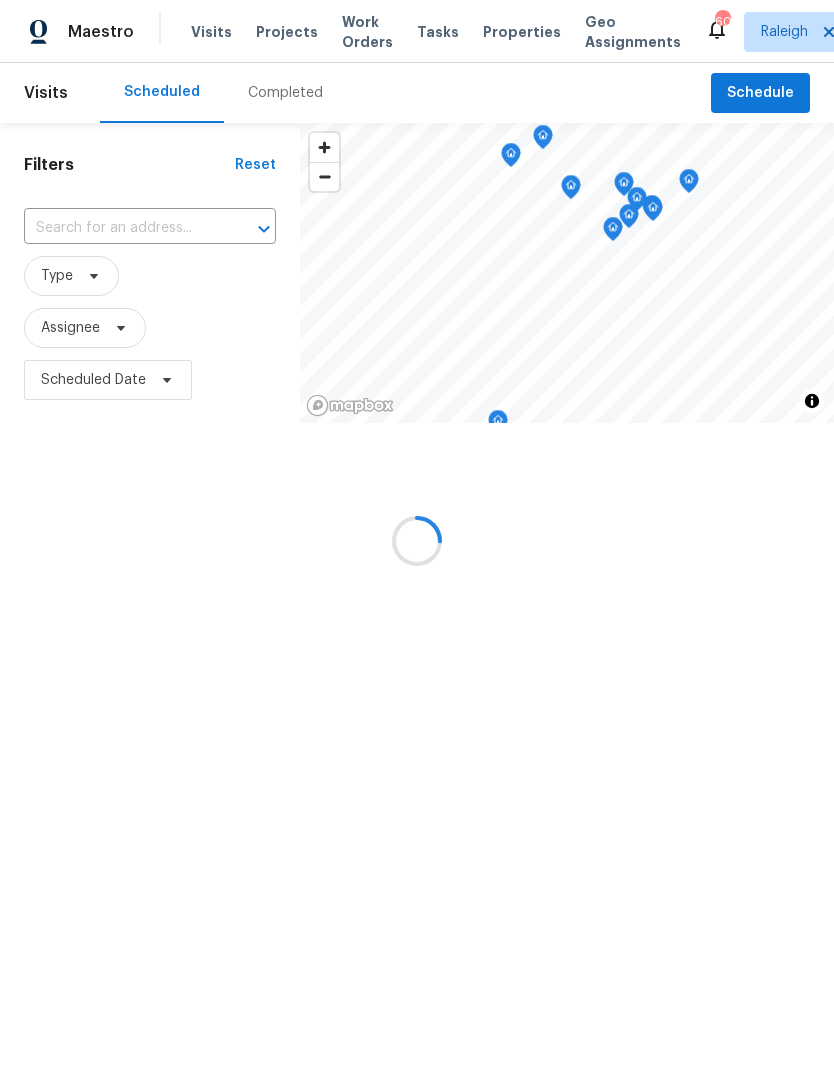 scroll, scrollTop: 0, scrollLeft: 0, axis: both 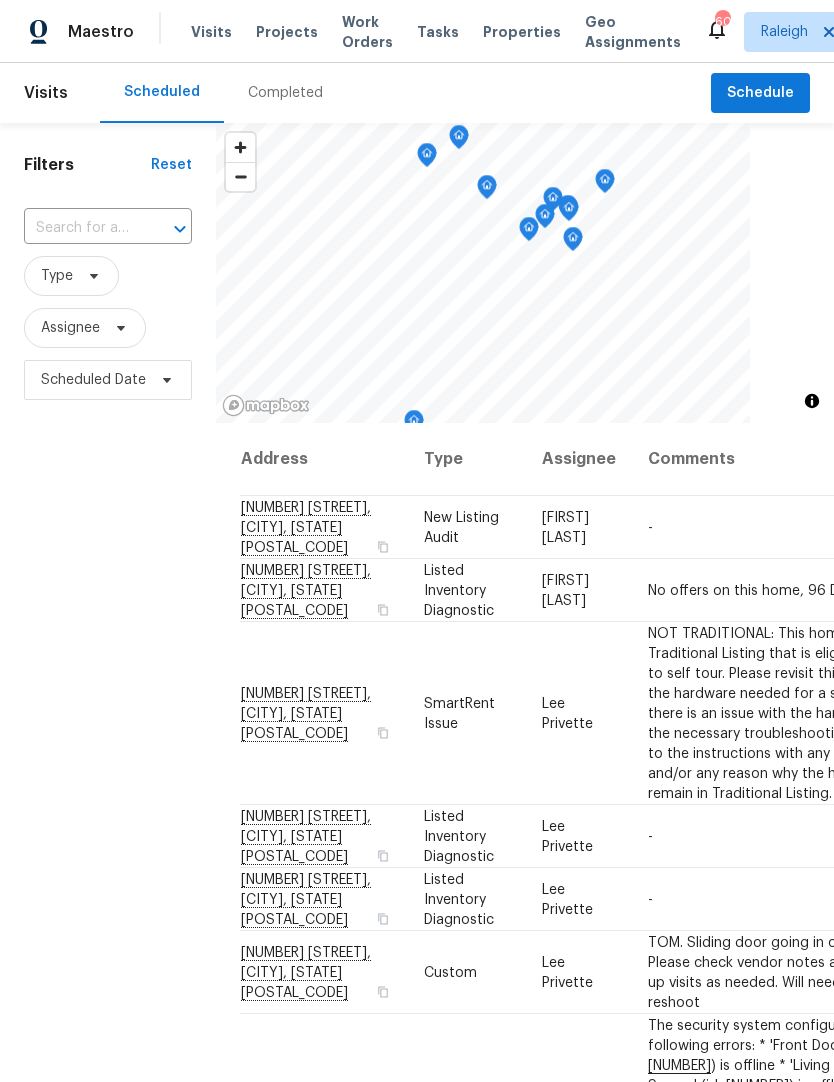 click on "Projects" at bounding box center [287, 32] 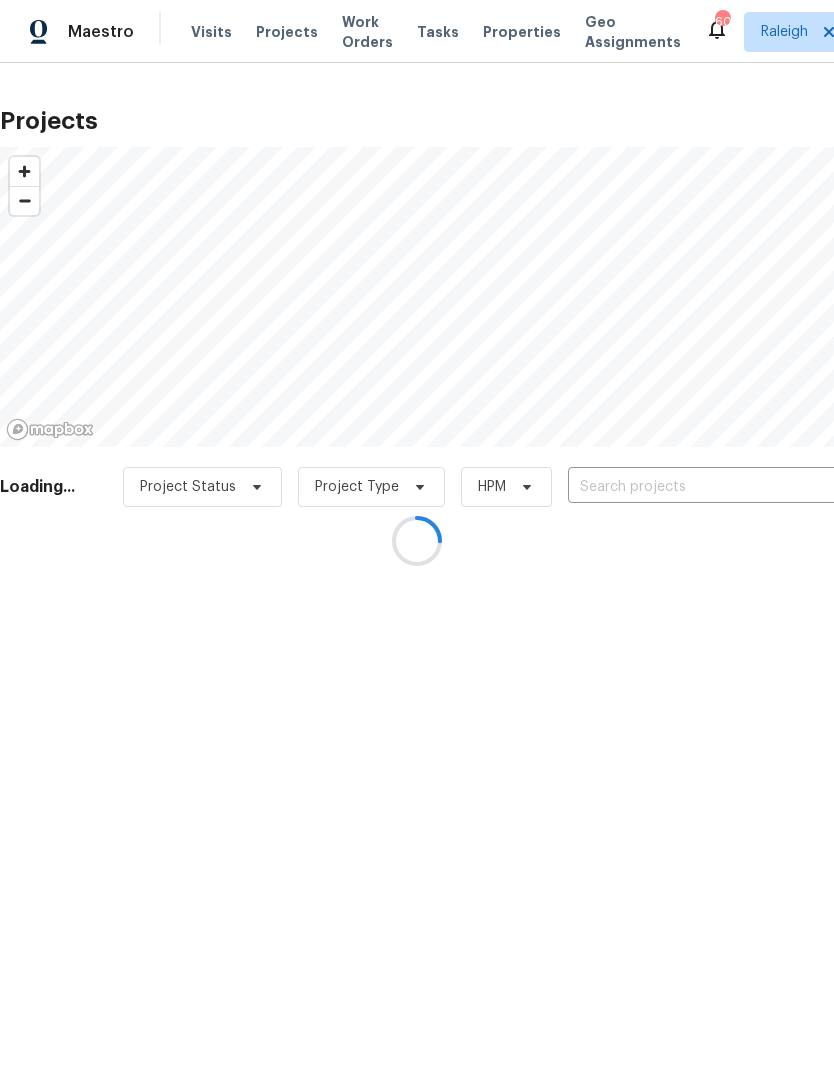 click at bounding box center (417, 541) 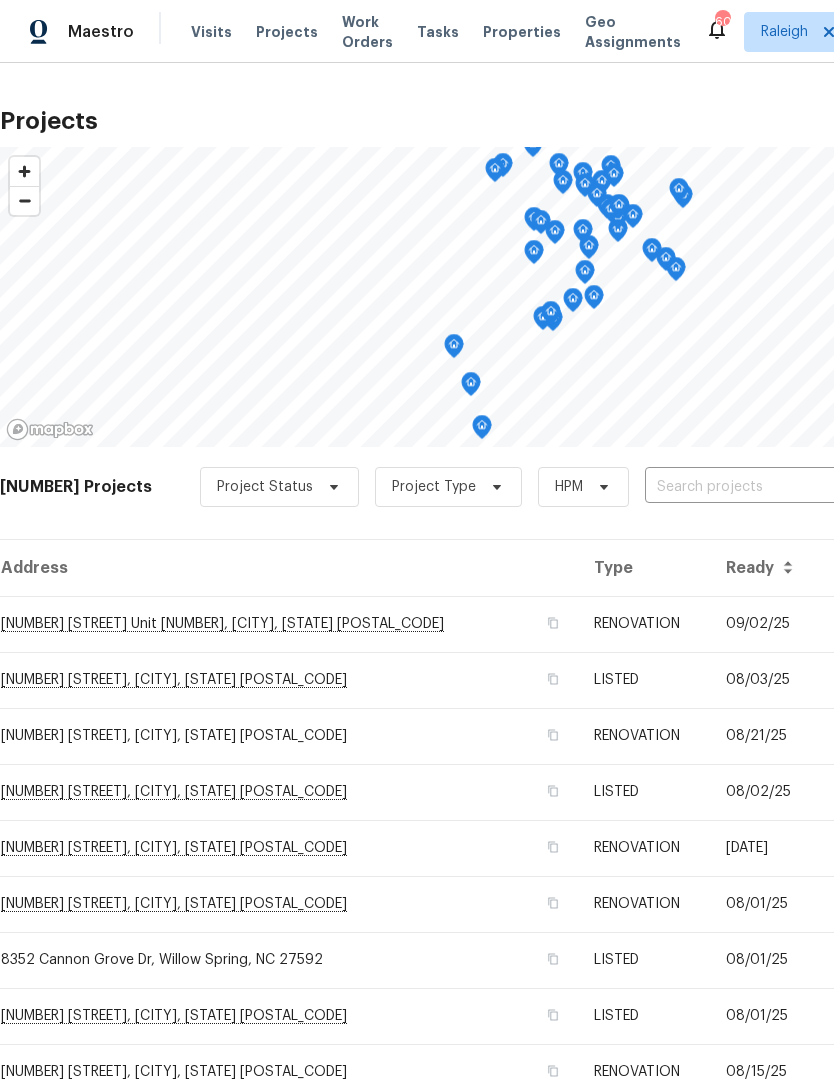 click at bounding box center (759, 487) 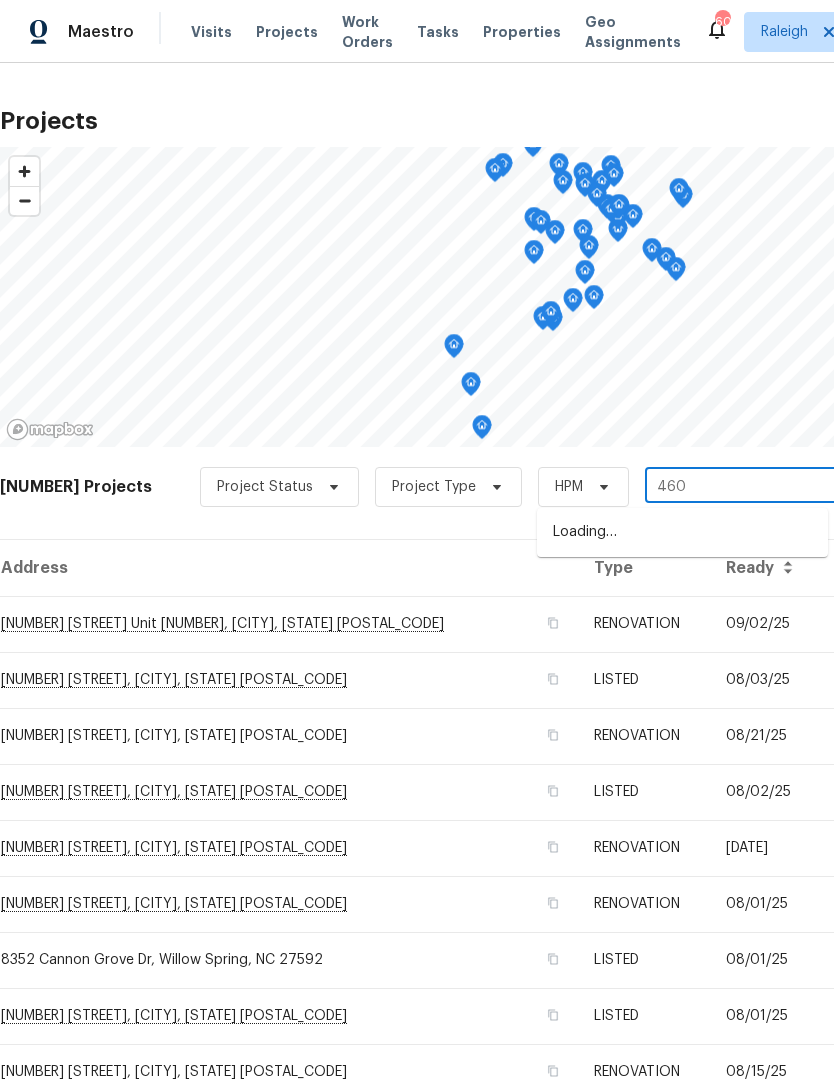 type on "4601" 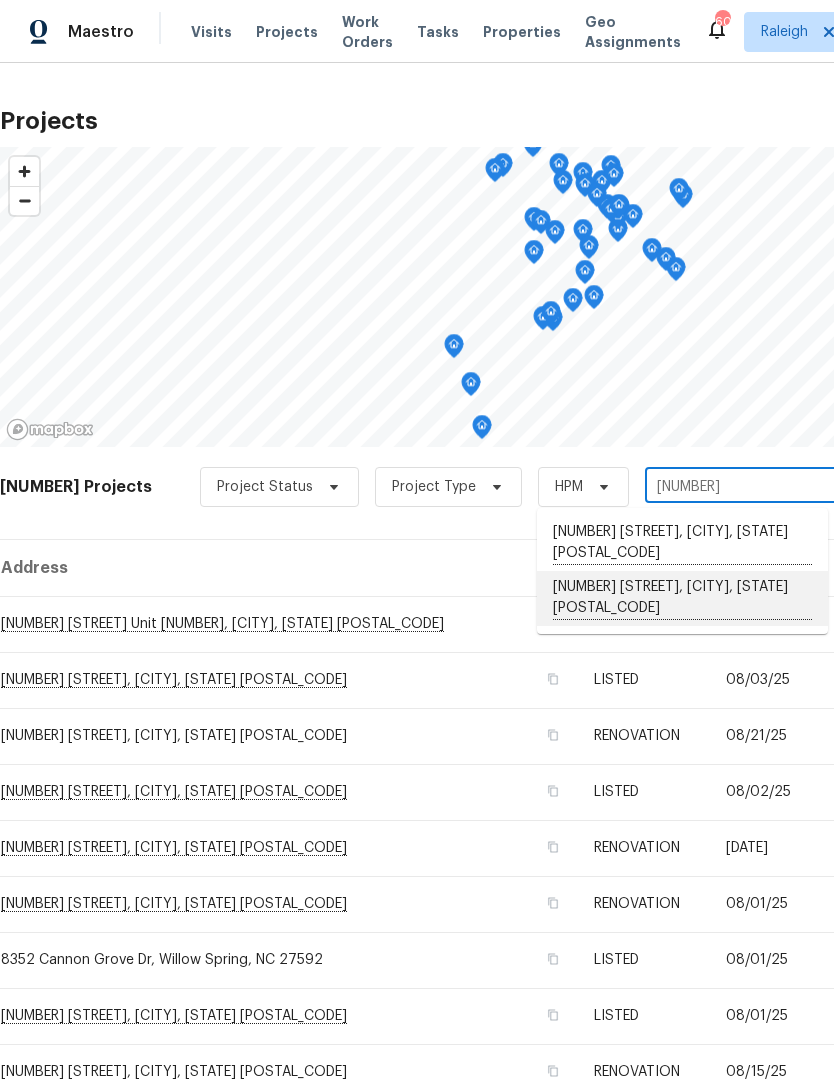 click on "[NUMBER] [STREET], [CITY], [STATE] [POSTAL_CODE]" at bounding box center [682, 598] 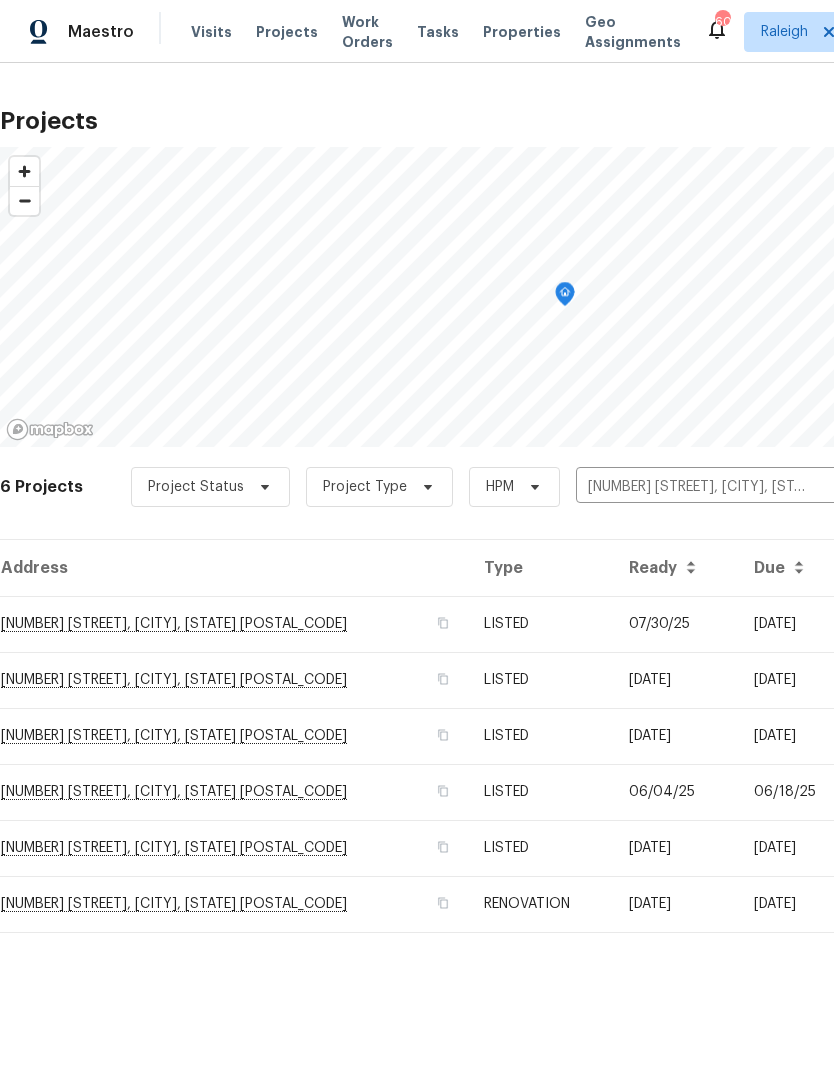 scroll, scrollTop: 0, scrollLeft: 0, axis: both 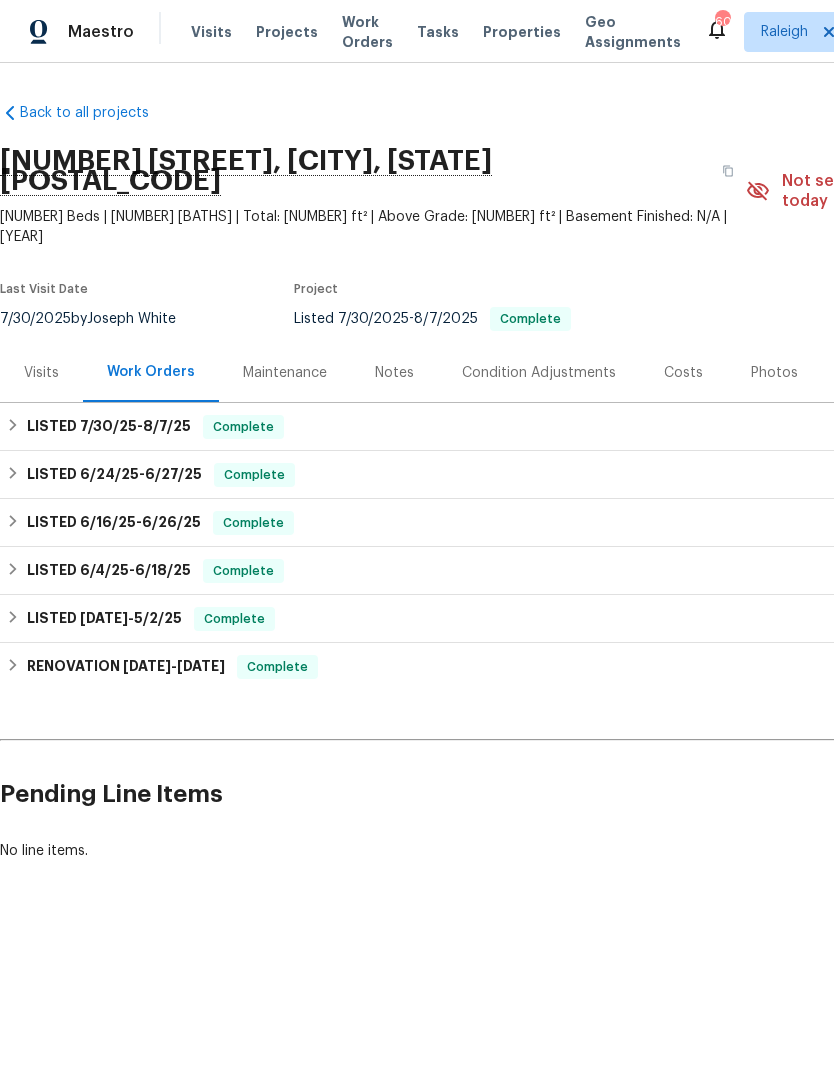 click on "Maintenance" at bounding box center [285, 373] 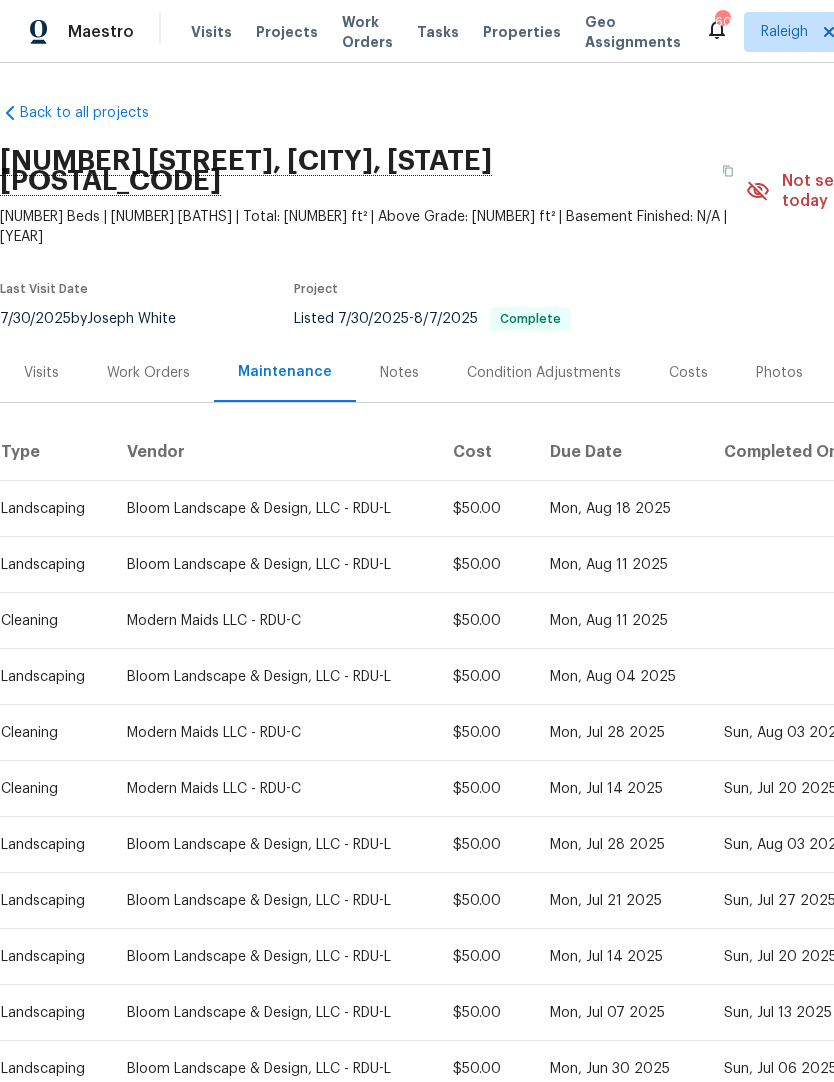 click on "Work Orders" at bounding box center [148, 373] 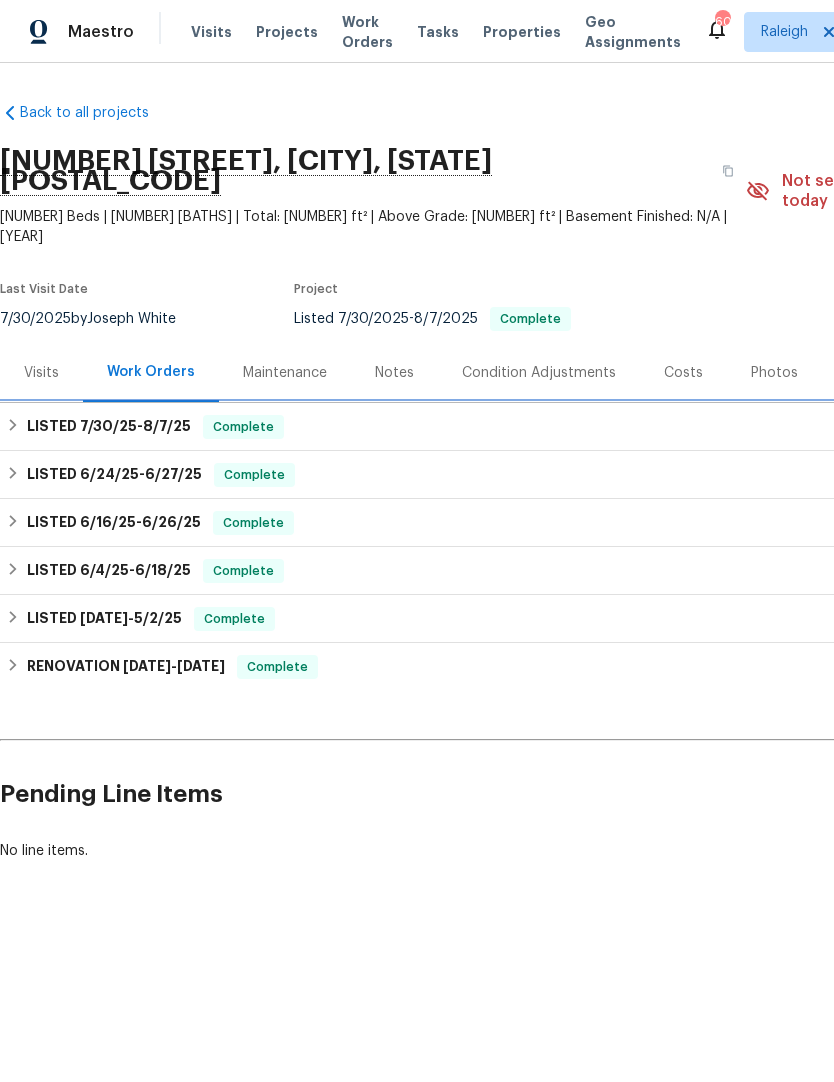 click on "LISTED   7/30/25  -  8/7/25" at bounding box center (109, 427) 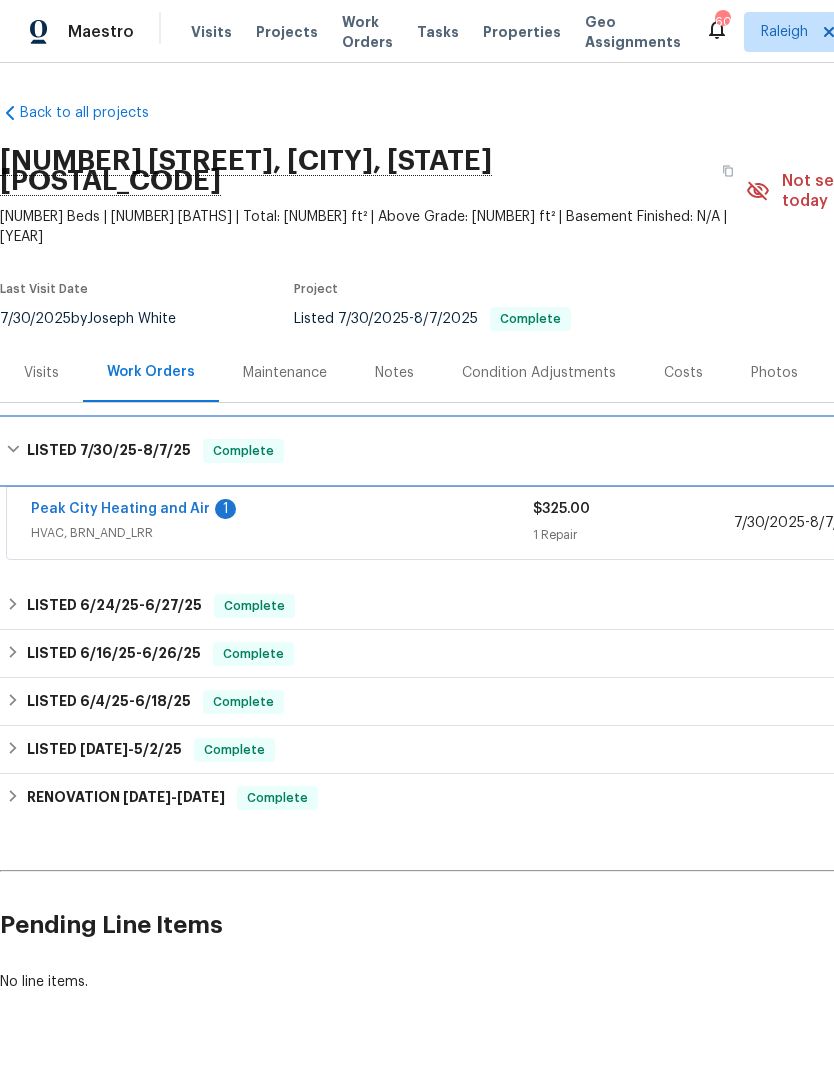 scroll, scrollTop: 0, scrollLeft: 0, axis: both 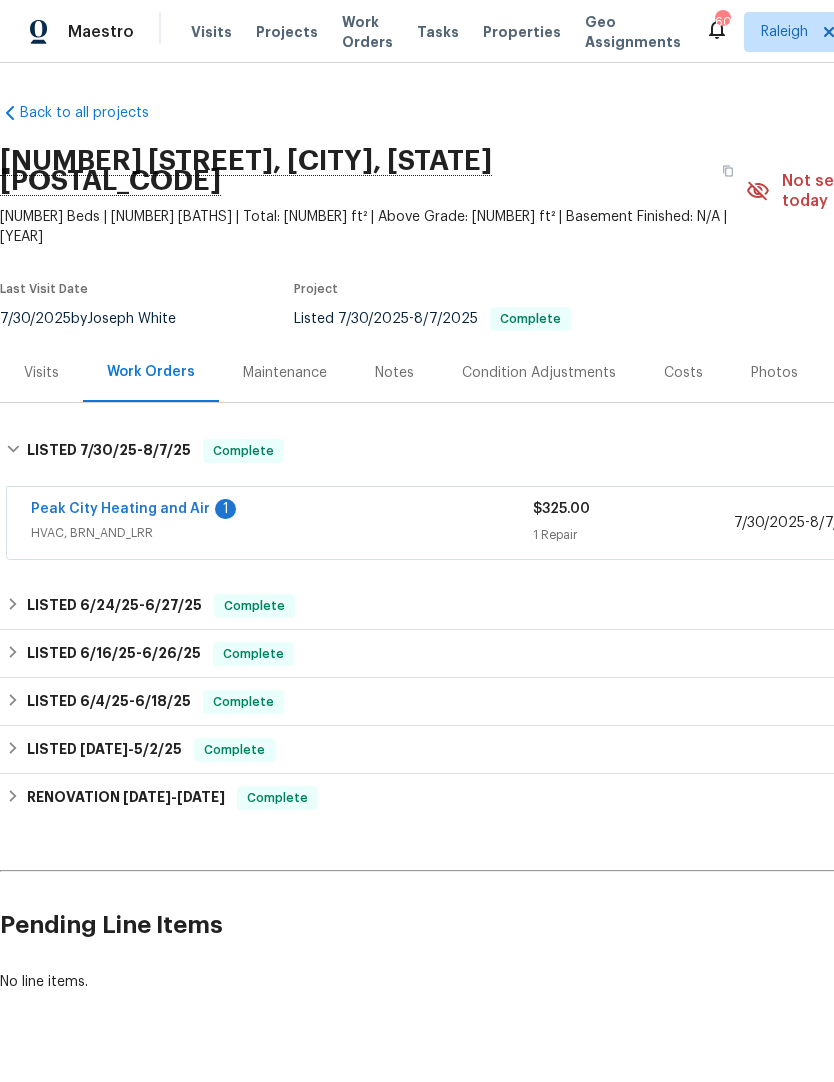 click on "Peak City Heating and Air" at bounding box center [120, 509] 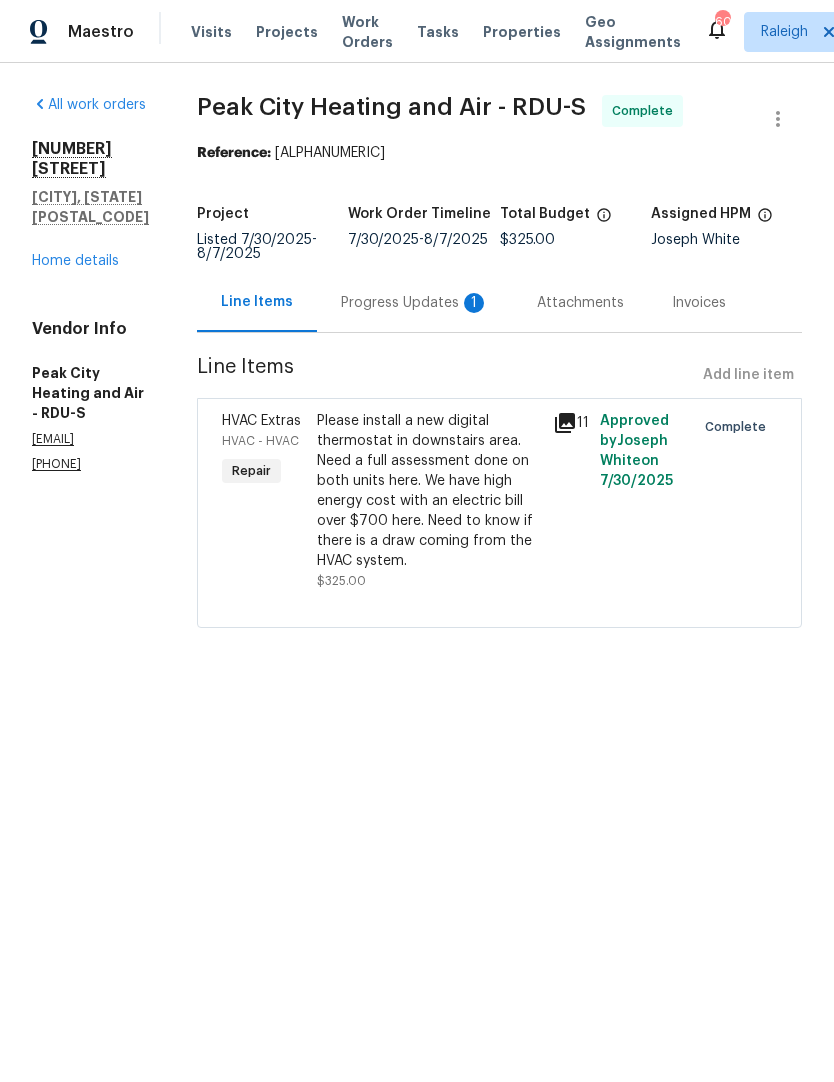 click on "Progress Updates 1" at bounding box center [415, 303] 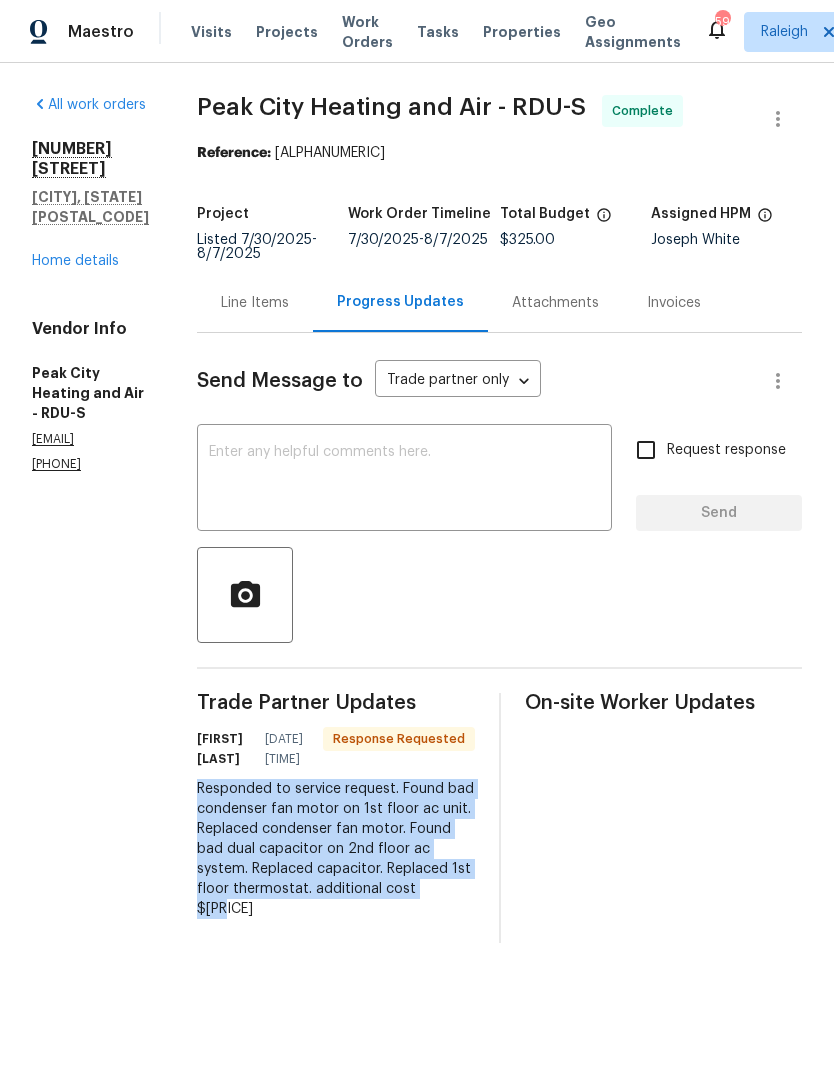 copy on "Responded to service request. Found bad condenser fan motor on 1st floor ac unit. Replaced condenser fan motor. Found bad dual capacitor on 2nd floor ac system. Replaced capacitor. Replaced 1st floor thermostat. additional cost $567" 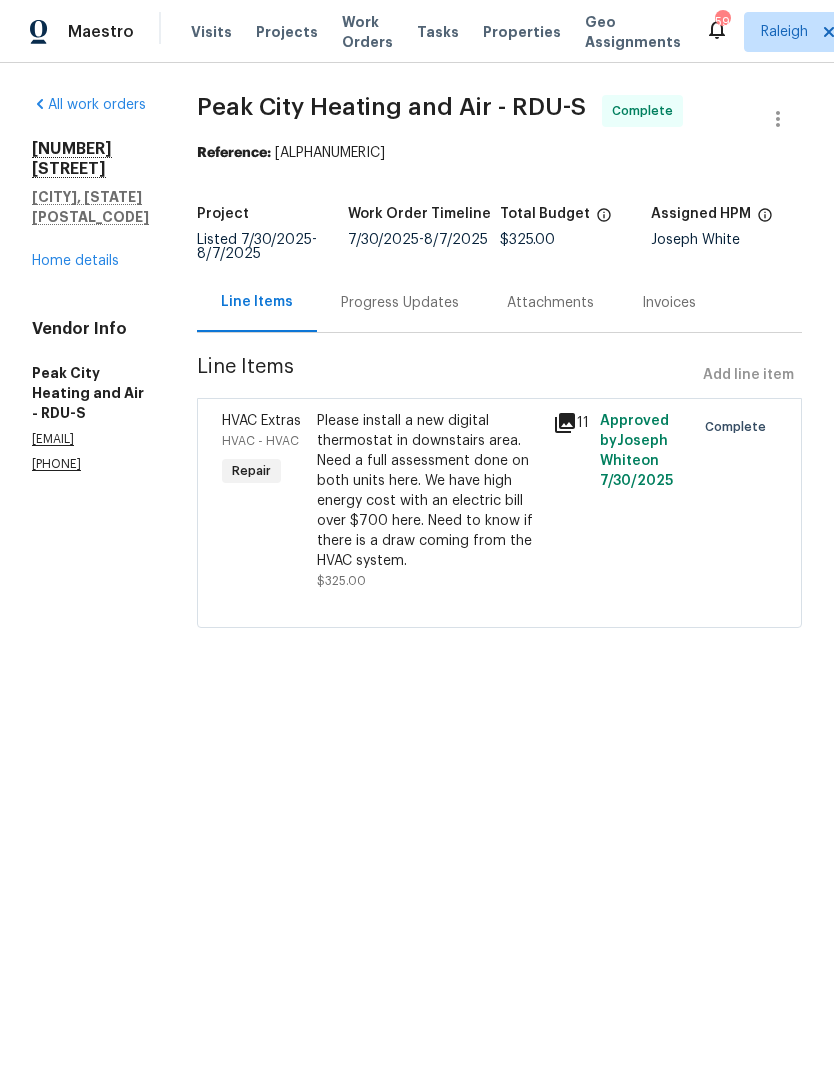 click on "Home details" at bounding box center [75, 261] 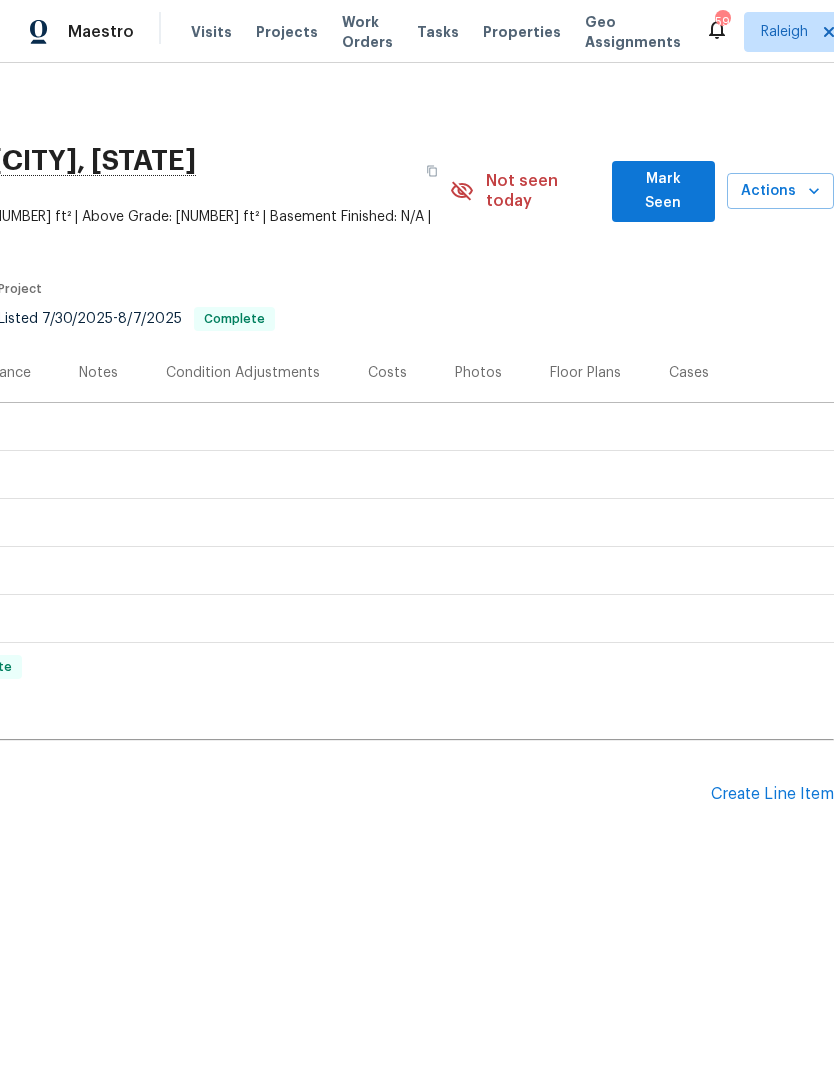 scroll, scrollTop: 0, scrollLeft: 296, axis: horizontal 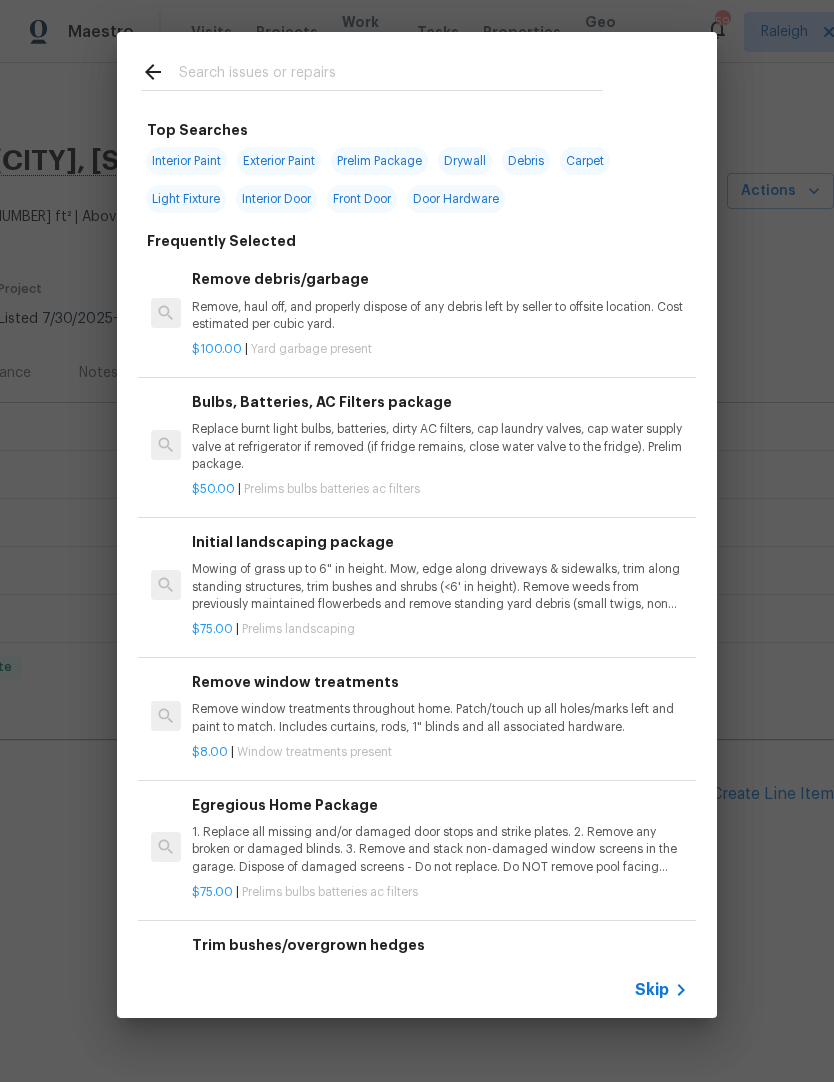 click at bounding box center [391, 75] 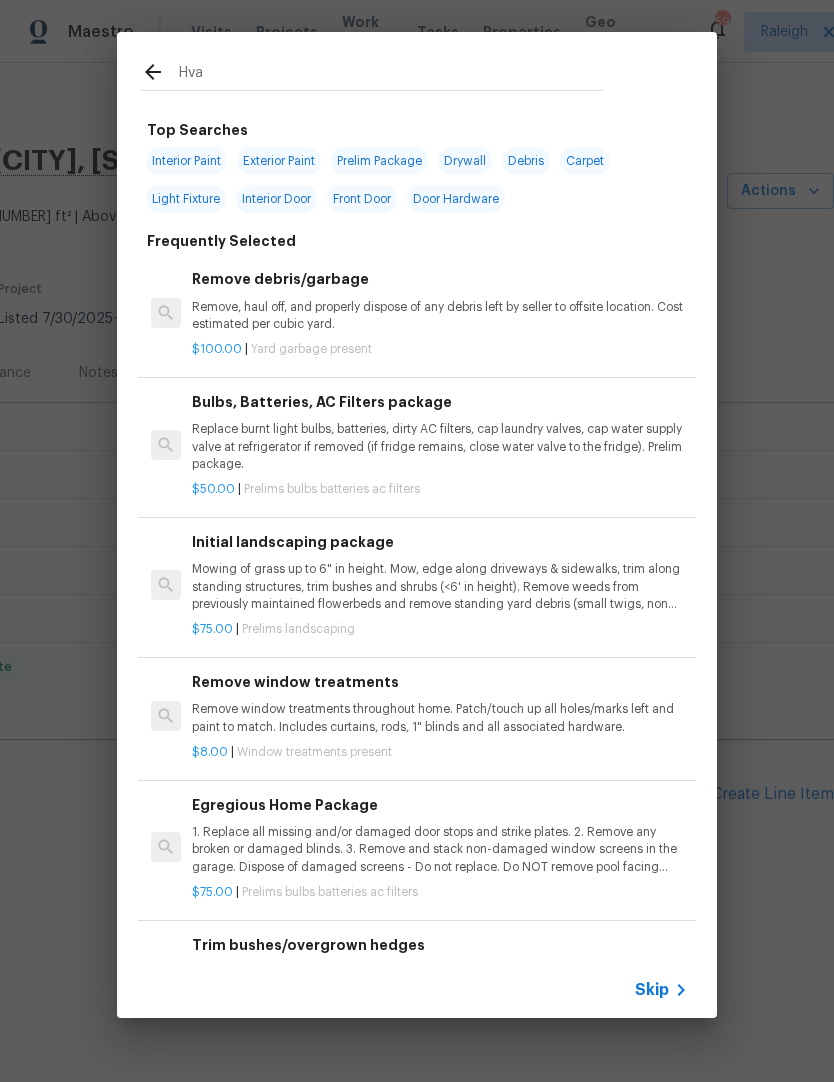 type on "Hvac" 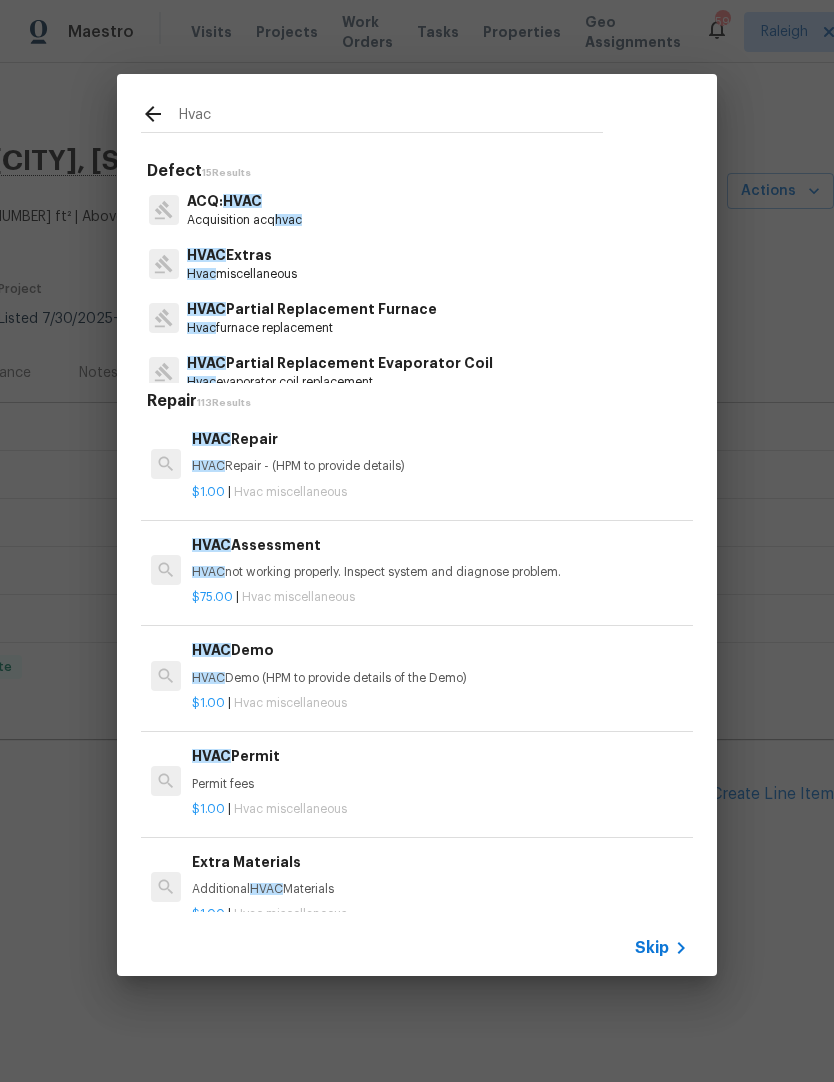 scroll, scrollTop: 0, scrollLeft: 0, axis: both 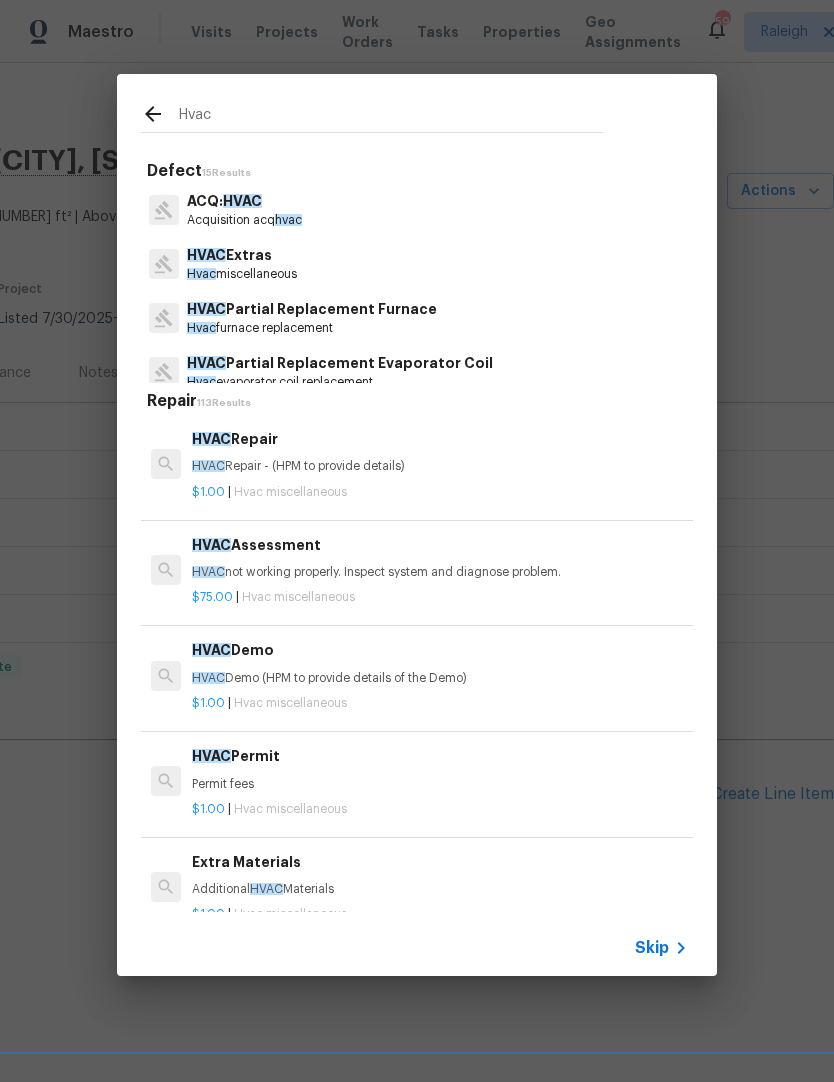 click on "HVAC  Repair - (HPM to provide details)" at bounding box center (440, 466) 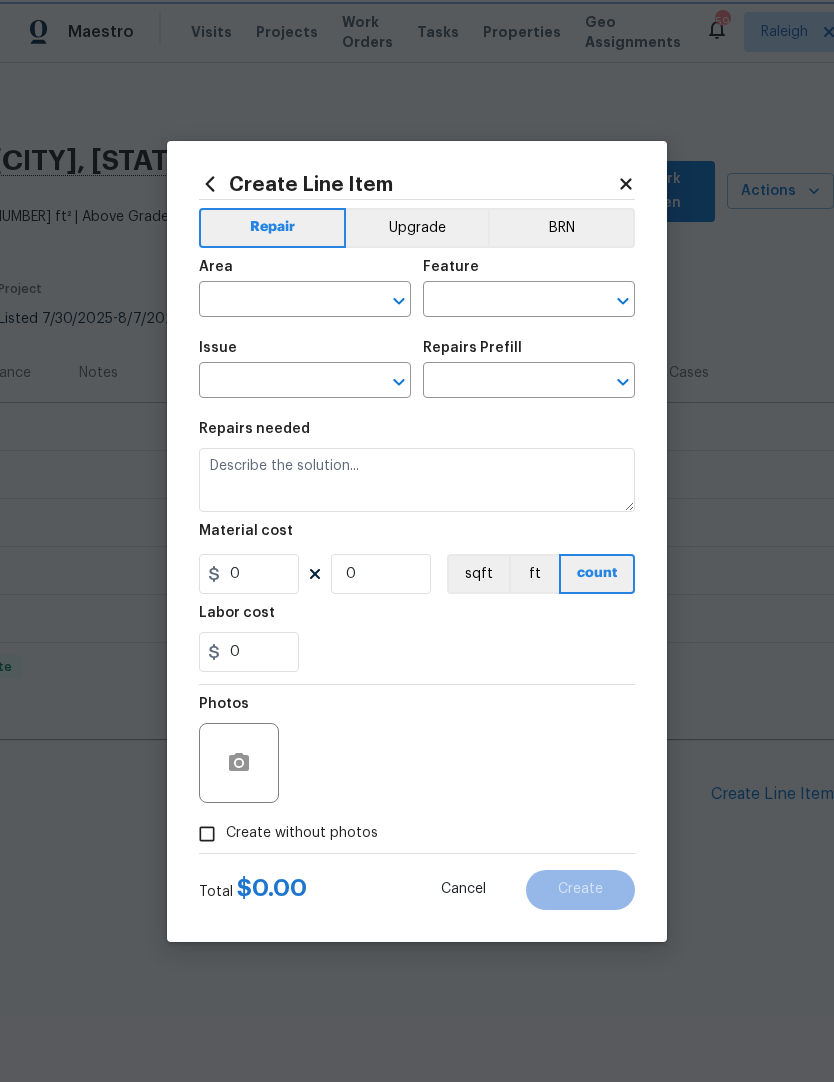 type on "HVAC" 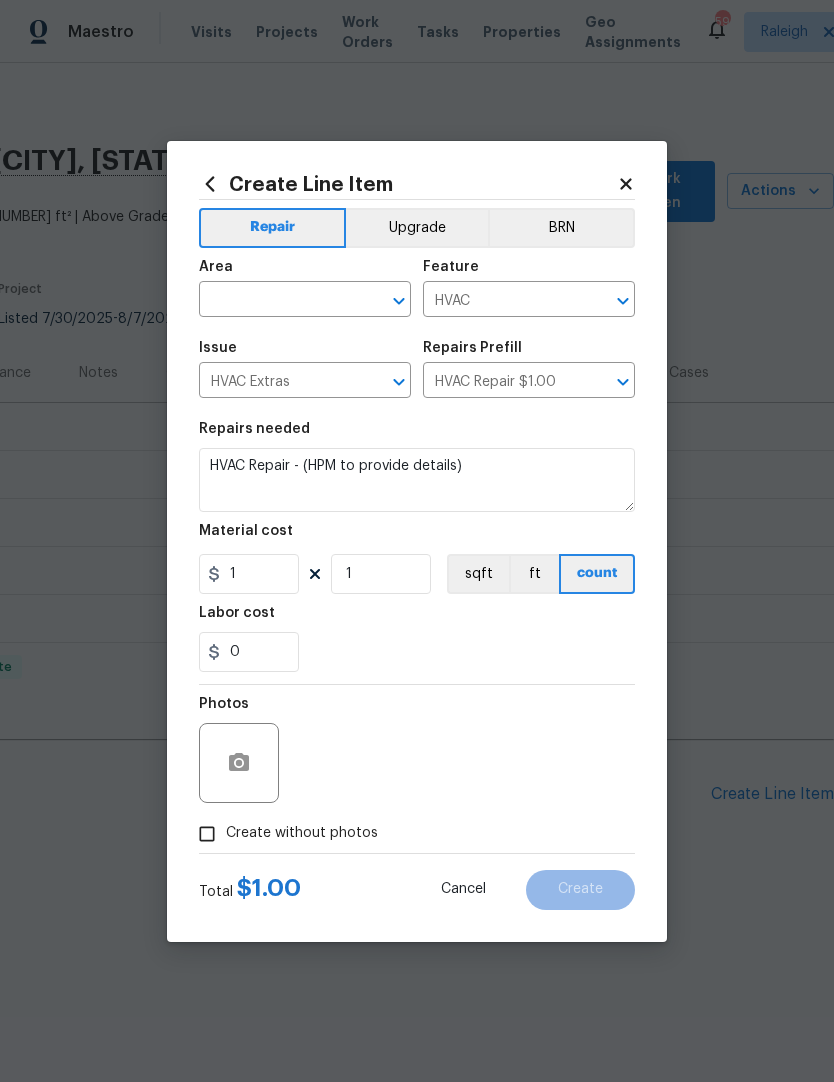 click at bounding box center (277, 301) 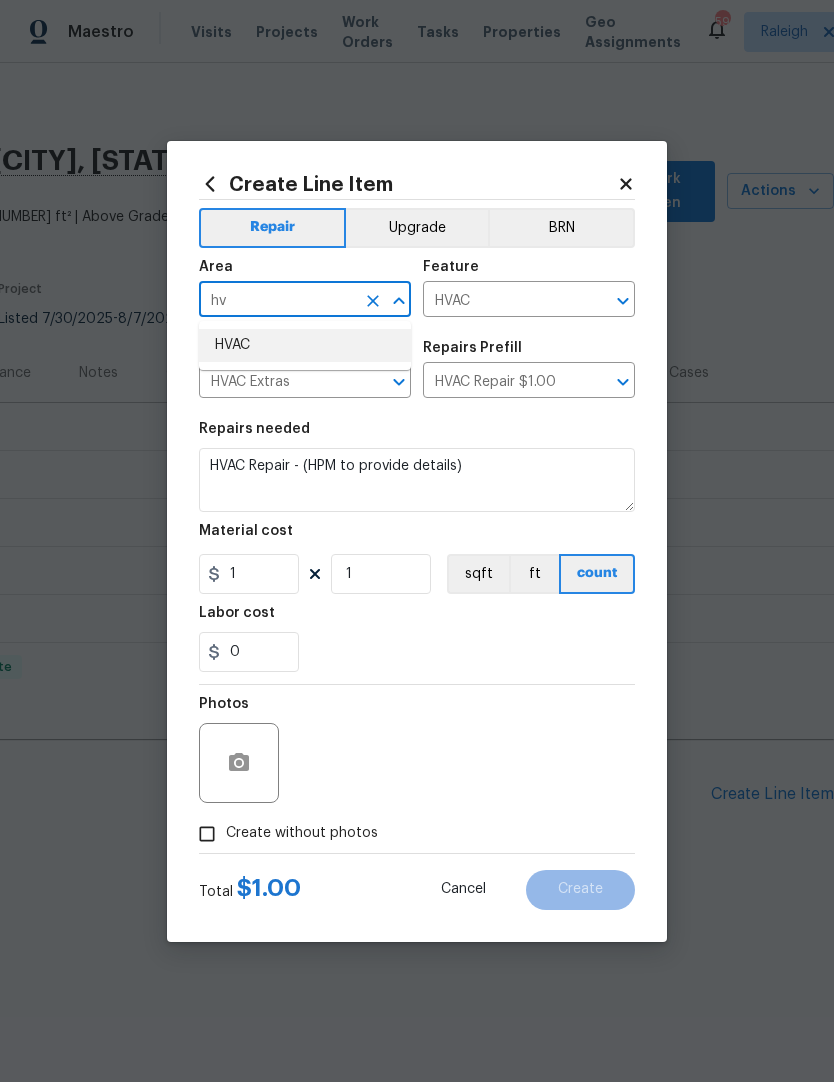 click on "HVAC" at bounding box center [305, 345] 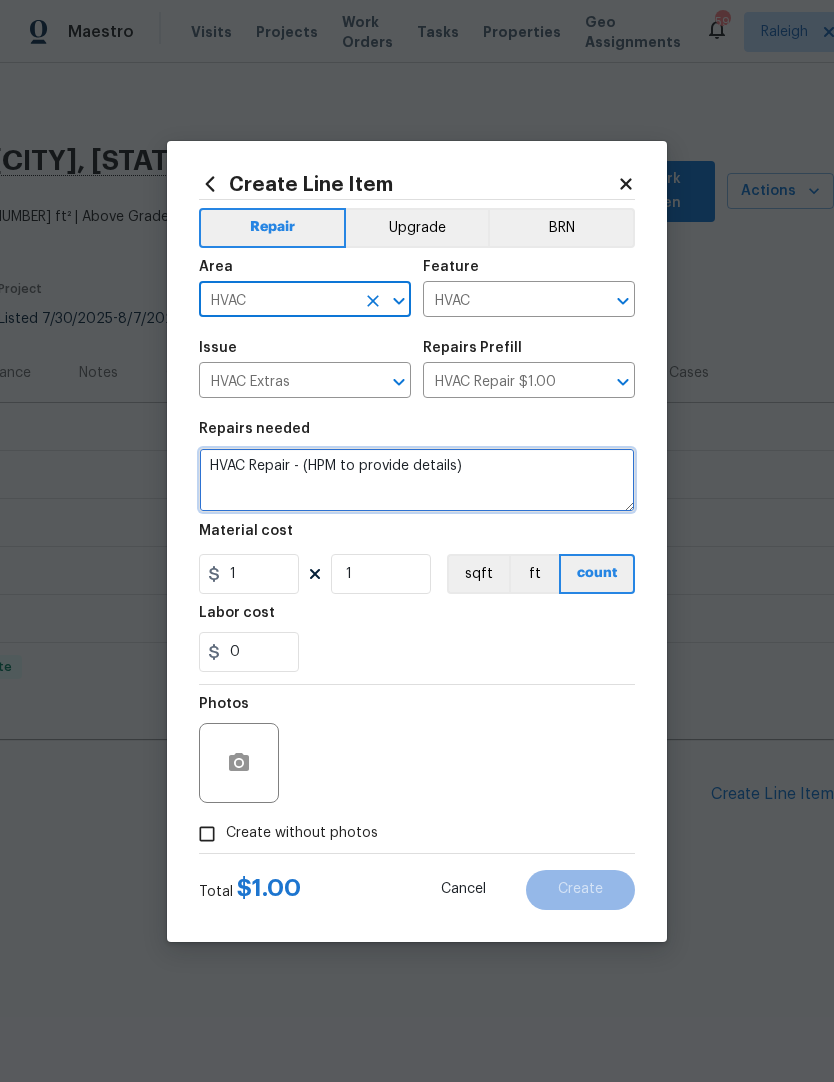 click on "HVAC Repair - (HPM to provide details)" at bounding box center [417, 480] 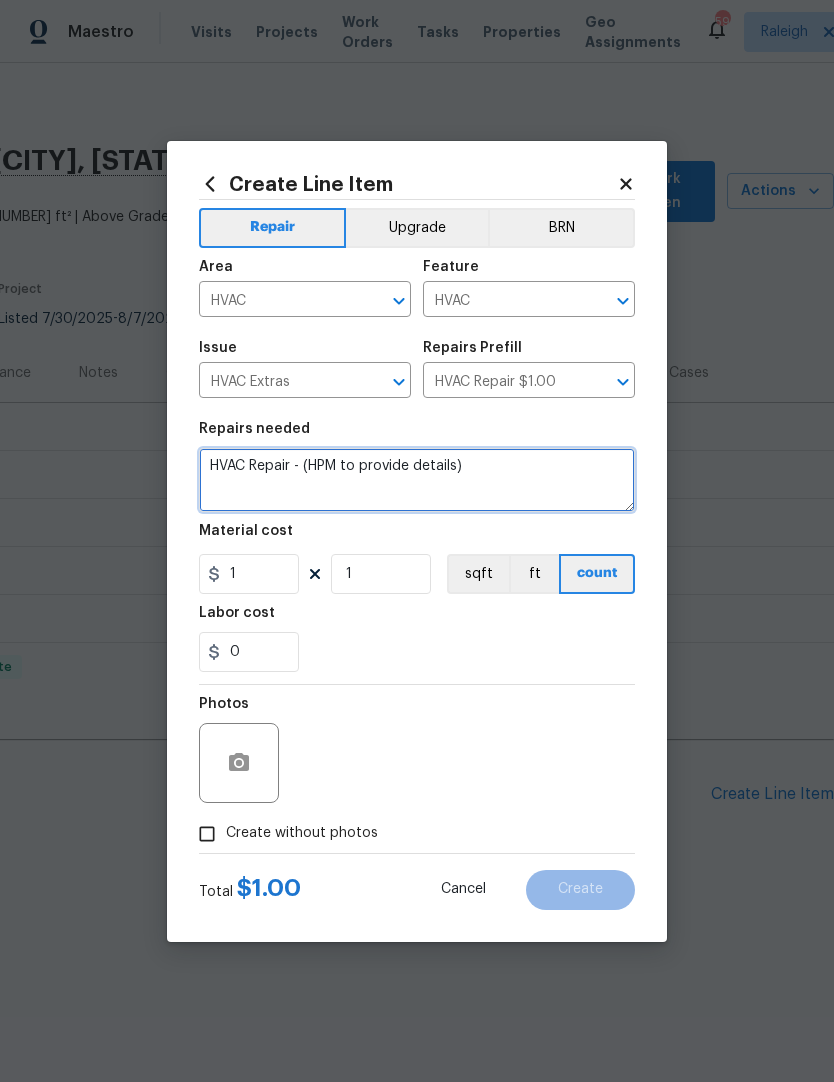 click on "HVAC Repair - (HPM to provide details)" at bounding box center (417, 480) 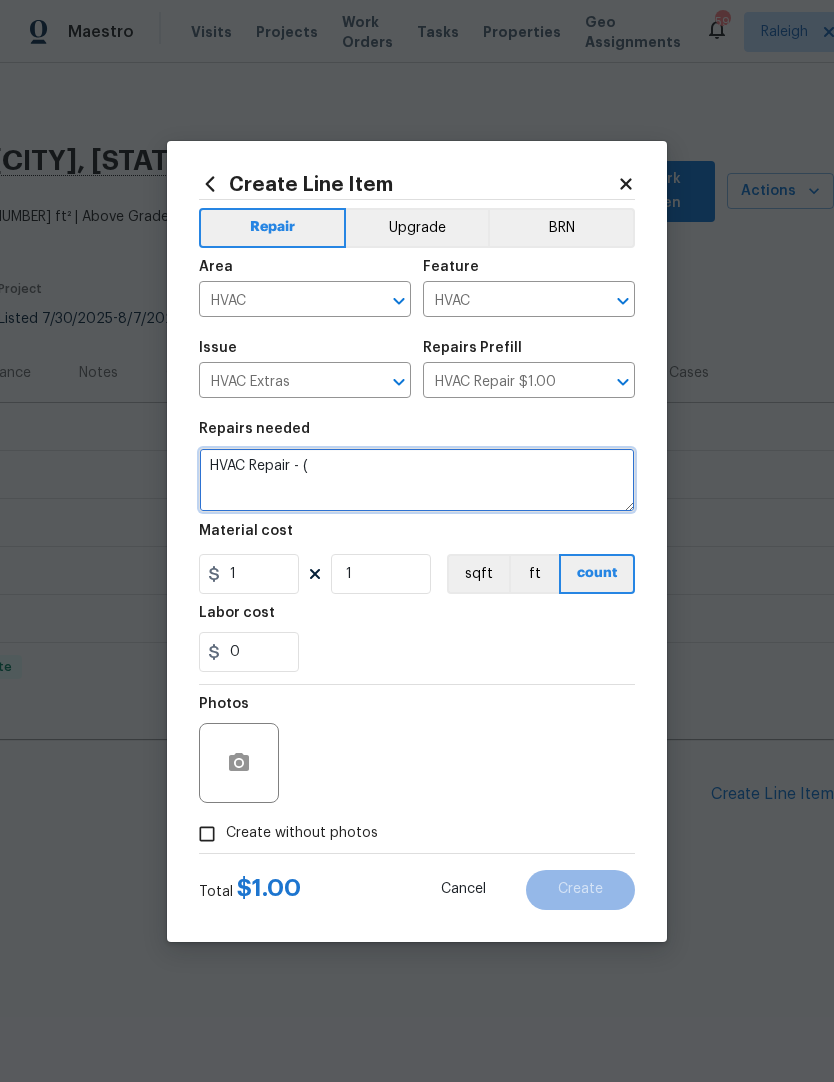 type on "HVAC" 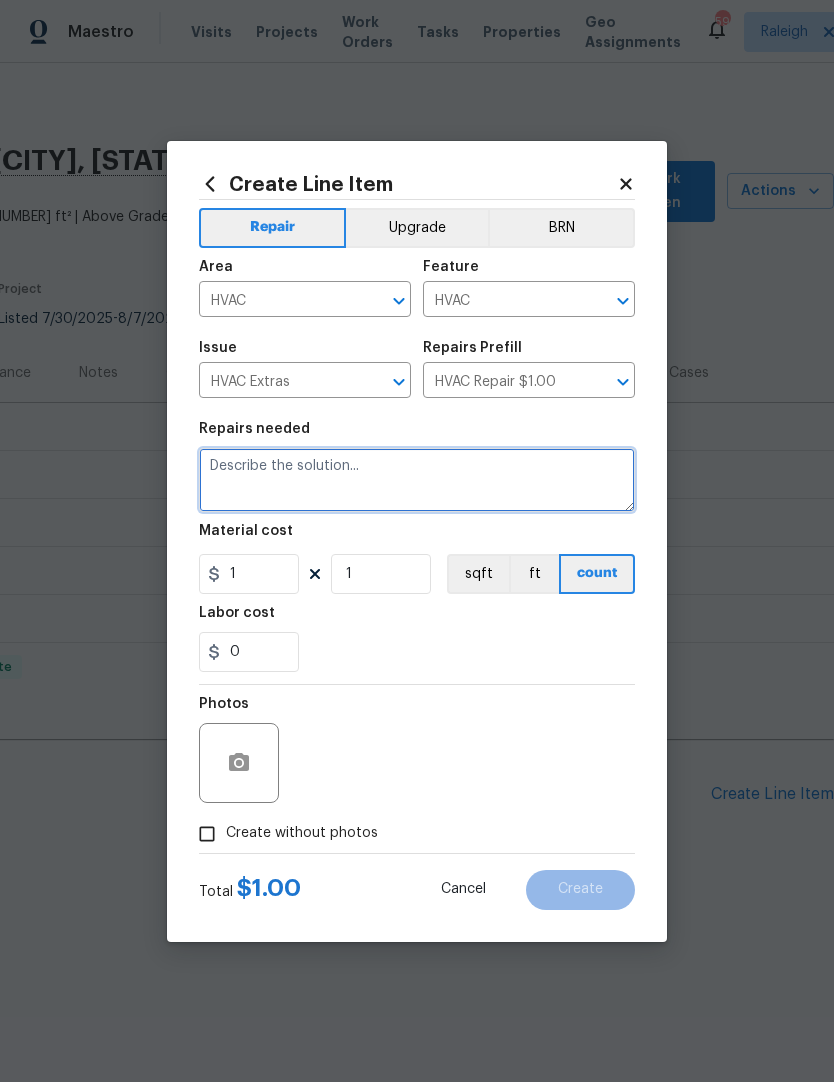 paste on "Responded to service request. Found bad condenser fan motor on 1st floor ac unit. Replaced condenser fan motor. Found bad dual capacitor on 2nd floor ac system. Replaced capacitor. Replaced 1st floor thermostat. additional cost $567" 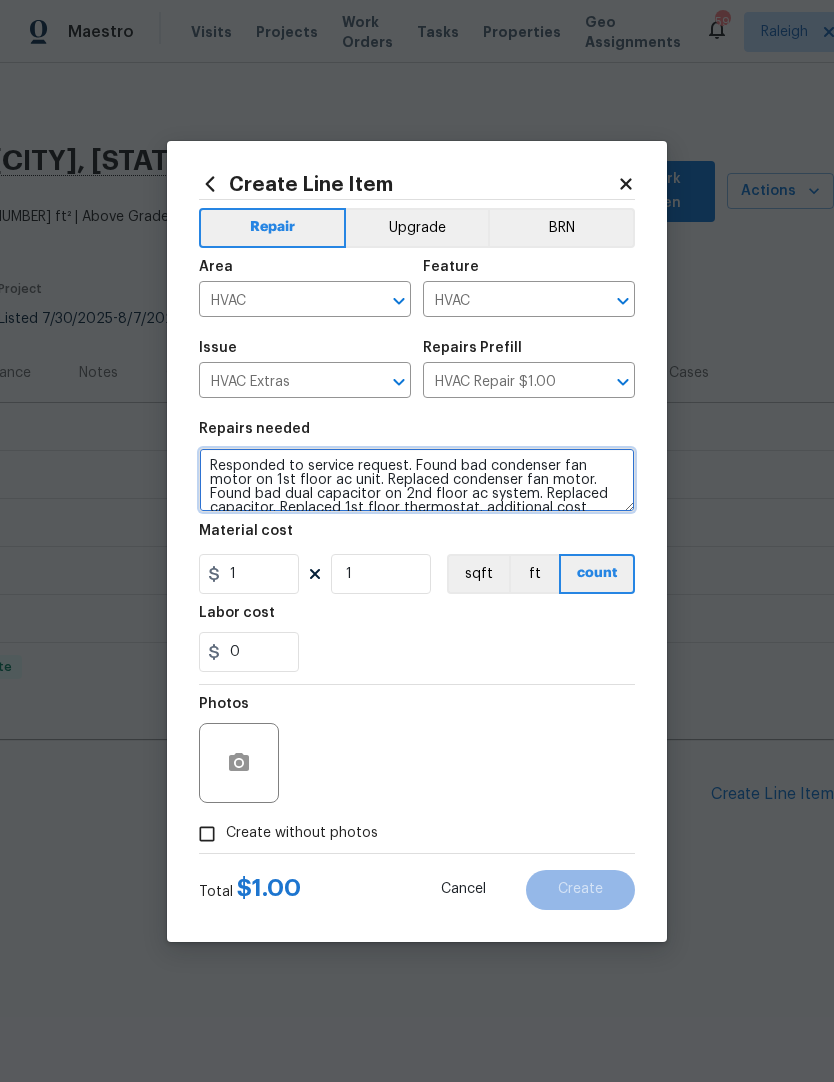 scroll, scrollTop: 5, scrollLeft: 0, axis: vertical 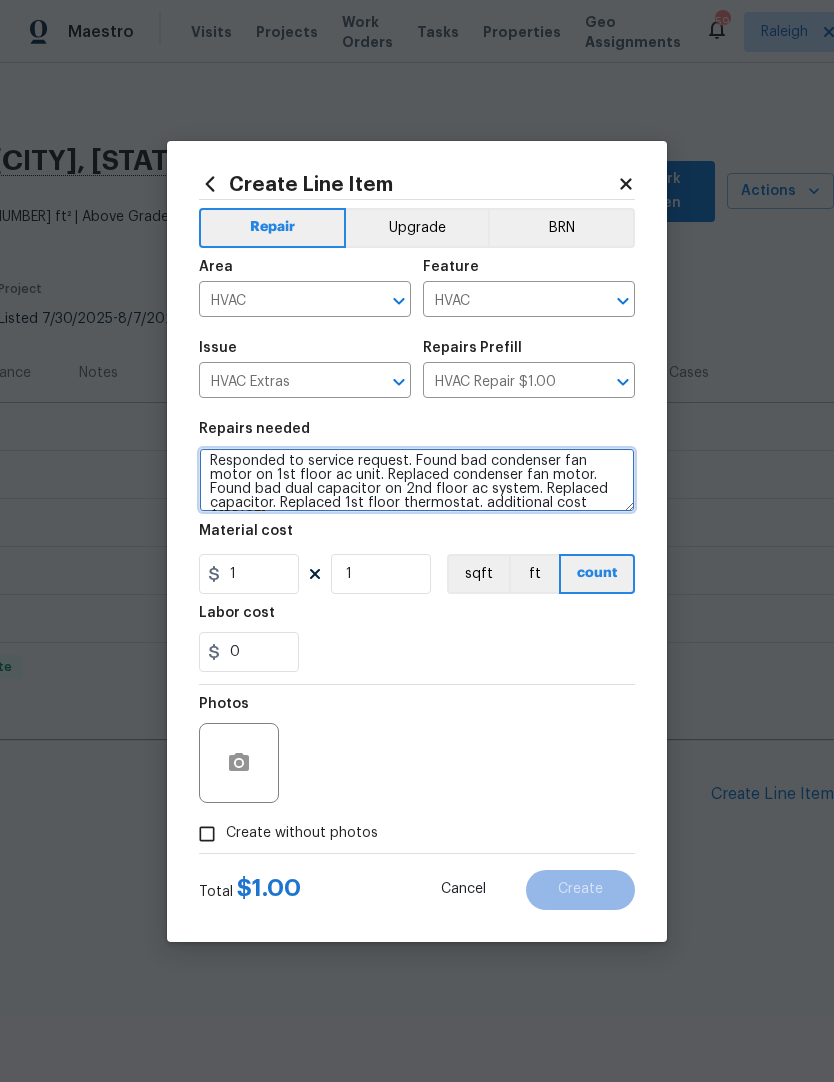 type on "Responded to service request. Found bad condenser fan motor on 1st floor ac unit. Replaced condenser fan motor. Found bad dual capacitor on 2nd floor ac system. Replaced capacitor. Replaced 1st floor thermostat. additional cost $567" 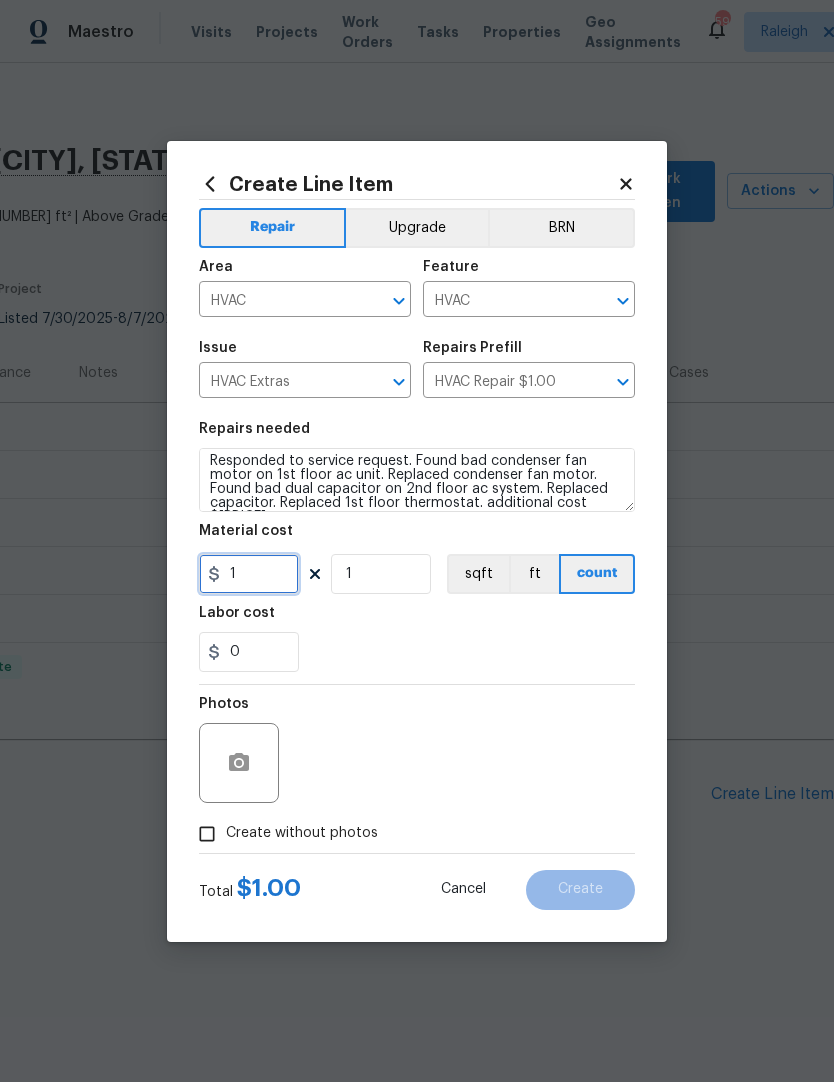 click on "1" at bounding box center [249, 574] 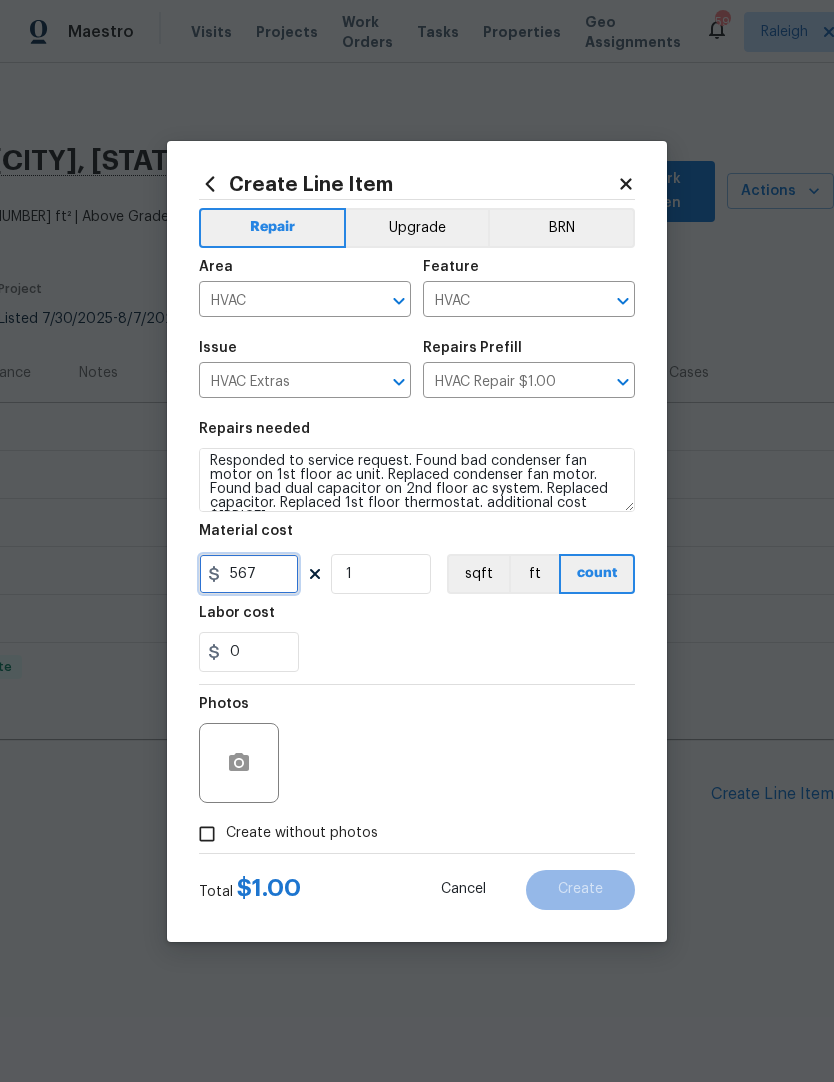 type on "567" 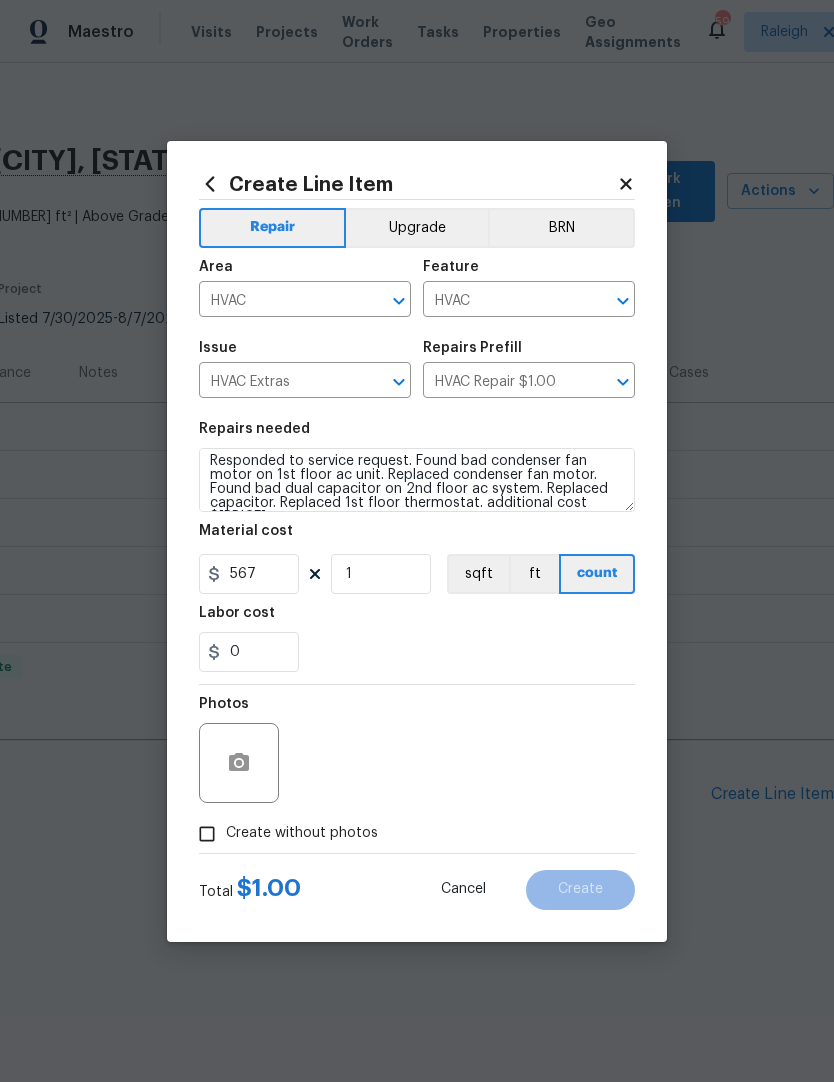 click on "Repair Upgrade BRN Area HVAC ​ Feature HVAC ​ Issue HVAC Extras ​ Repairs Prefill HVAC Repair $1.00 ​ Repairs needed Responded to service request. Found bad condenser fan motor on 1st floor ac unit. Replaced condenser fan motor. Found bad dual capacitor on 2nd floor ac system. Replaced capacitor. Replaced 1st floor thermostat. additional cost $567 Material cost 567 1 sqft ft count Labor cost 0 Photos Create without photos" at bounding box center (417, 526) 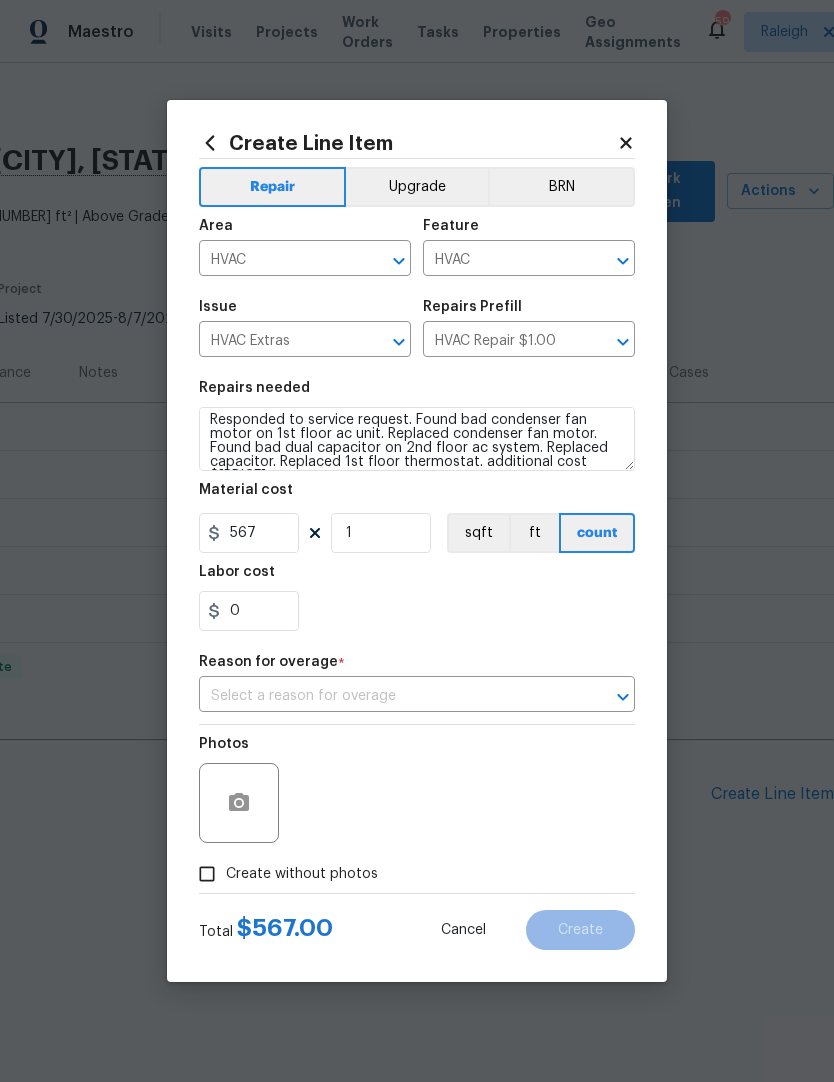 click 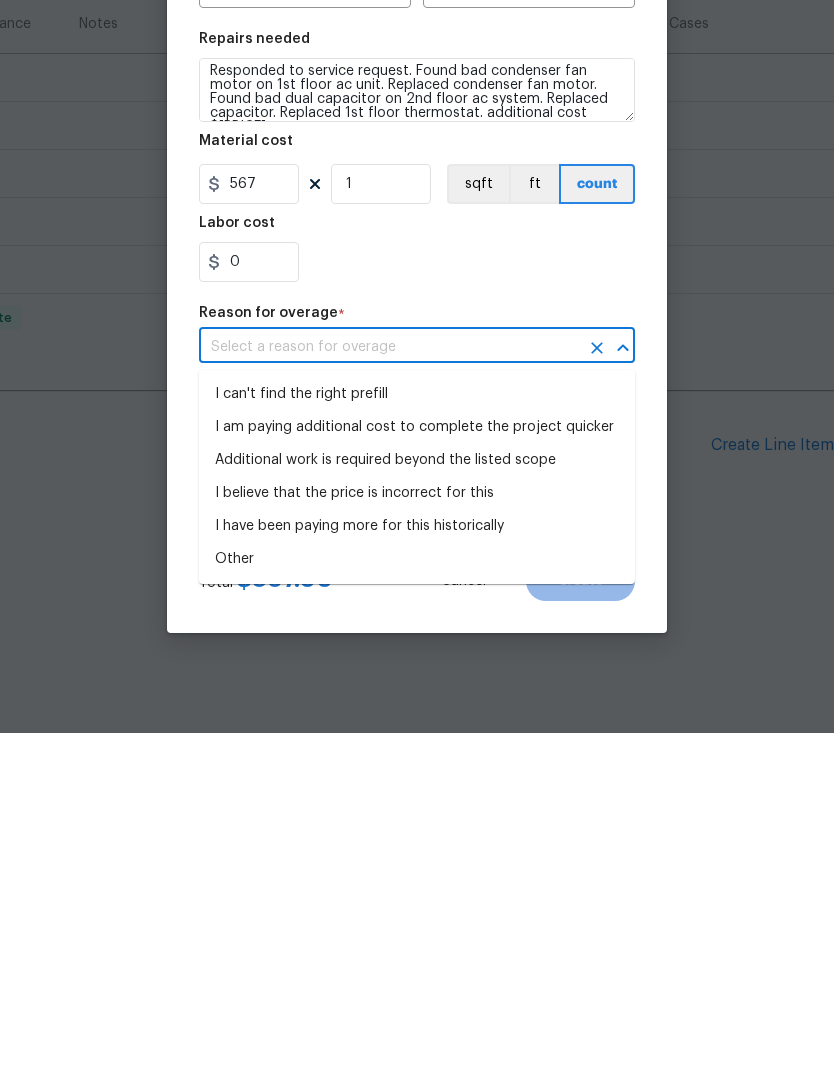 click on "Additional work is required beyond the listed scope" at bounding box center (417, 809) 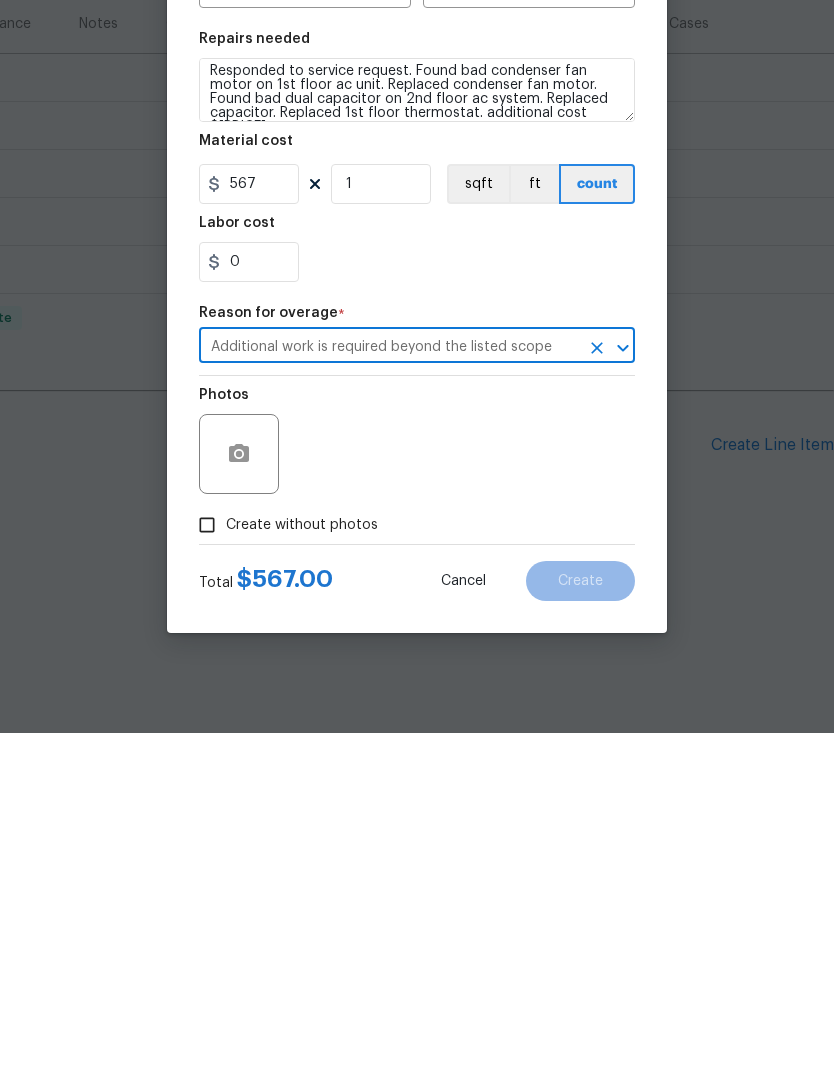 click on "Create without photos" at bounding box center [207, 874] 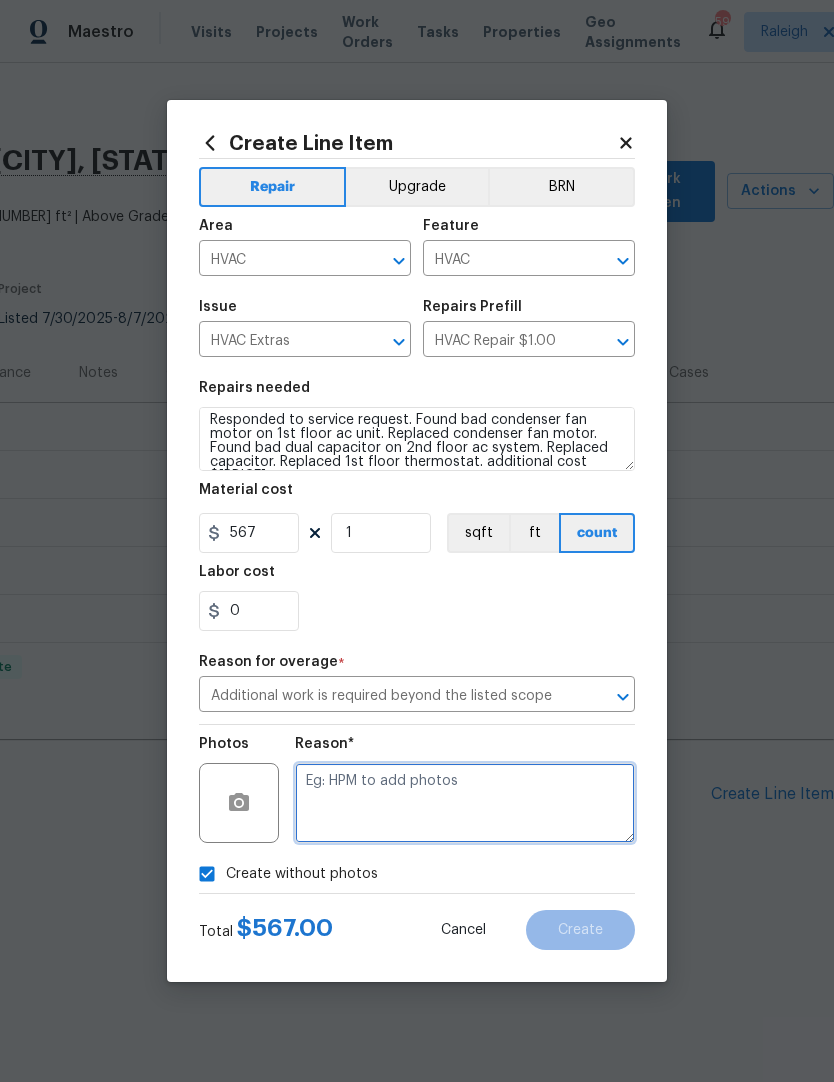 click at bounding box center (465, 803) 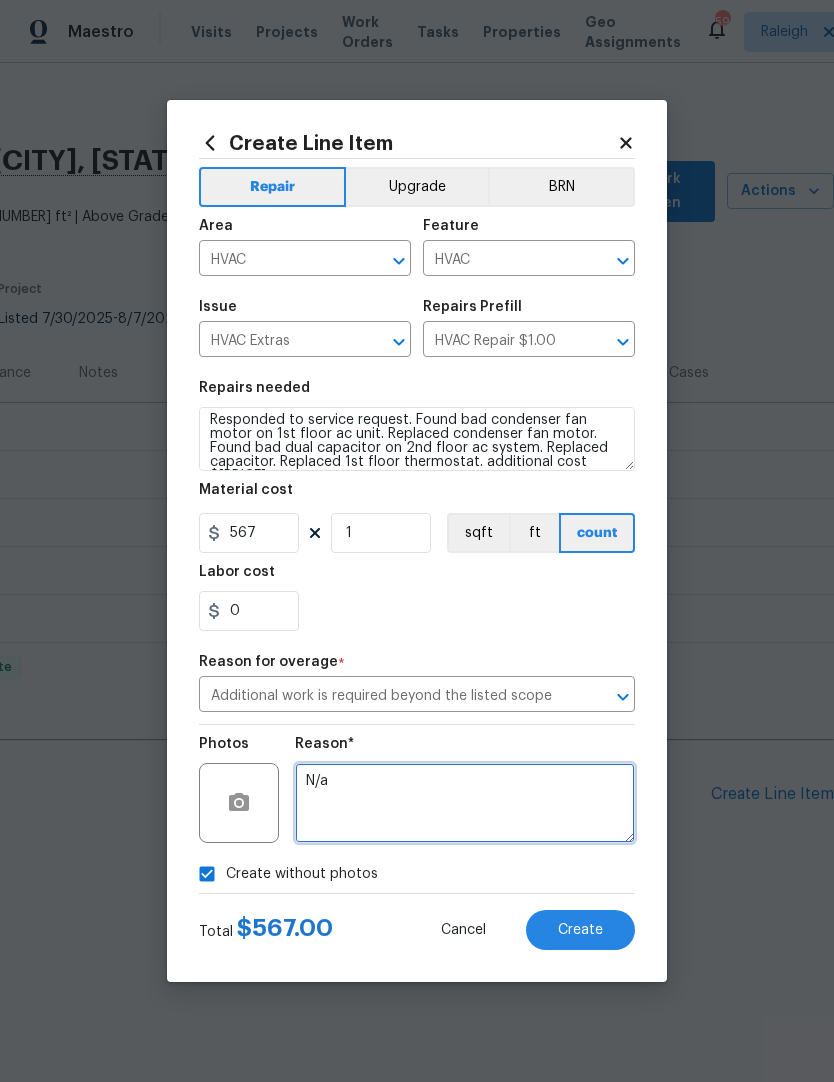 type on "N/a" 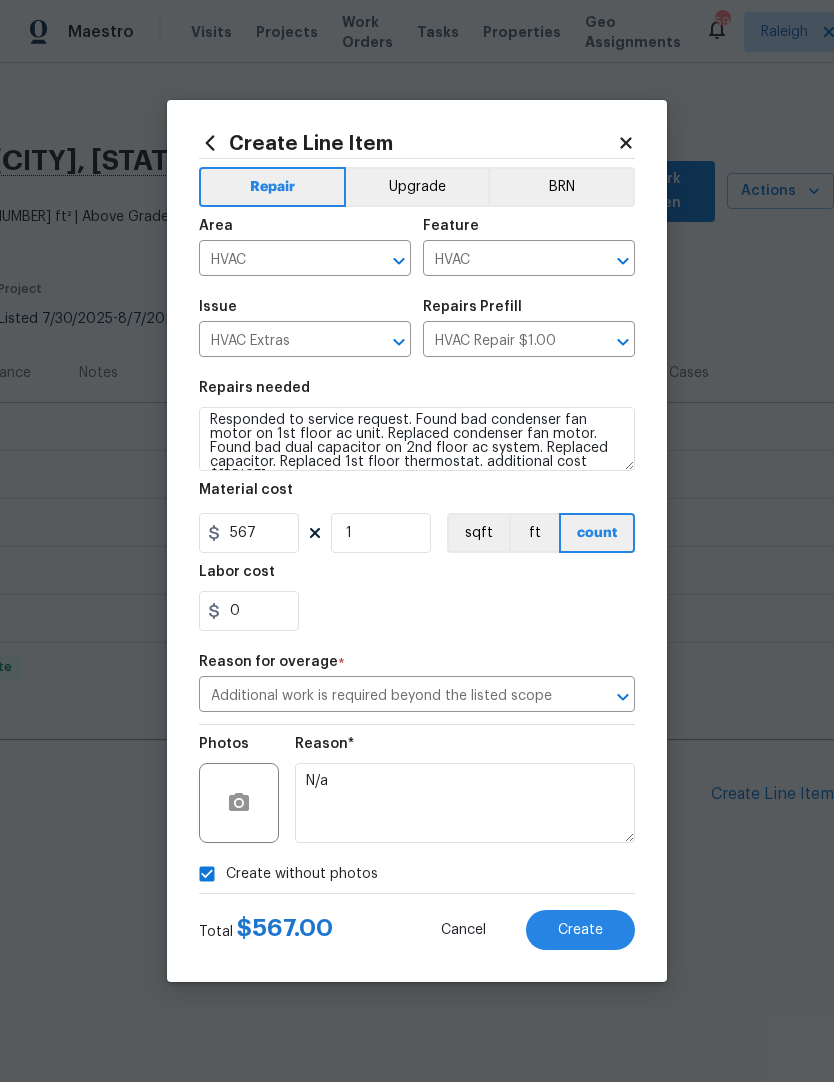 click on "Create" at bounding box center [580, 930] 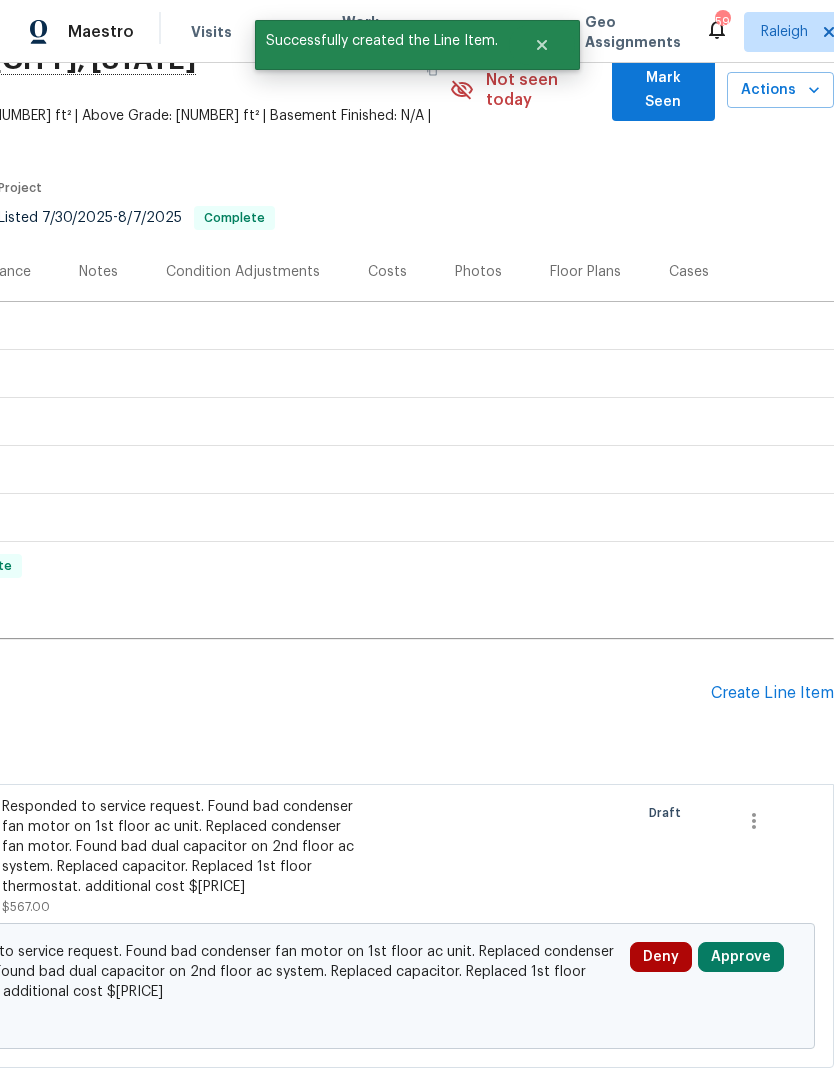scroll, scrollTop: 101, scrollLeft: 296, axis: both 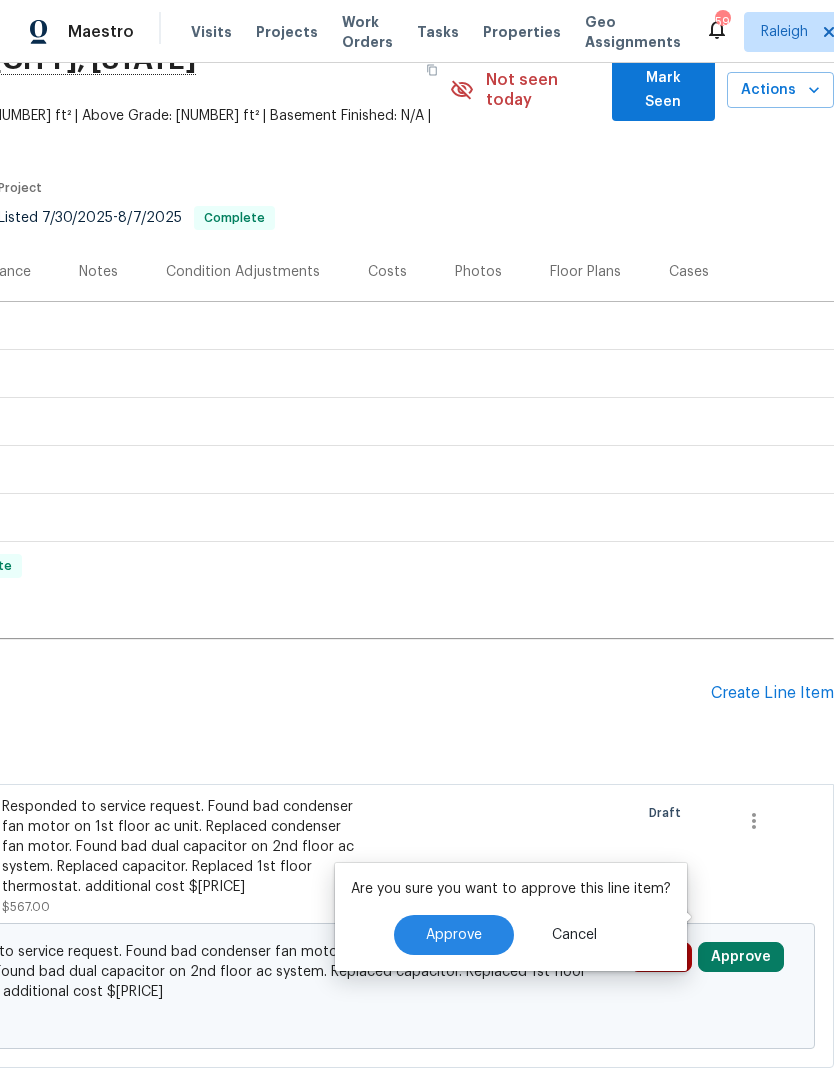 click on "Approve" at bounding box center (454, 935) 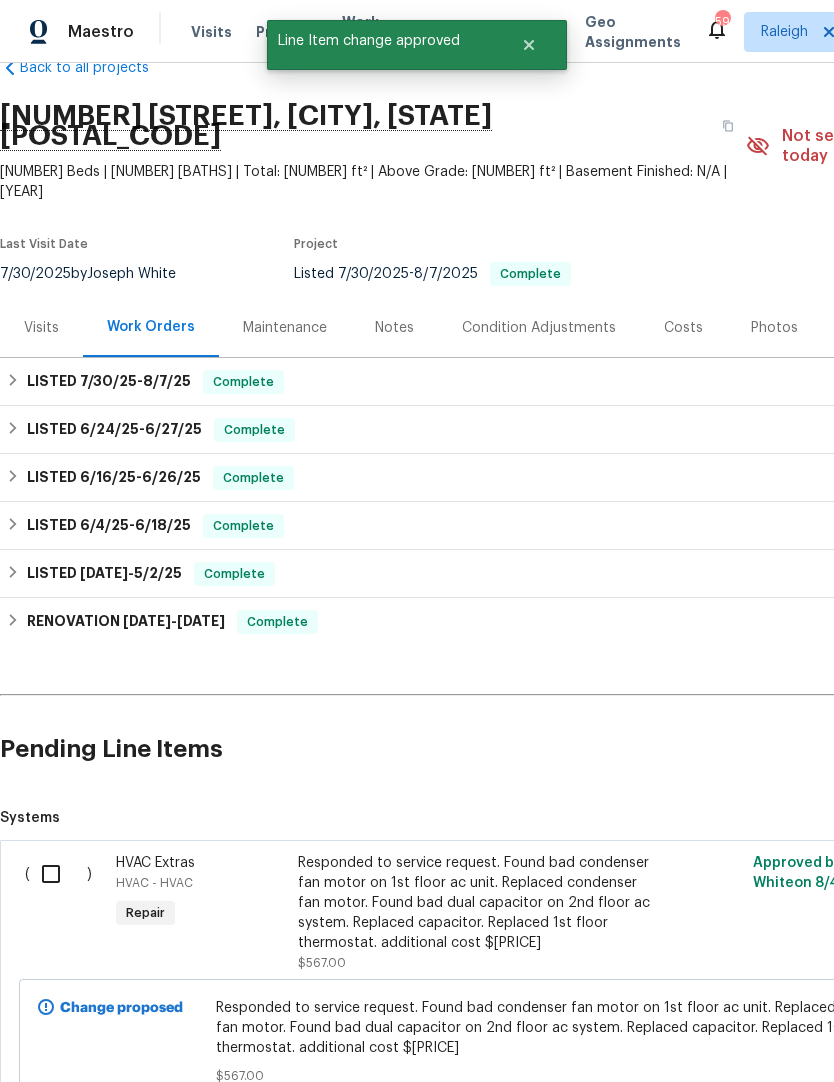 scroll, scrollTop: 45, scrollLeft: 0, axis: vertical 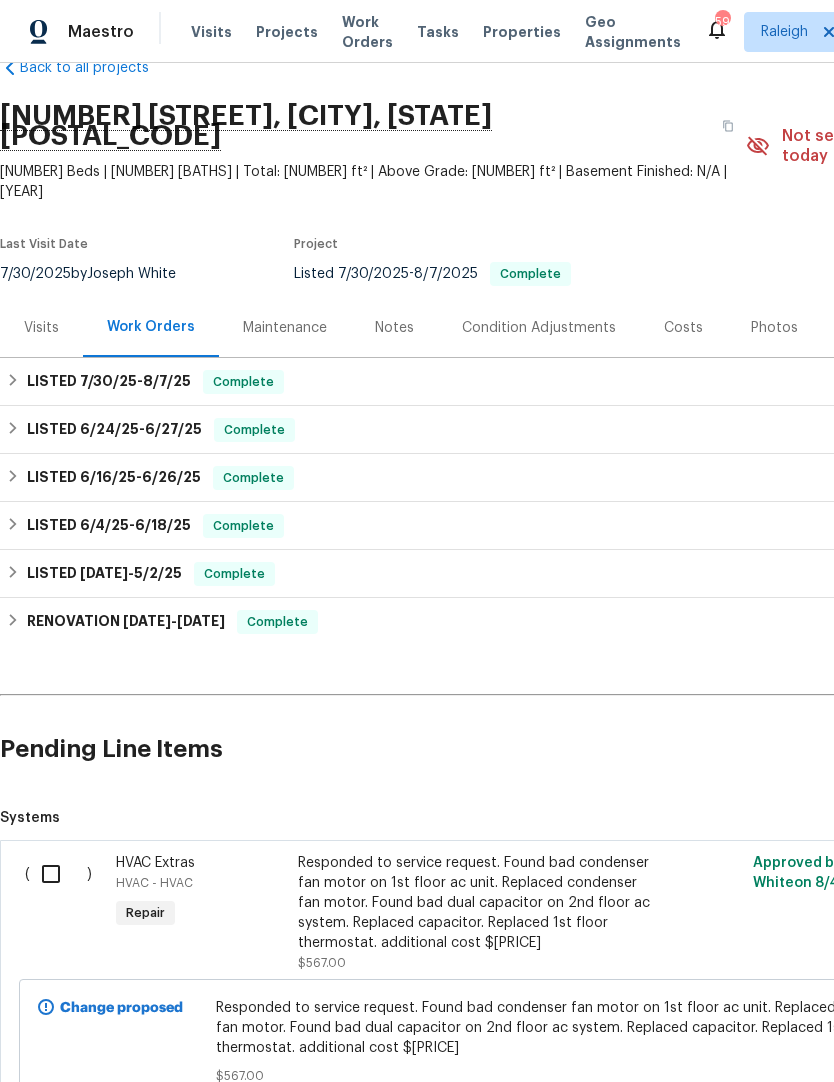 click at bounding box center (58, 874) 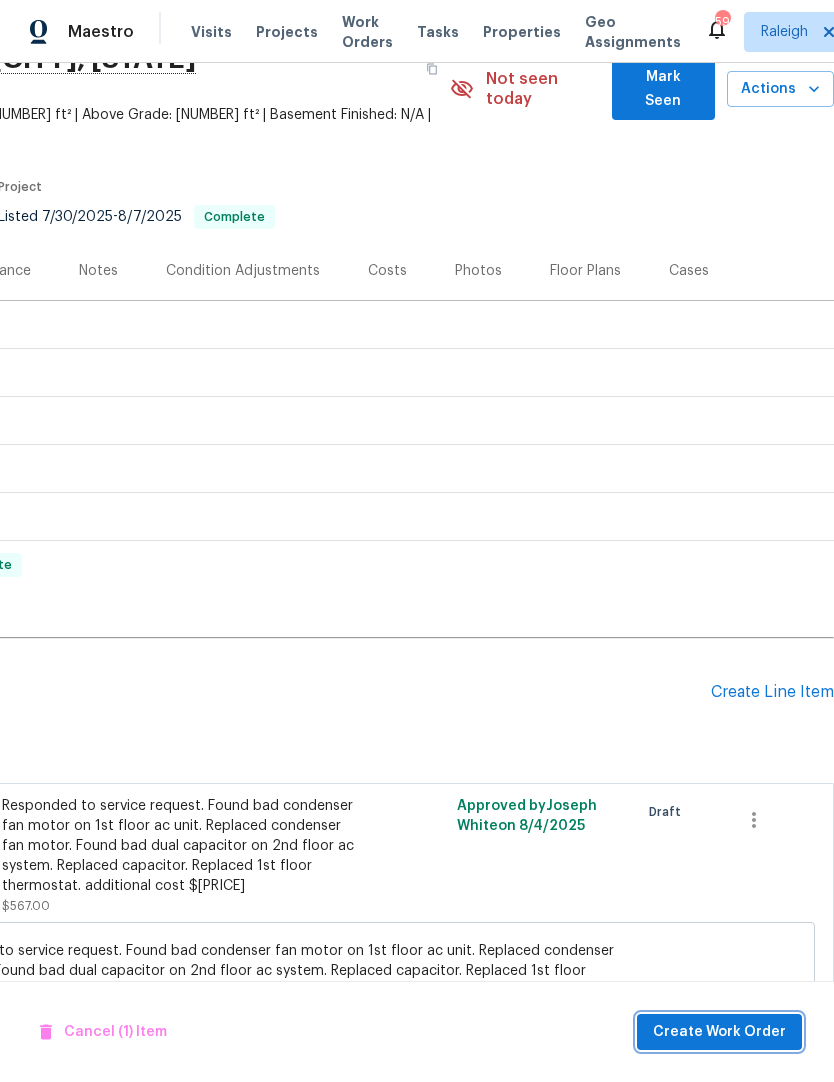 click on "Create Work Order" at bounding box center [719, 1032] 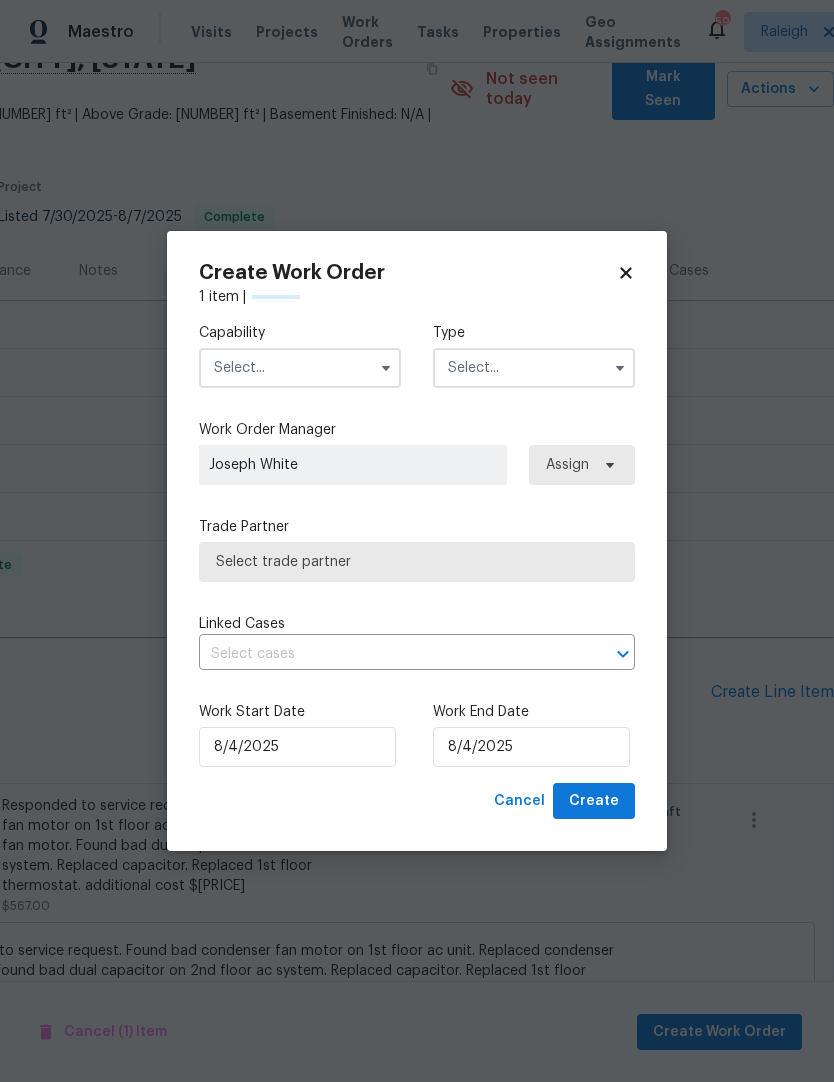 scroll, scrollTop: 101, scrollLeft: 296, axis: both 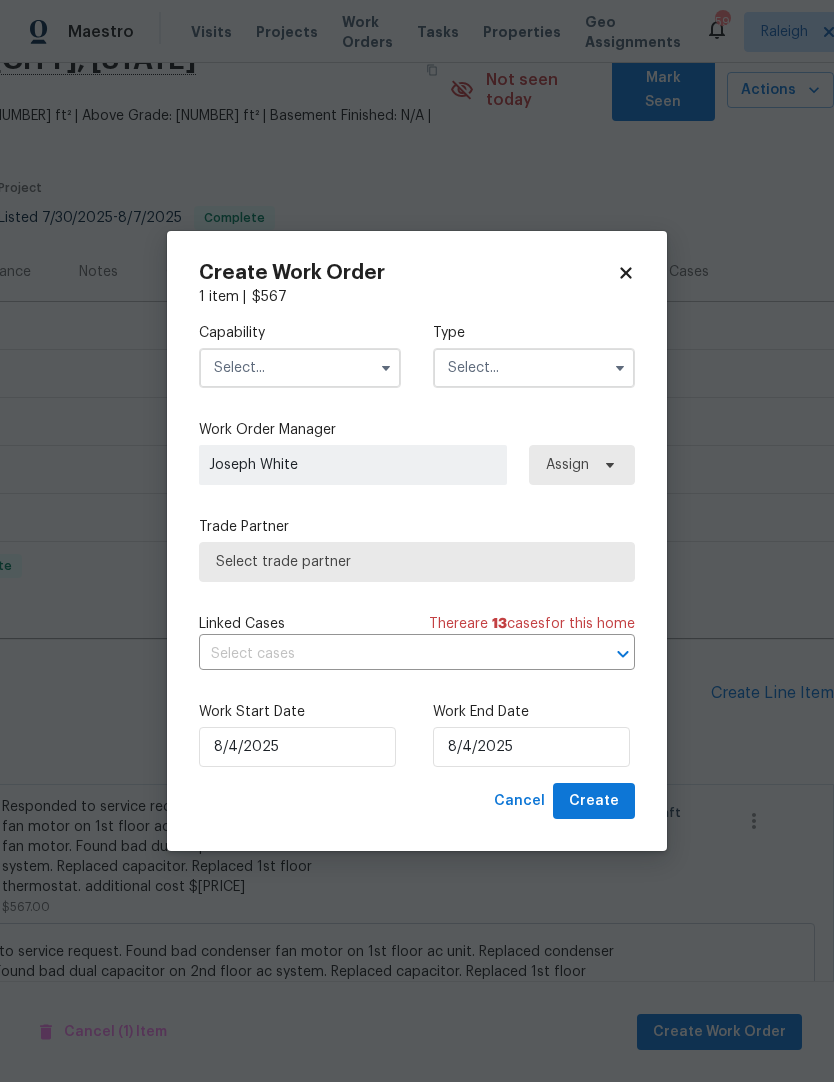 click at bounding box center [300, 368] 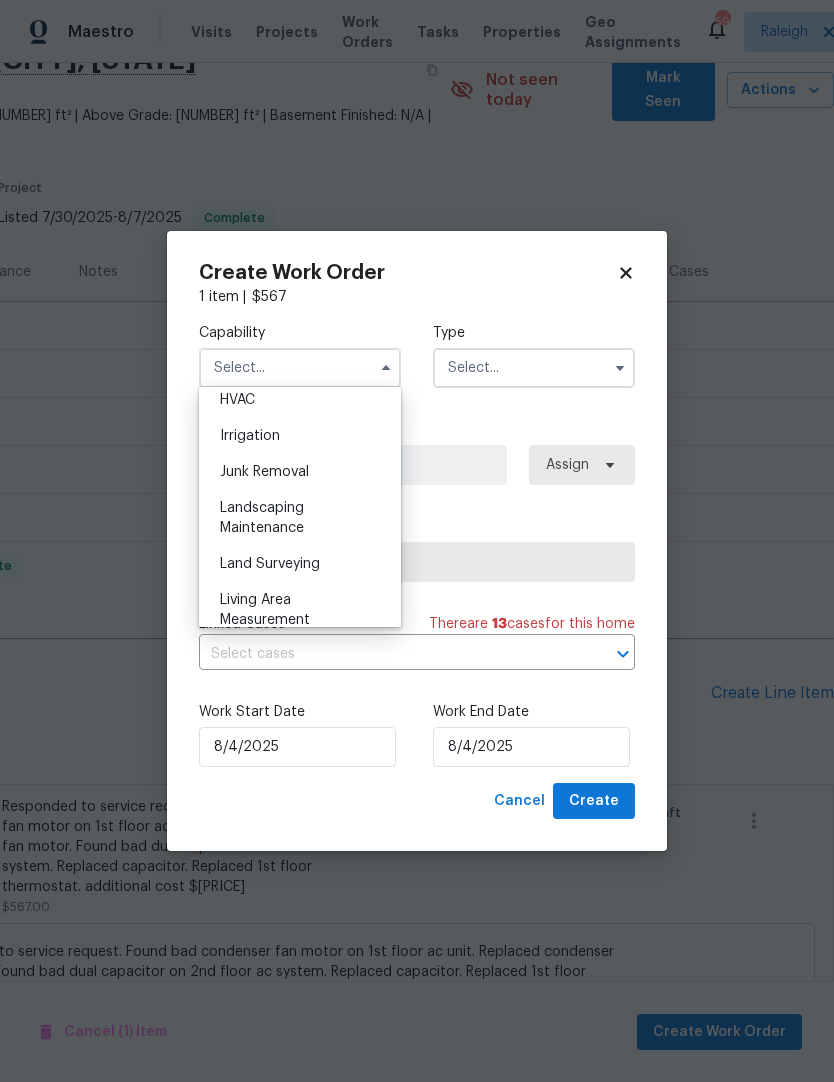 scroll, scrollTop: 1137, scrollLeft: 0, axis: vertical 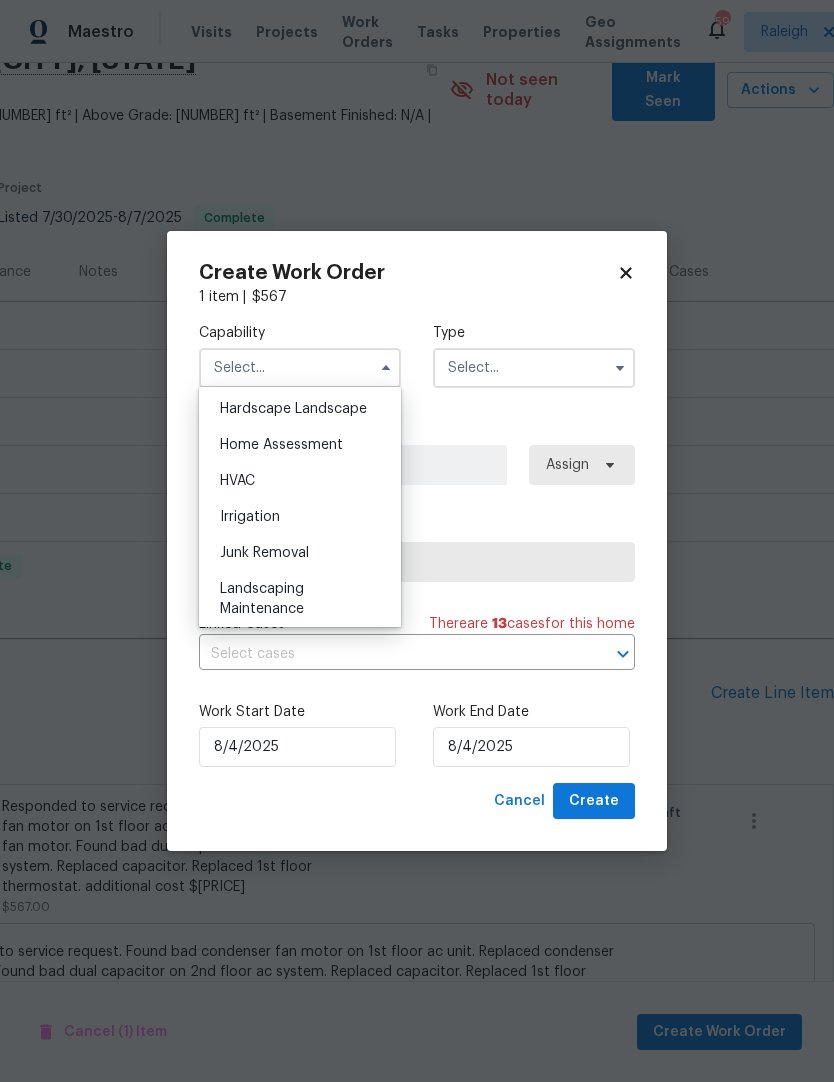 click on "HVAC" at bounding box center [237, 481] 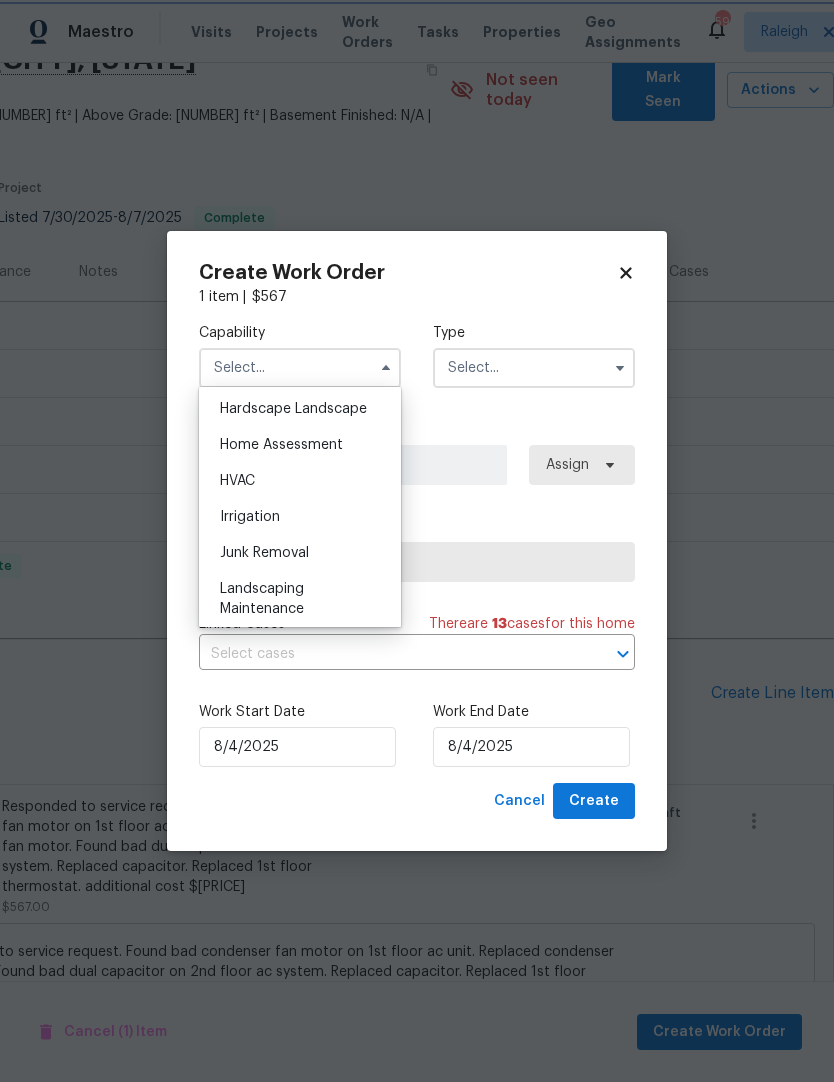 type on "HVAC" 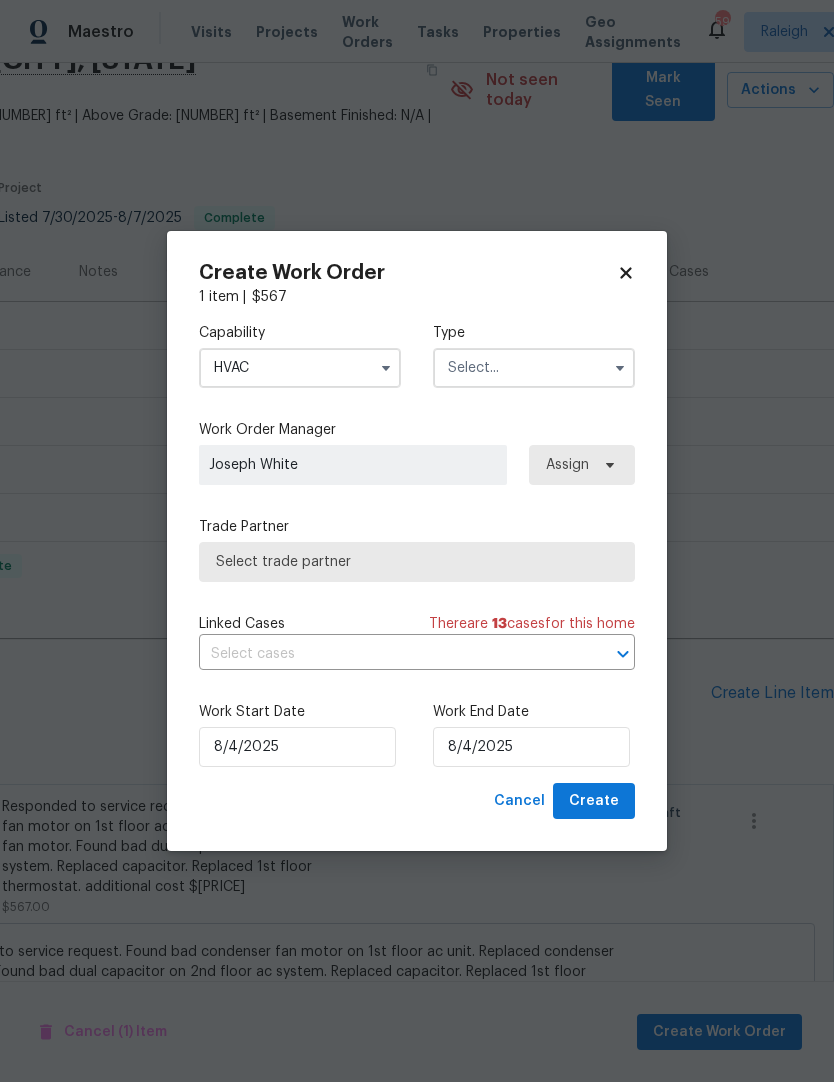 click at bounding box center [534, 368] 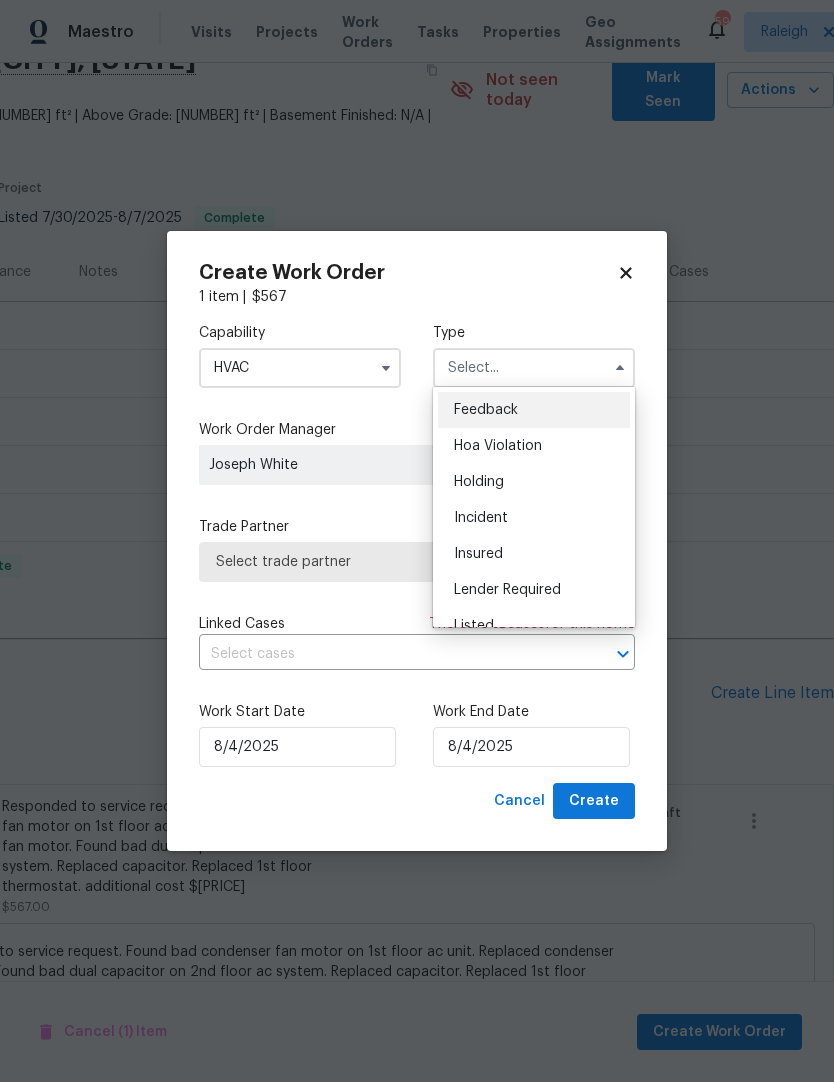 scroll, scrollTop: 43, scrollLeft: 0, axis: vertical 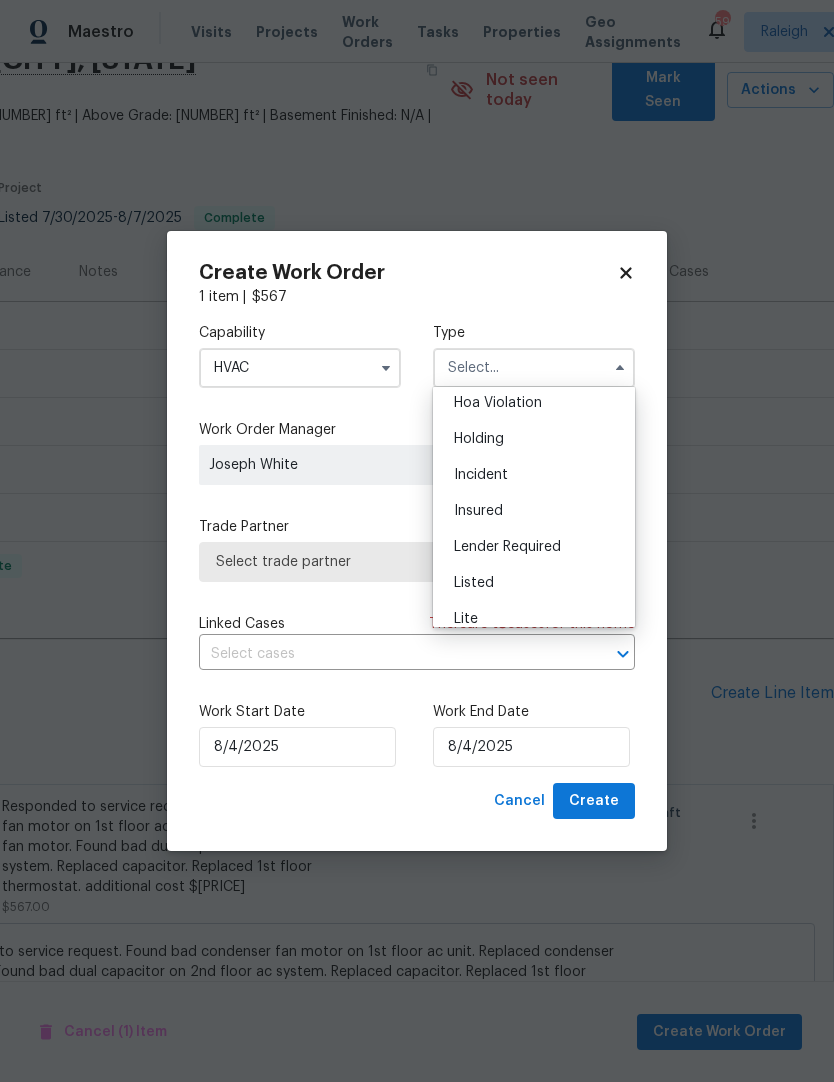 click on "Listed" at bounding box center (534, 583) 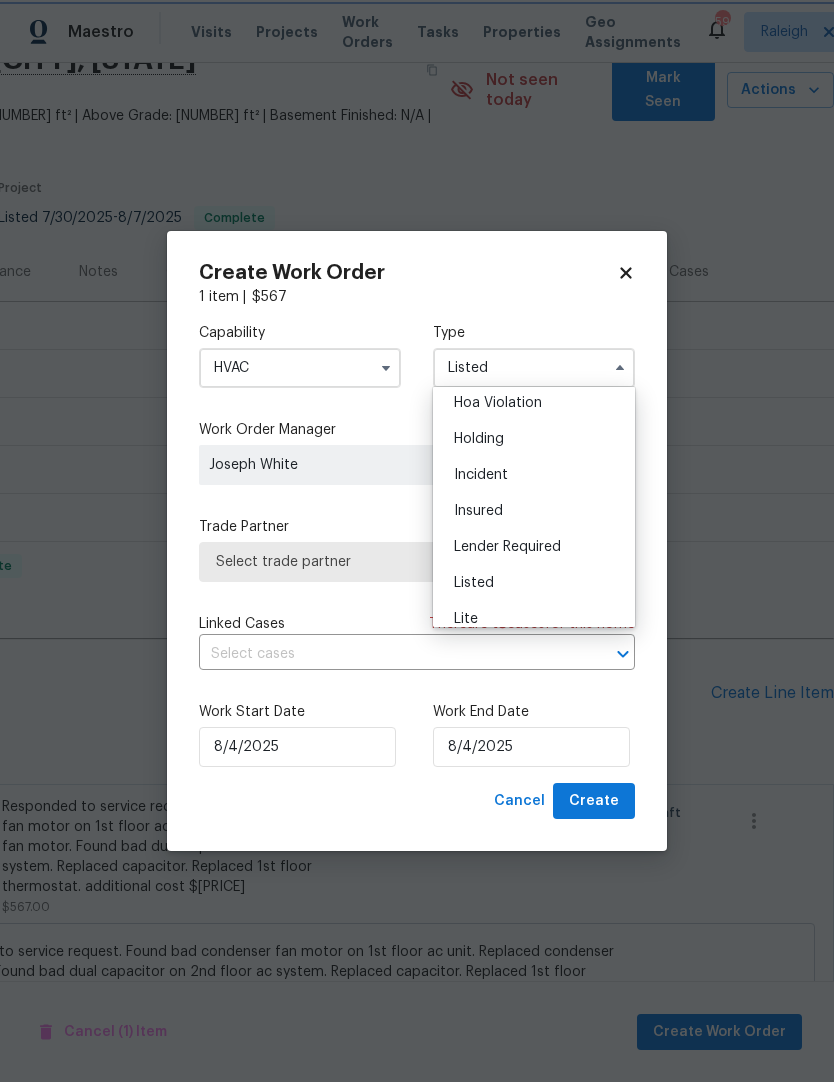 scroll, scrollTop: 0, scrollLeft: 0, axis: both 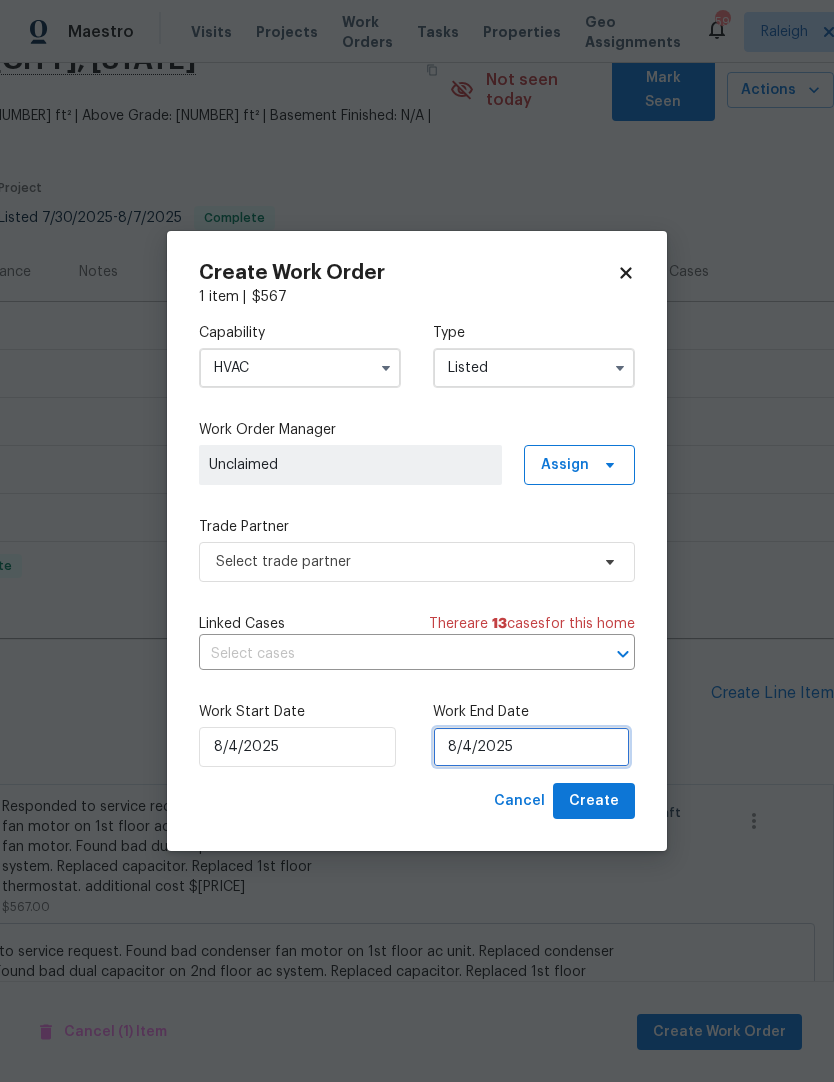 click on "8/4/2025" at bounding box center (531, 747) 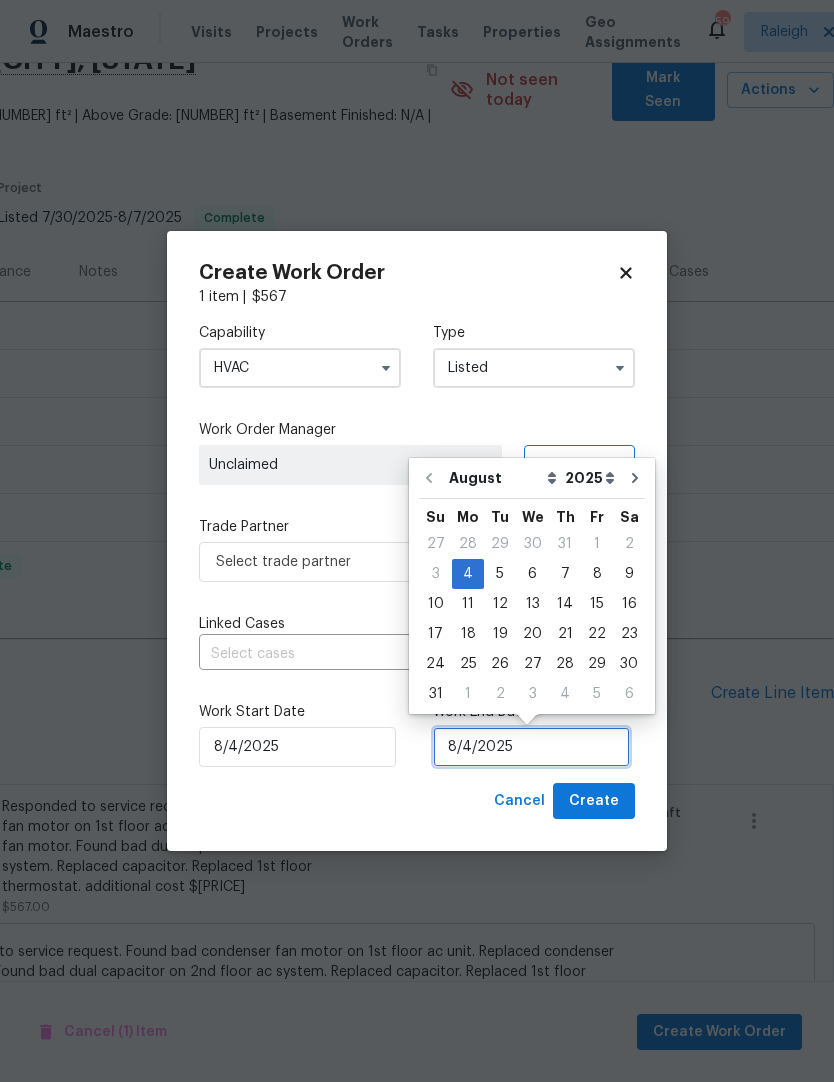 scroll, scrollTop: 15, scrollLeft: 0, axis: vertical 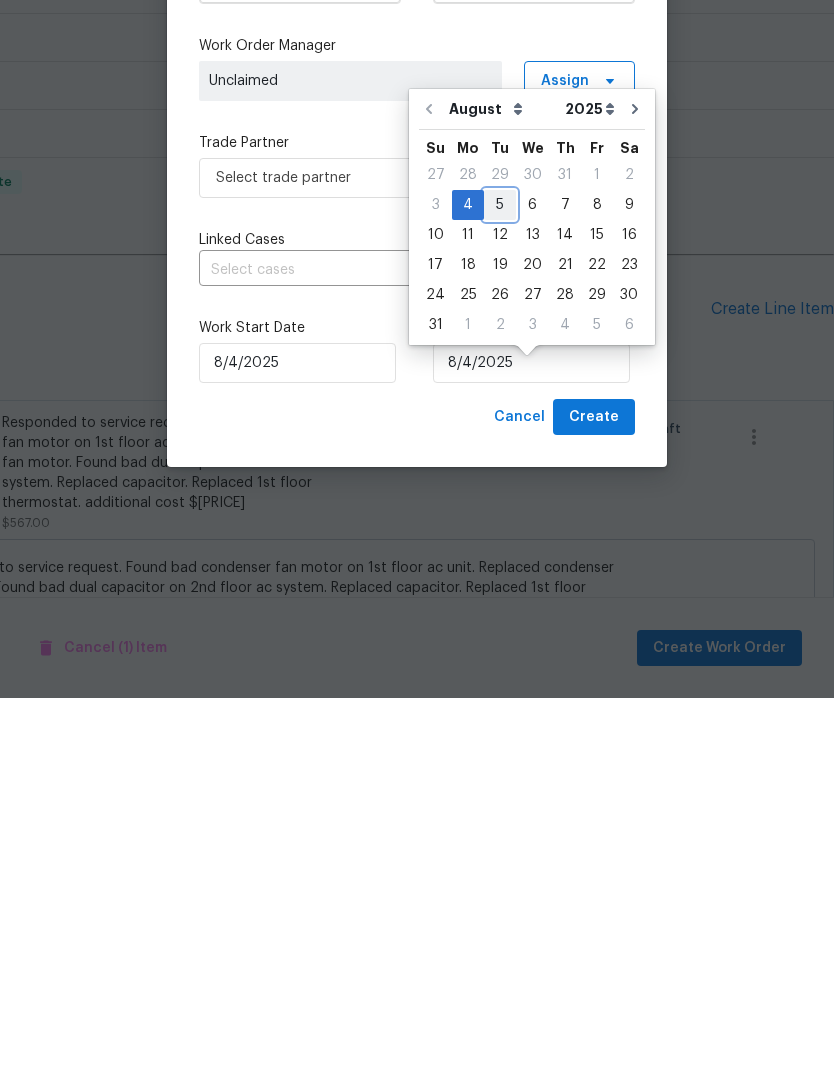 click on "5" at bounding box center [500, 589] 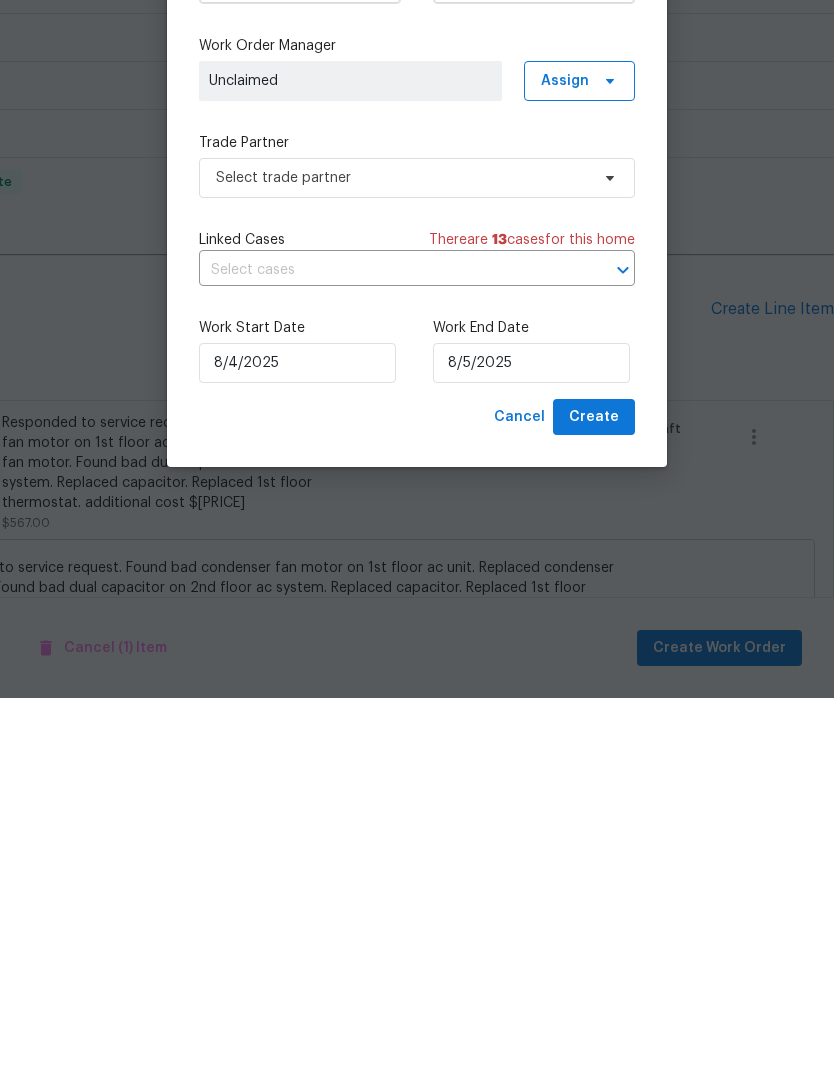 scroll, scrollTop: 82, scrollLeft: 0, axis: vertical 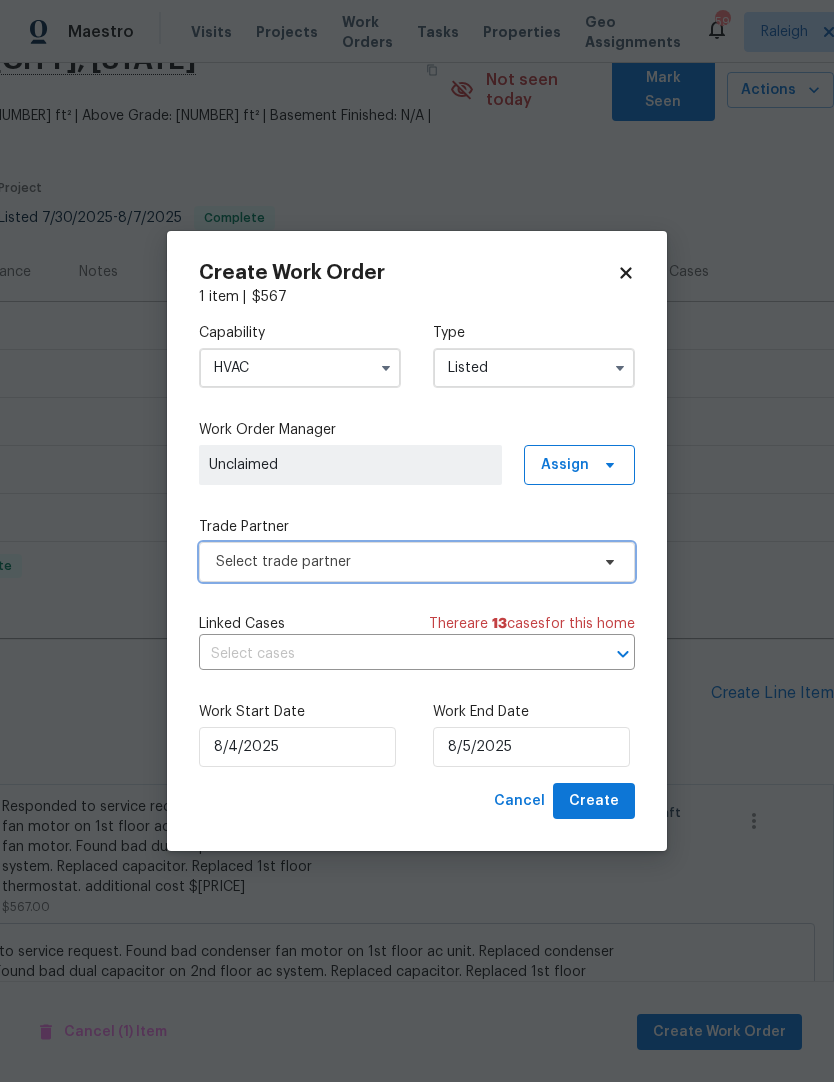 click on "Select trade partner" at bounding box center (402, 562) 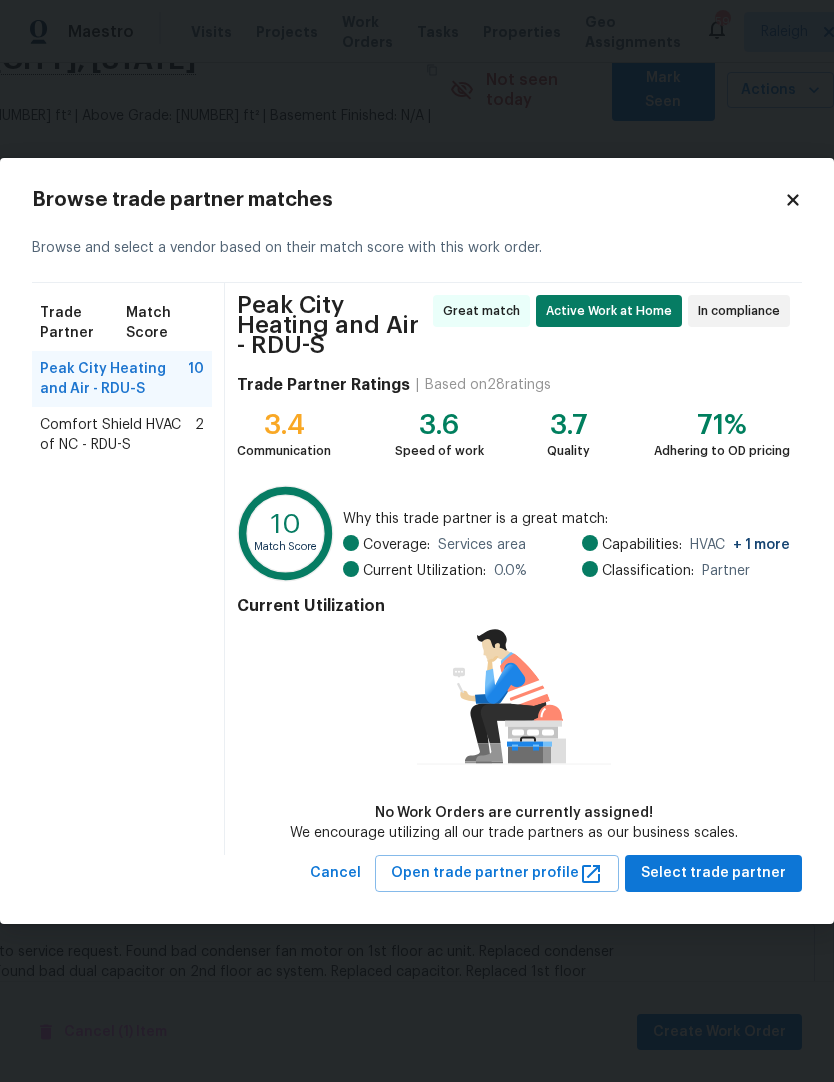 click on "Peak City Heating and Air - RDU-S" at bounding box center (114, 379) 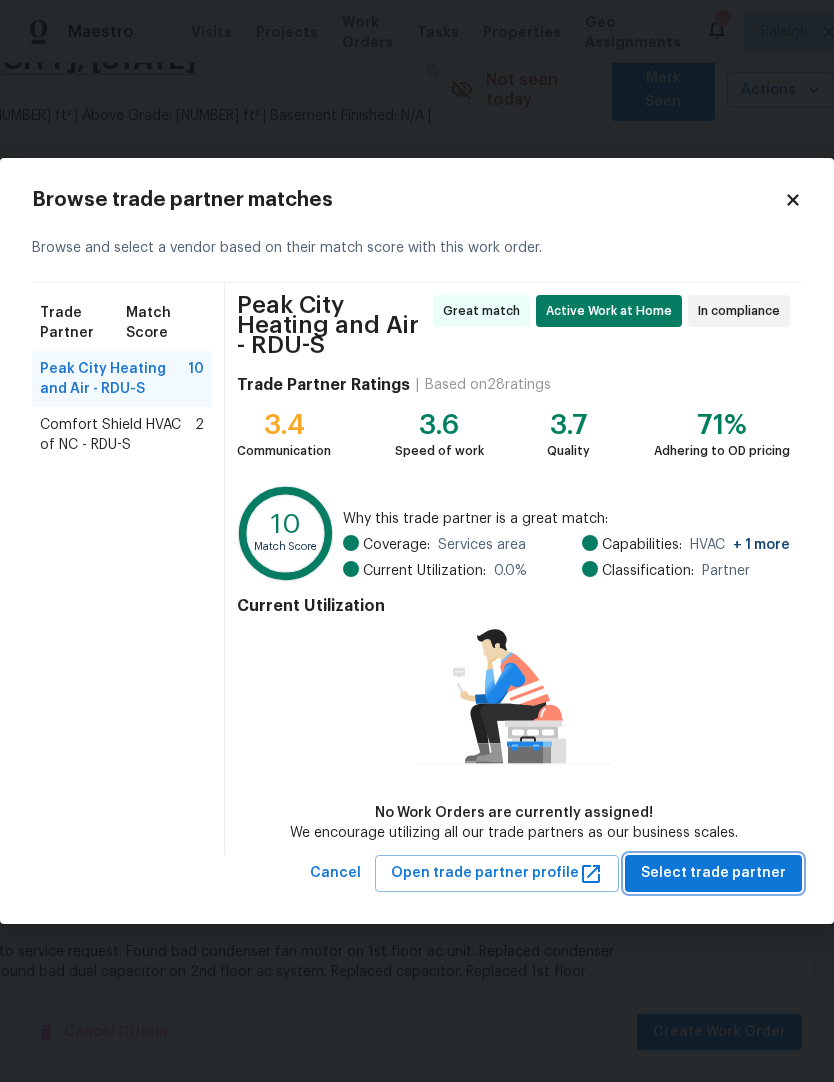 click on "Select trade partner" at bounding box center (713, 873) 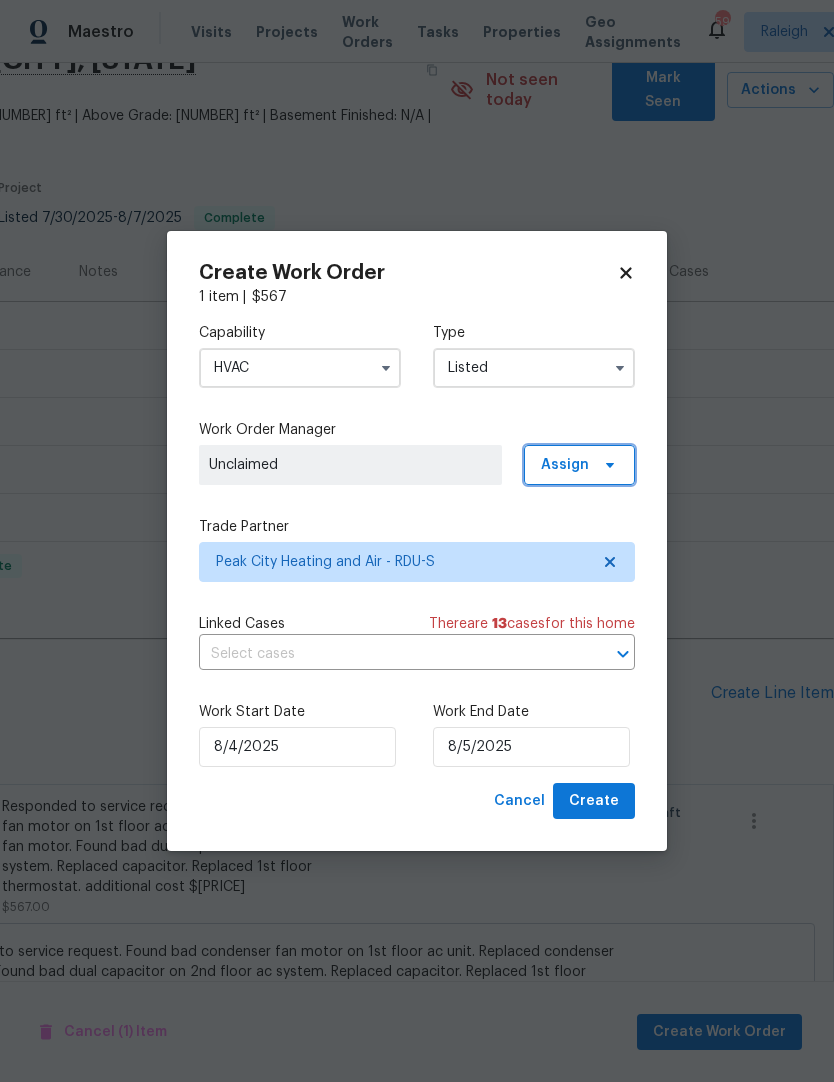 click at bounding box center (607, 465) 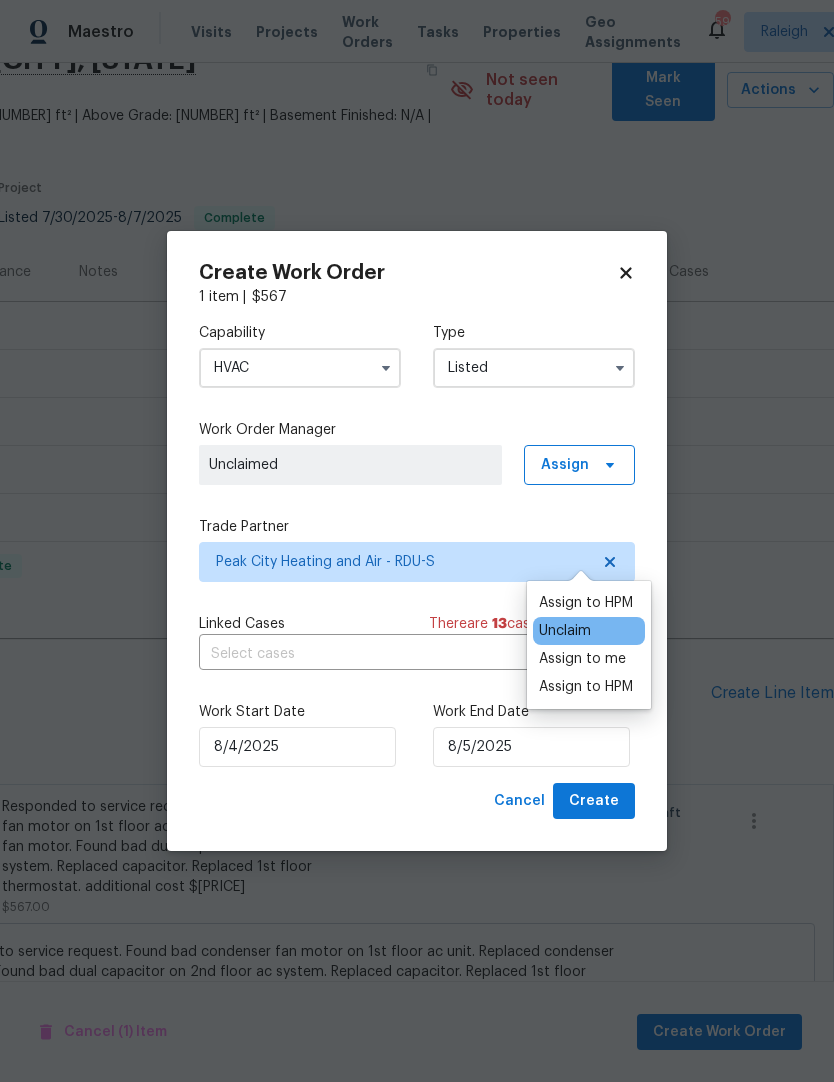 click on "Assign to me" at bounding box center [582, 659] 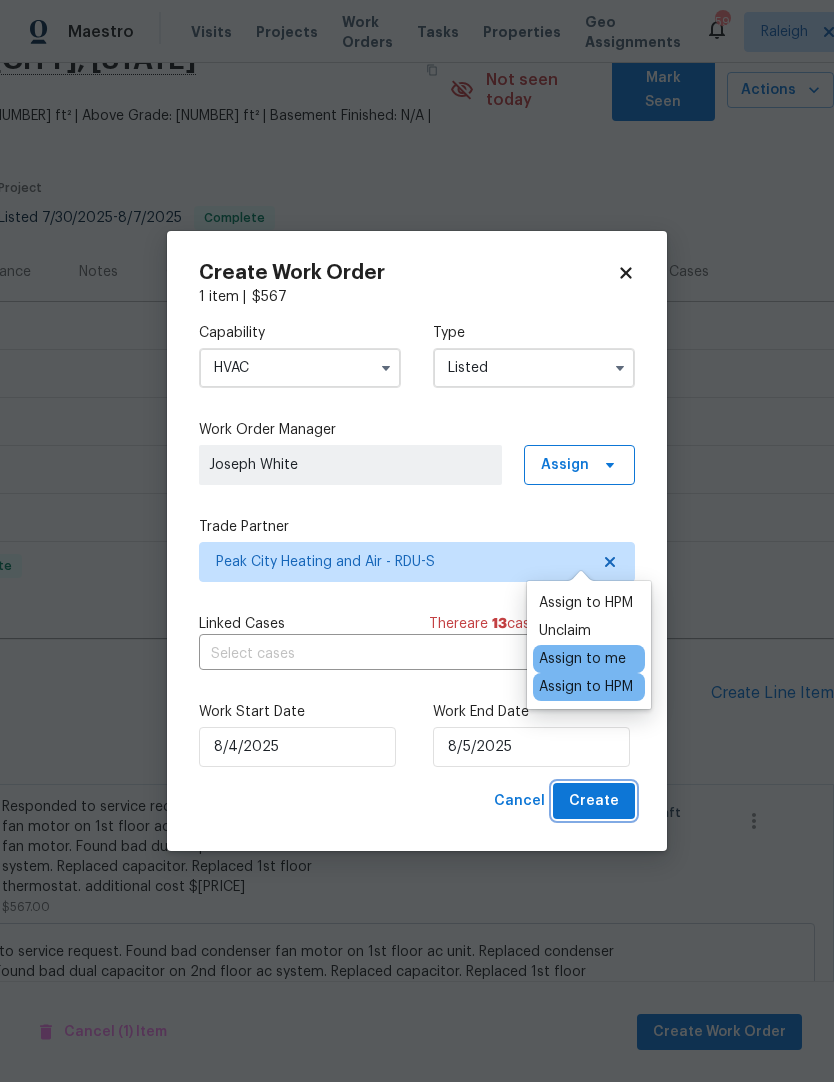 click on "Create" at bounding box center [594, 801] 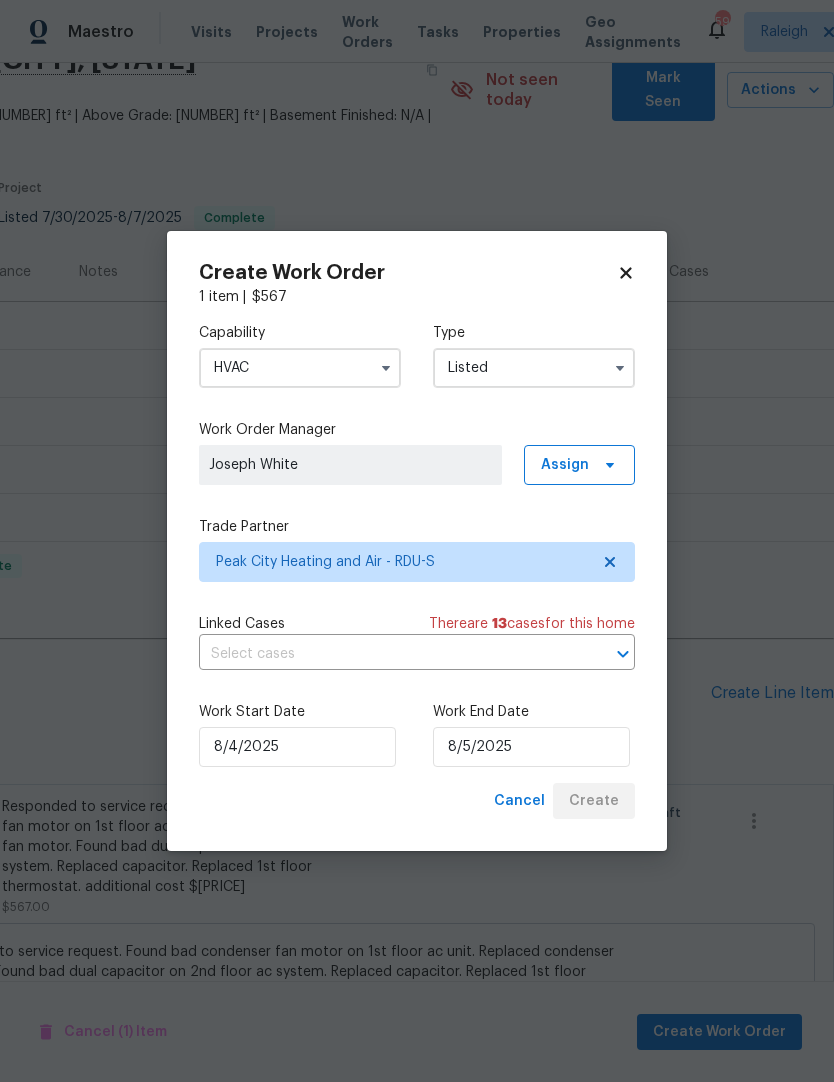 checkbox on "false" 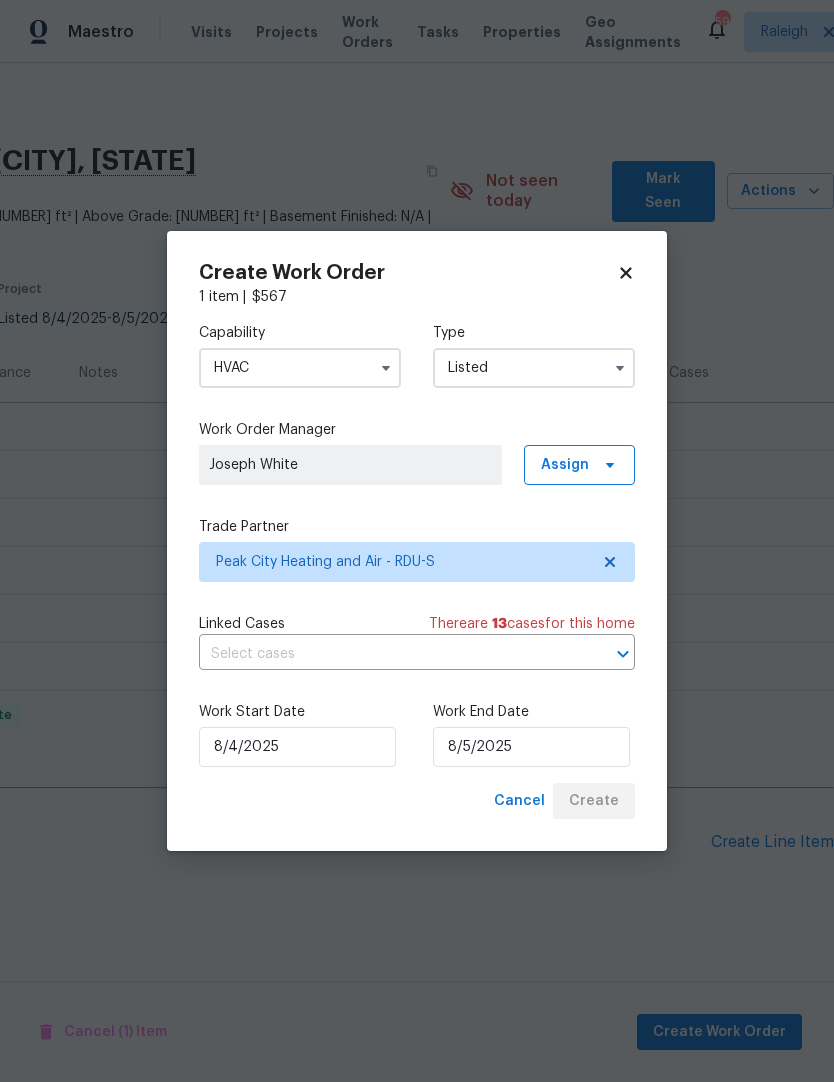 scroll, scrollTop: 0, scrollLeft: 0, axis: both 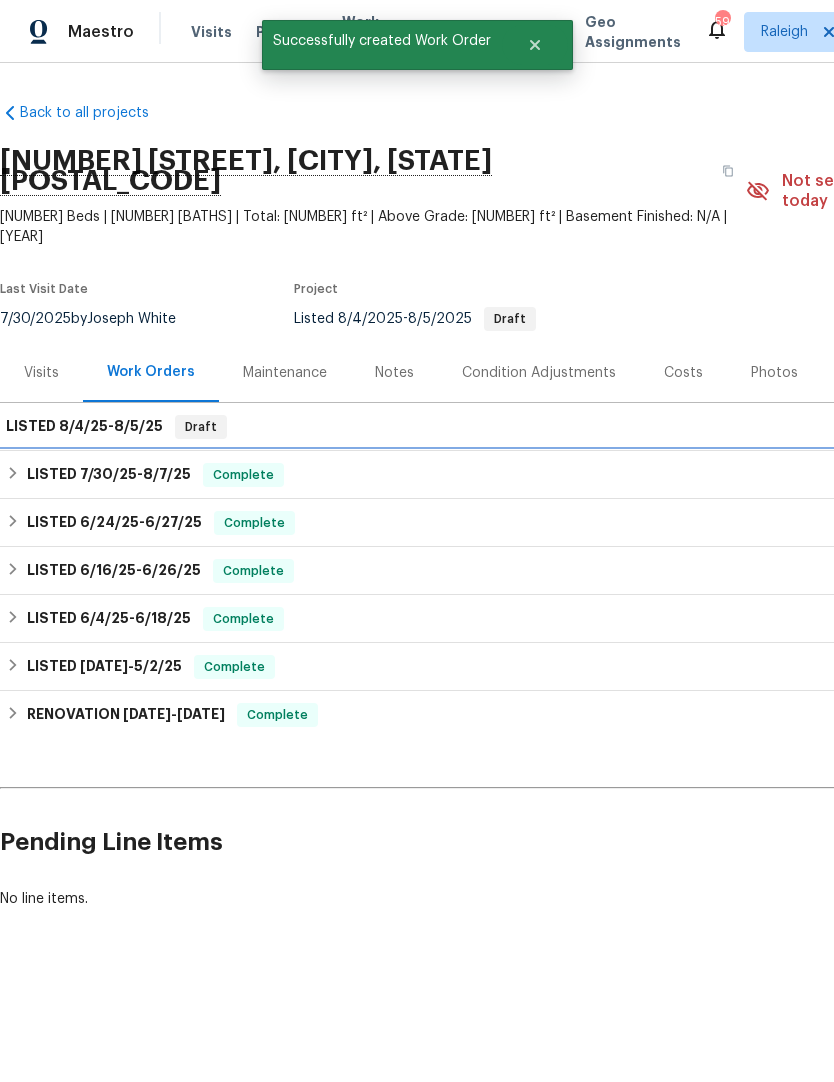 click on "7/30/25" at bounding box center (108, 474) 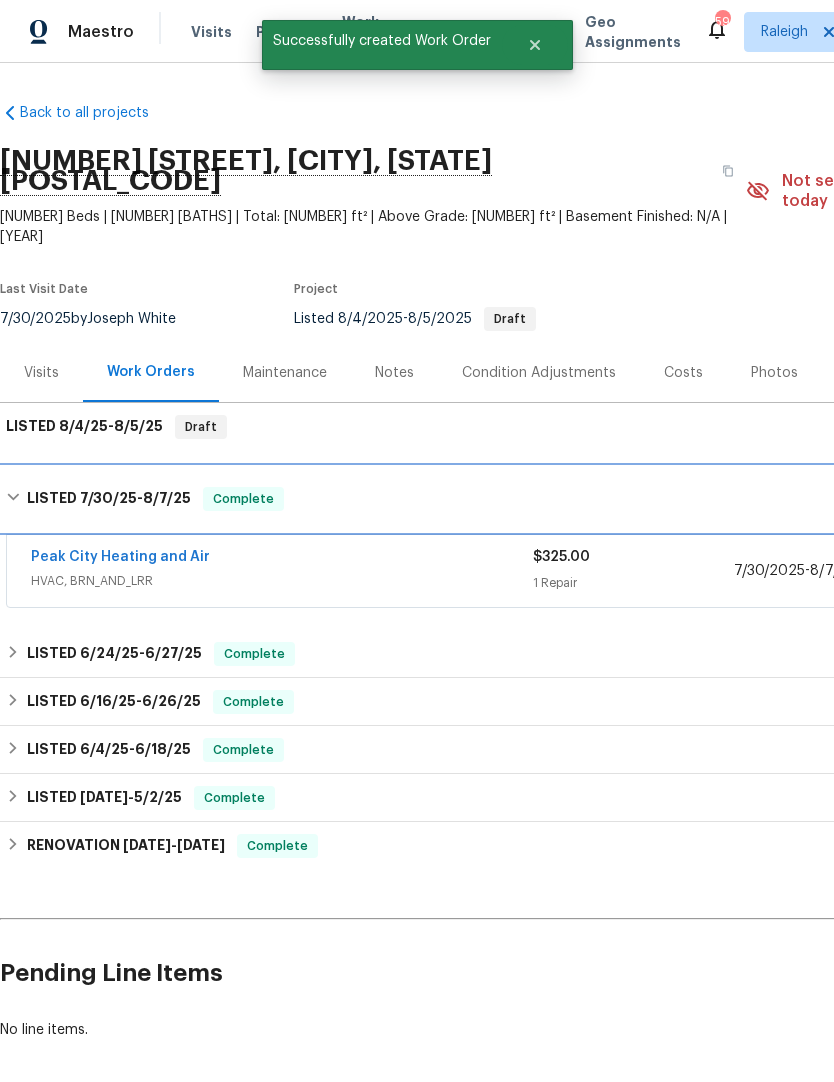 click on "LISTED   7/30/25  -  8/7/25" at bounding box center (109, 499) 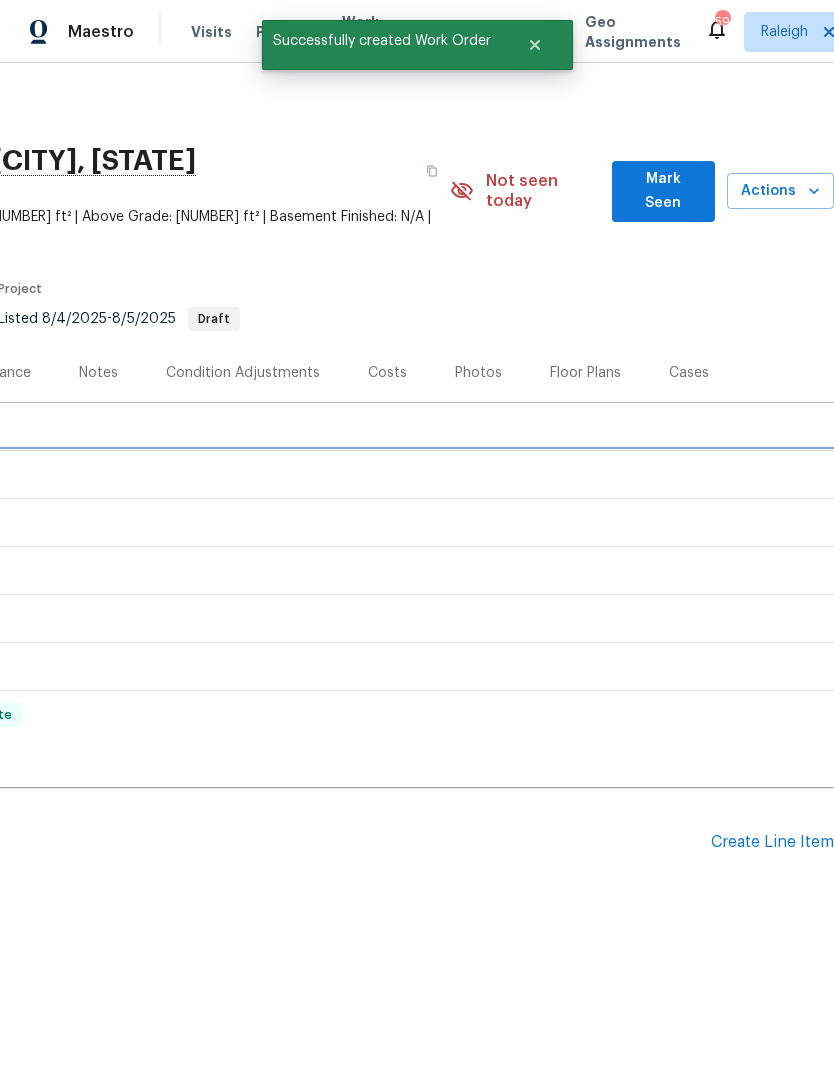 scroll, scrollTop: 0, scrollLeft: 302, axis: horizontal 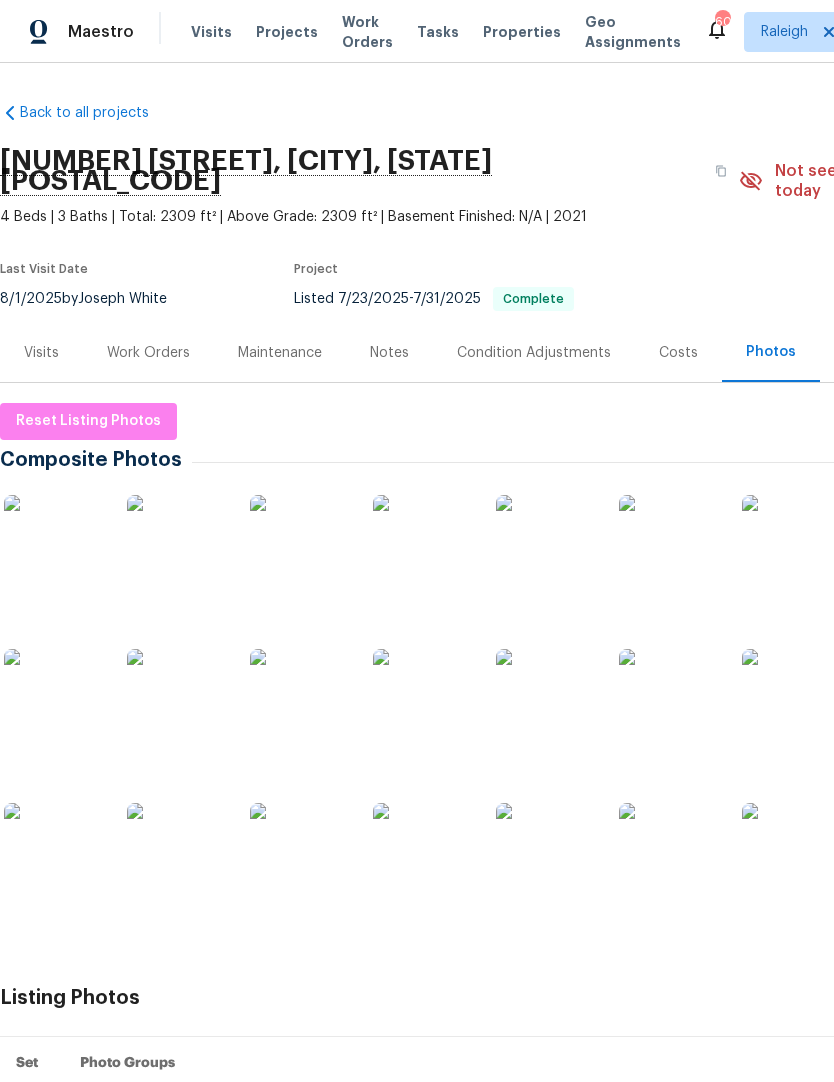 click on "Work Orders" at bounding box center (148, 352) 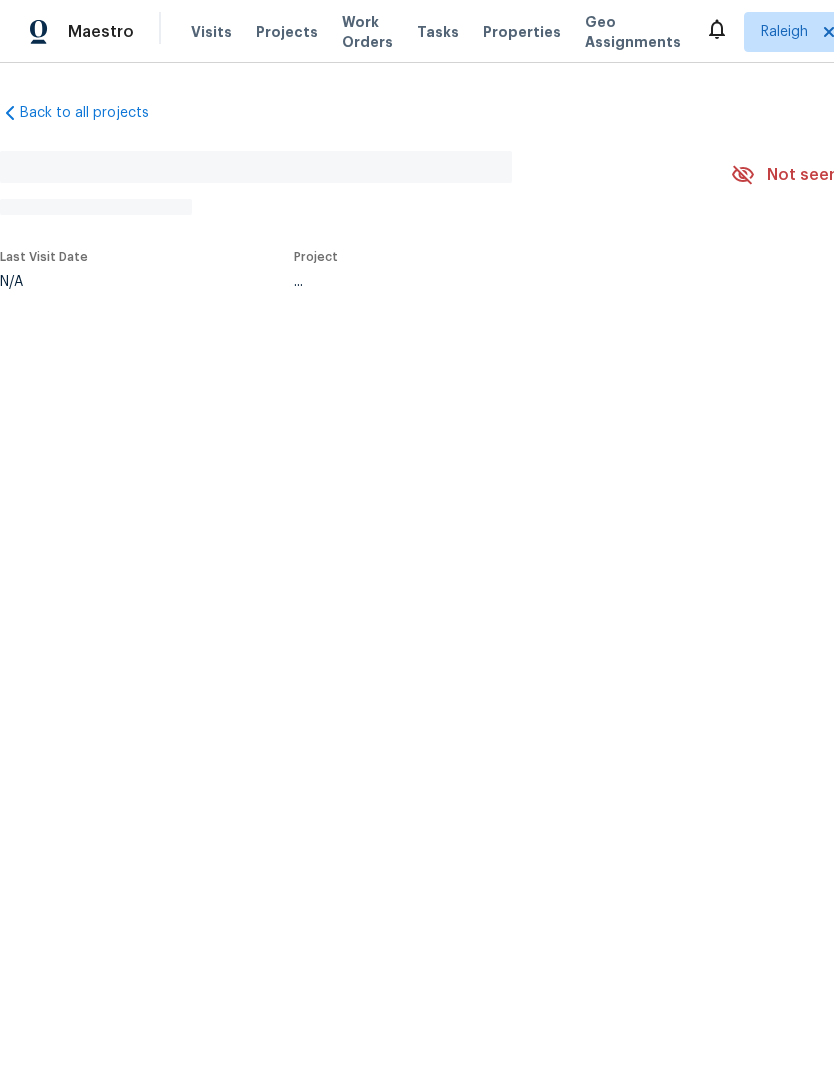 scroll, scrollTop: 0, scrollLeft: 0, axis: both 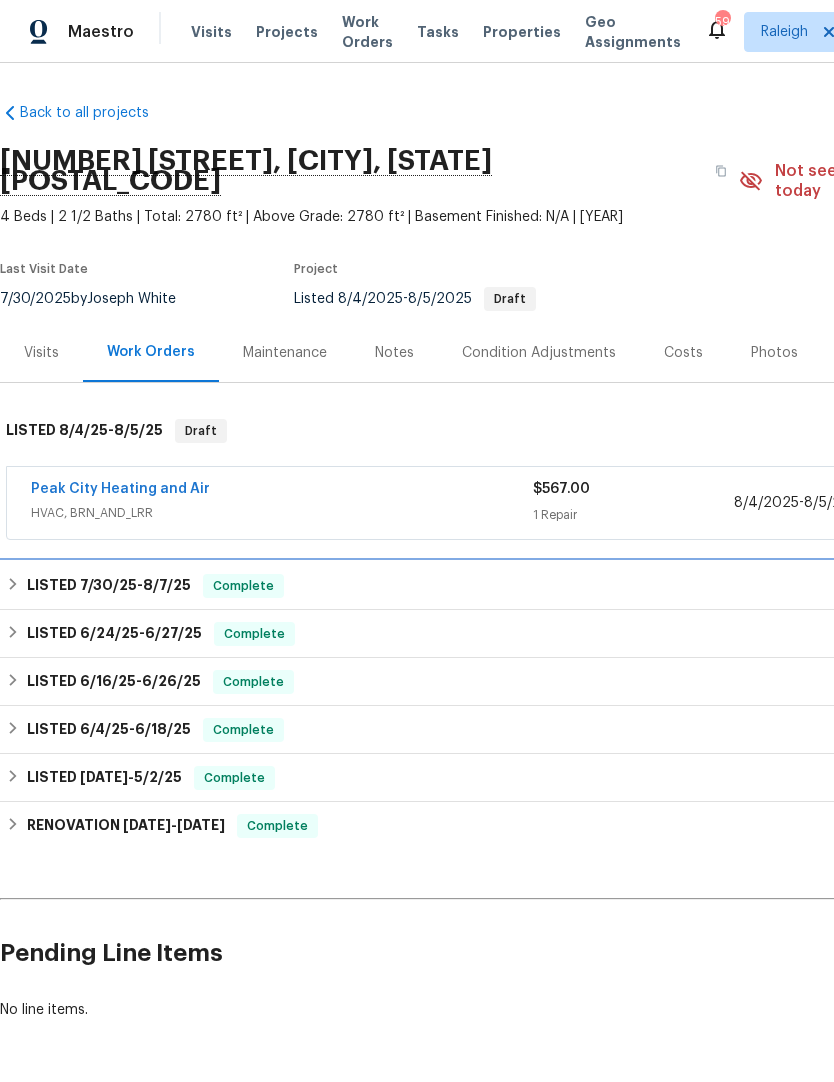 click on "8/7/25" at bounding box center [167, 585] 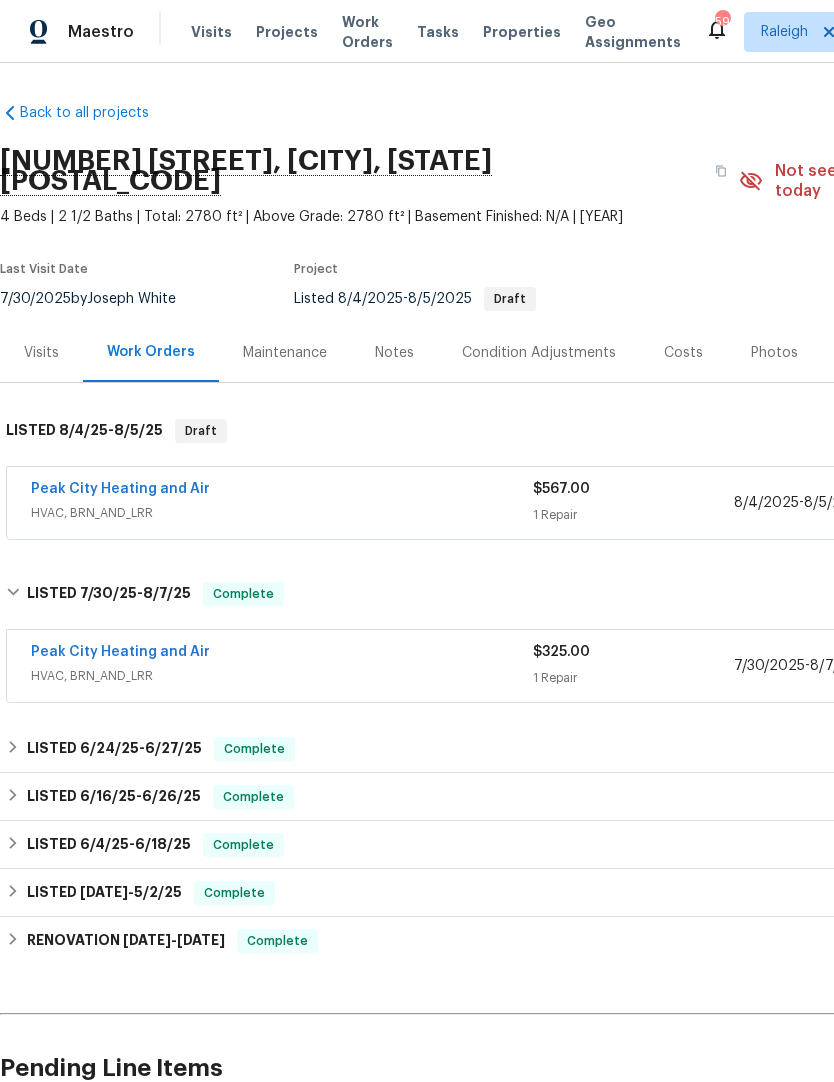 click on "Peak City Heating and Air" at bounding box center [120, 652] 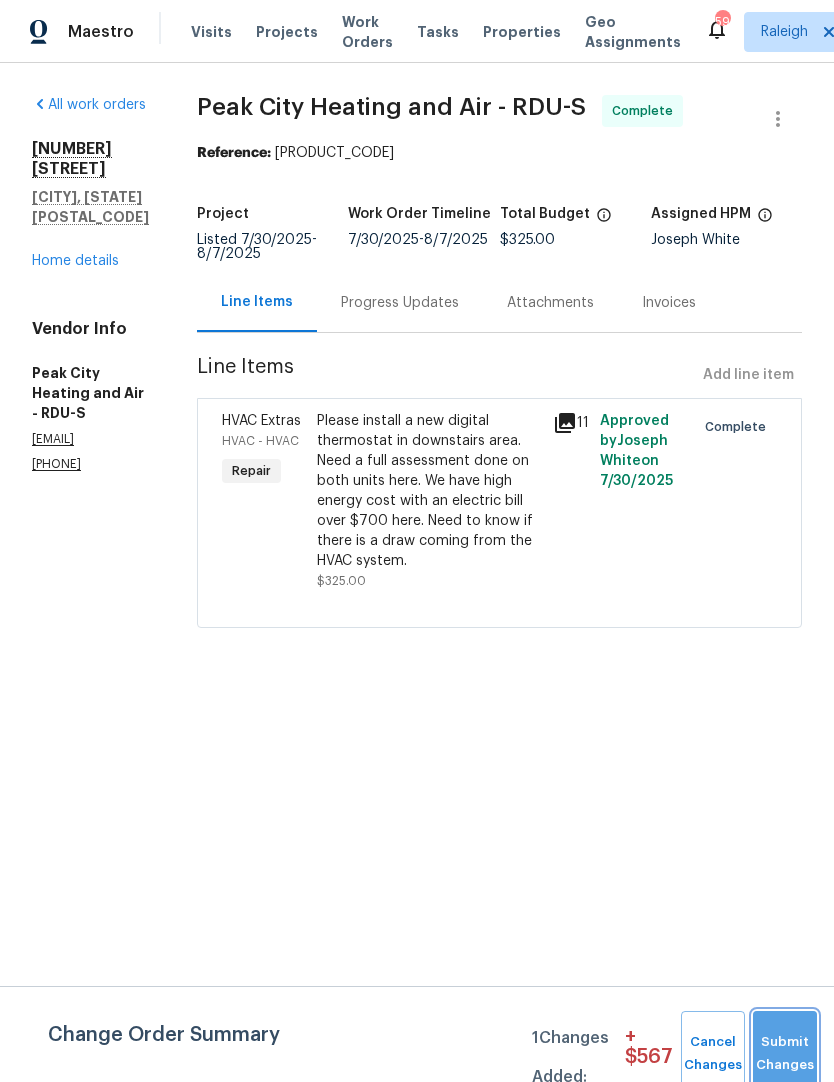 click on "Submit Changes" at bounding box center [785, 1054] 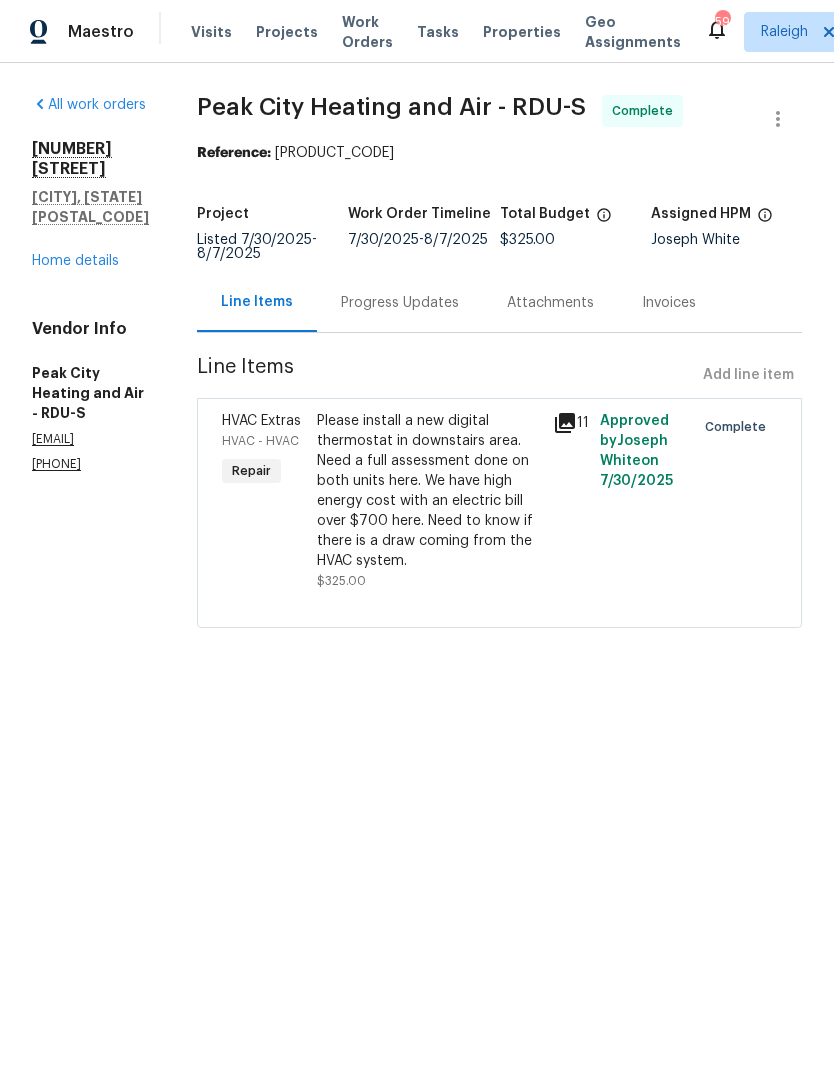 click on "Progress Updates" at bounding box center (400, 302) 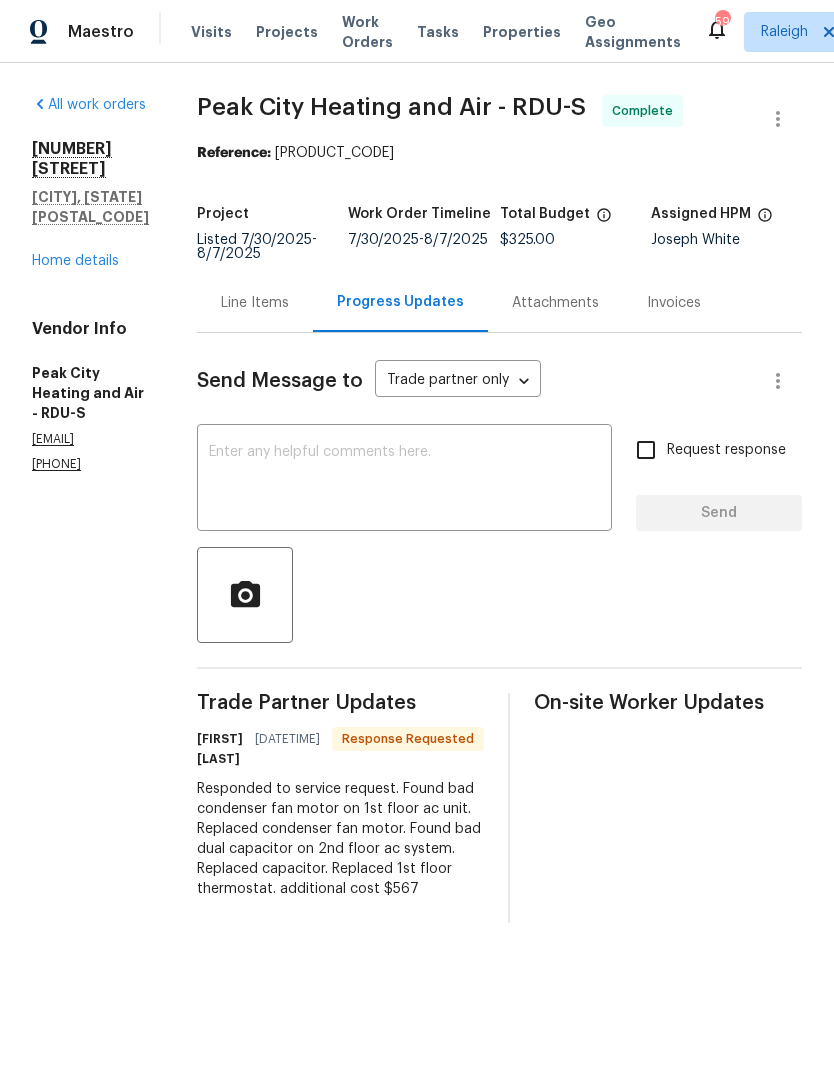 click at bounding box center (404, 480) 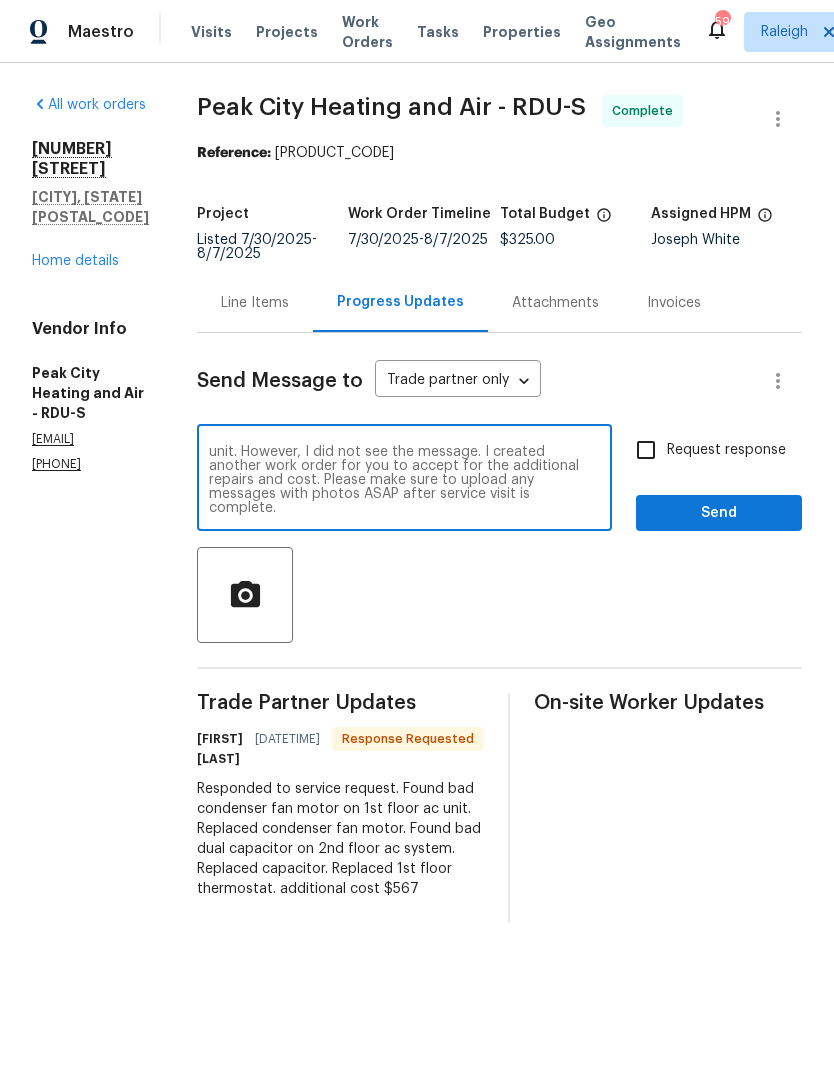 scroll, scrollTop: 28, scrollLeft: 0, axis: vertical 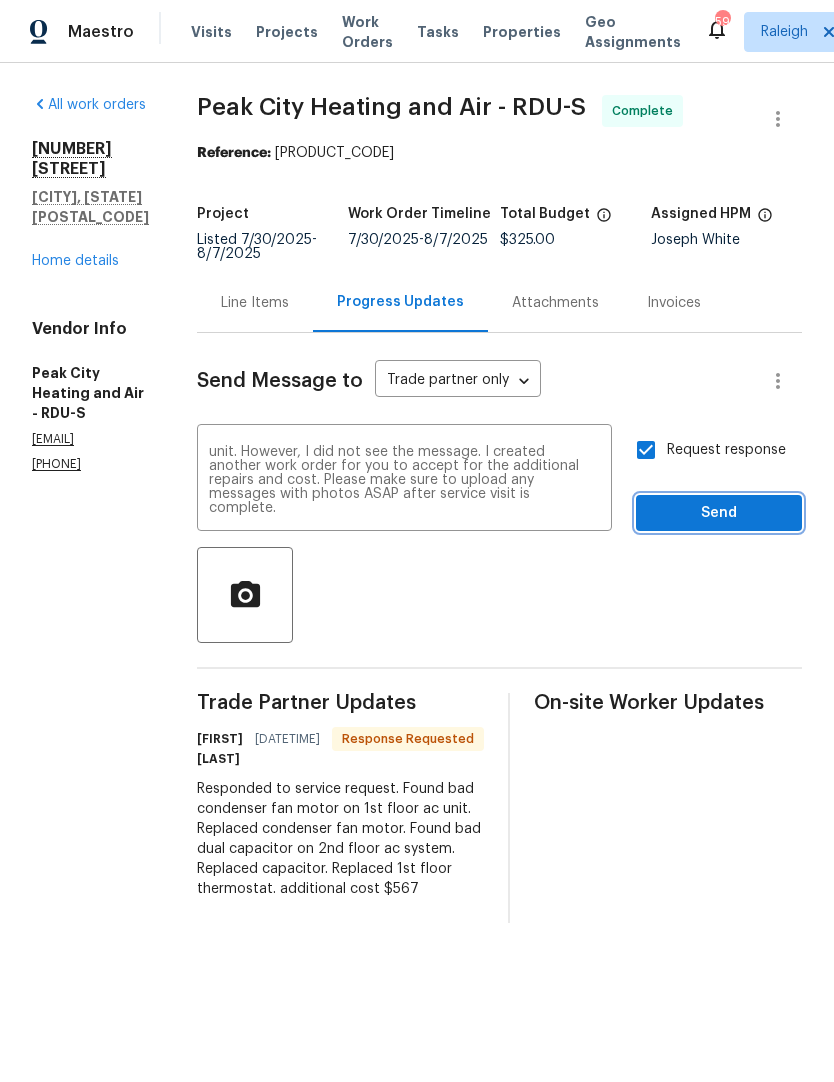 click on "Send" at bounding box center [719, 513] 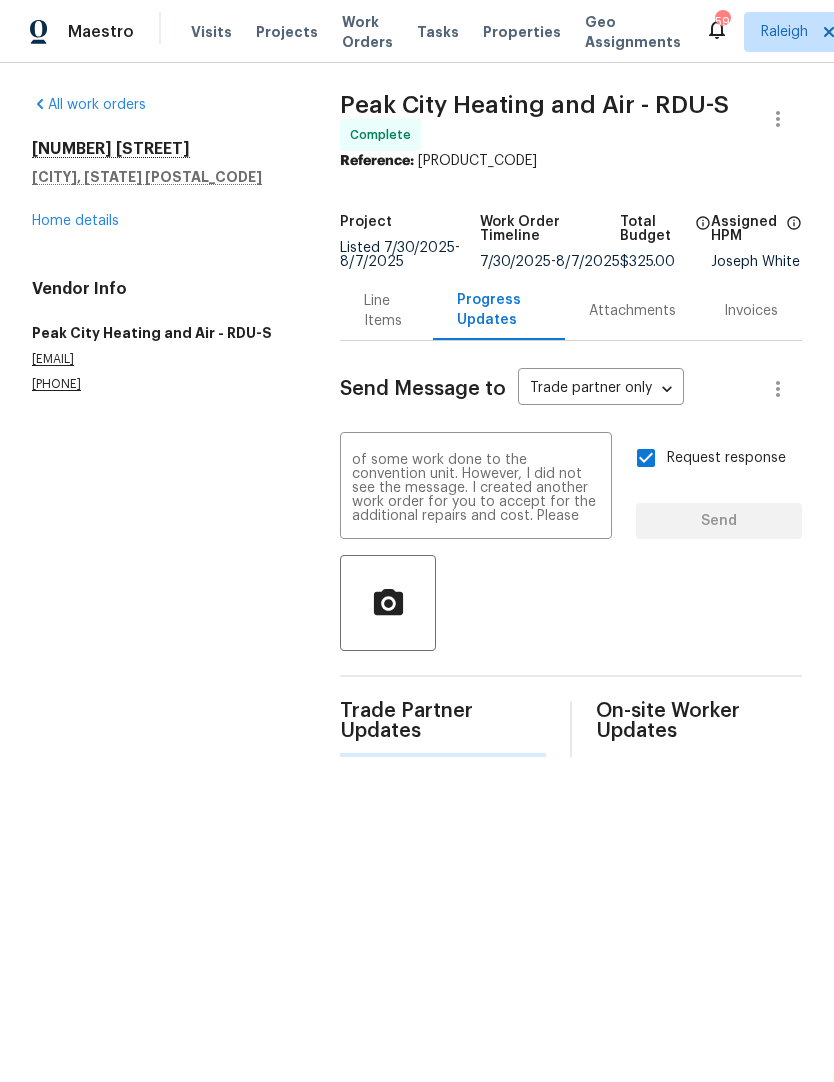 type 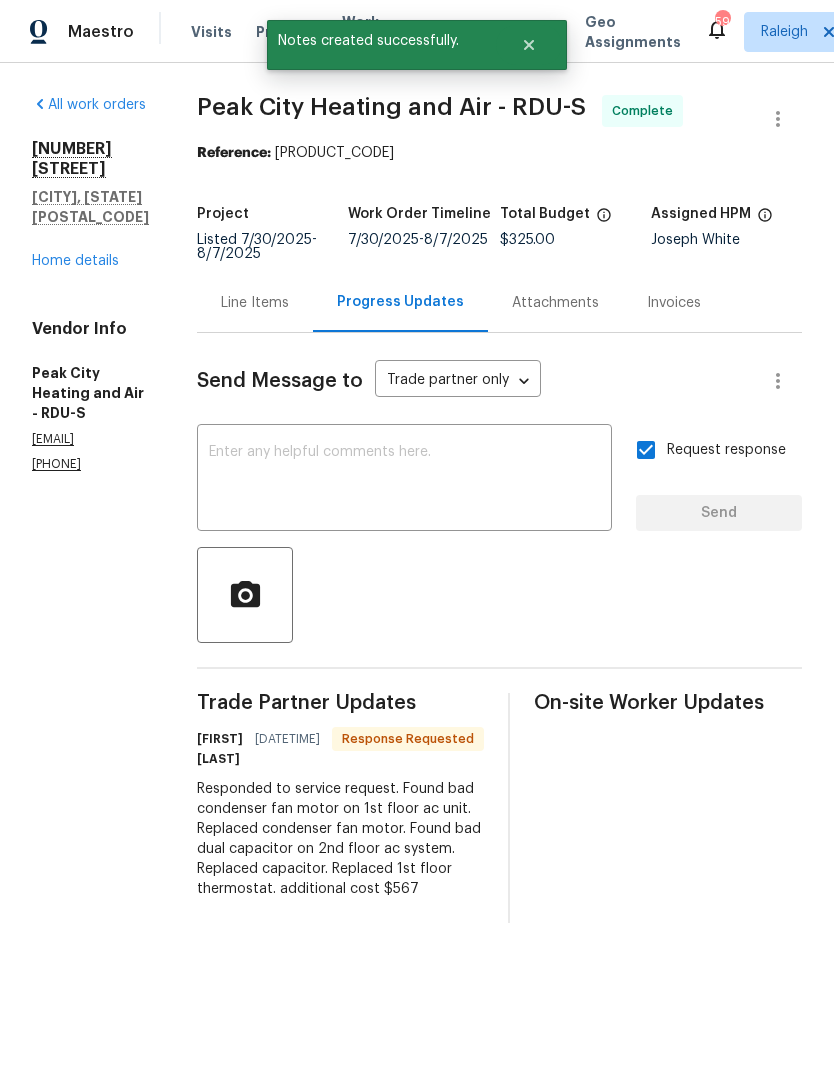 scroll, scrollTop: 0, scrollLeft: 0, axis: both 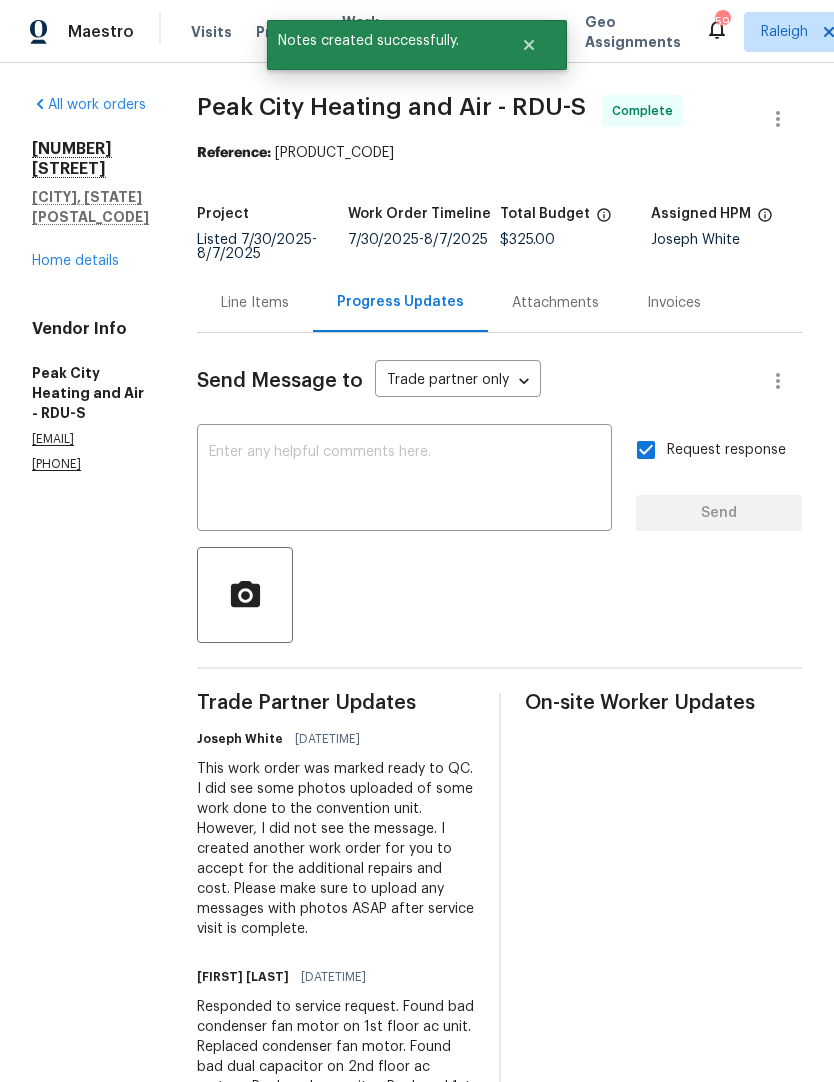 click on "Home details" at bounding box center [75, 261] 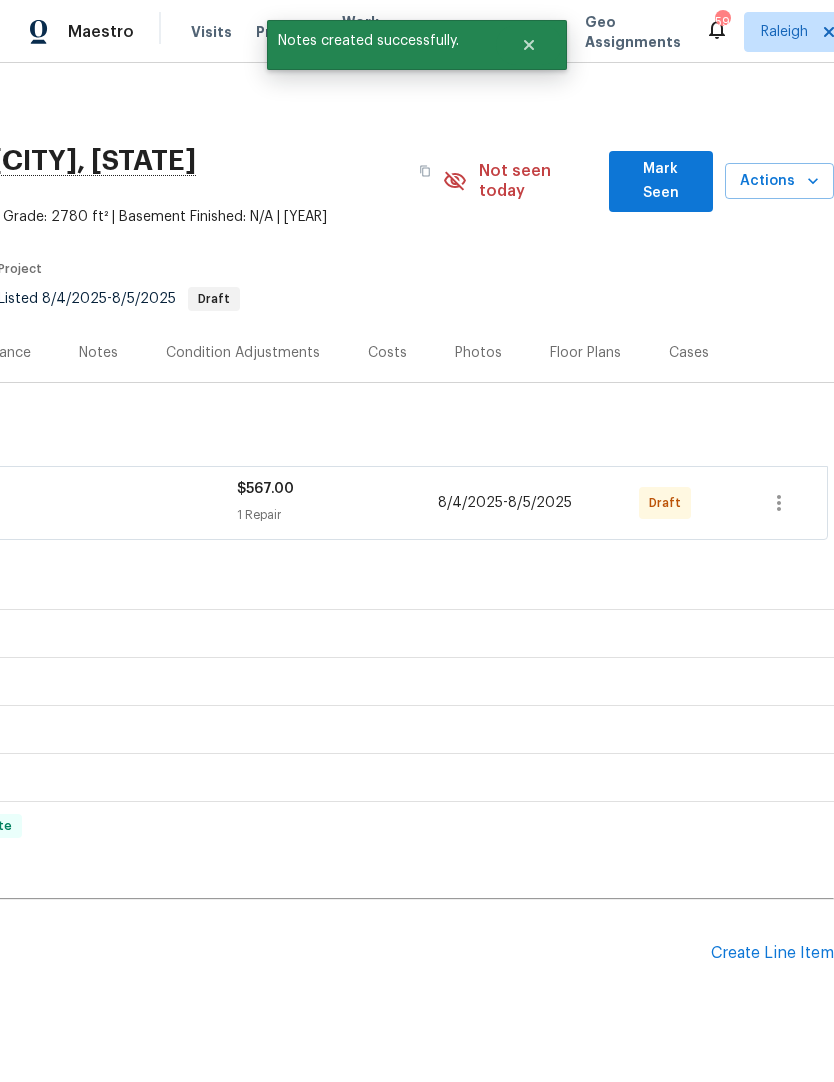 scroll, scrollTop: 0, scrollLeft: 296, axis: horizontal 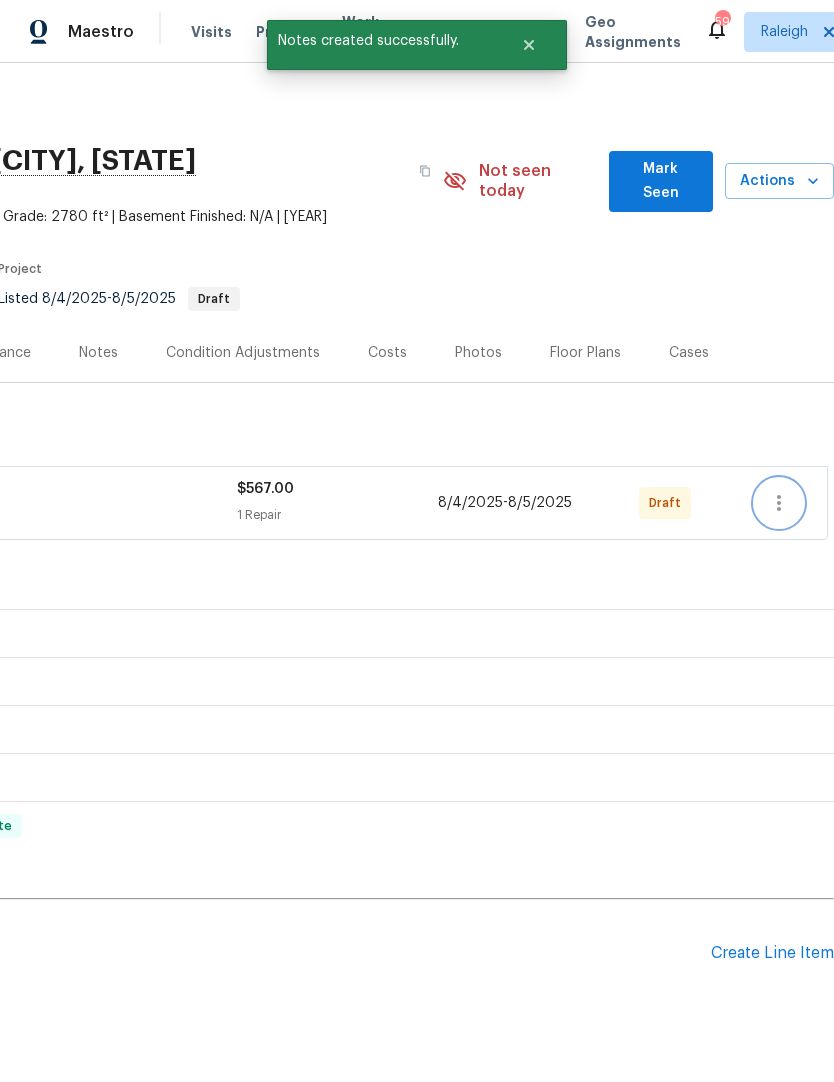 click 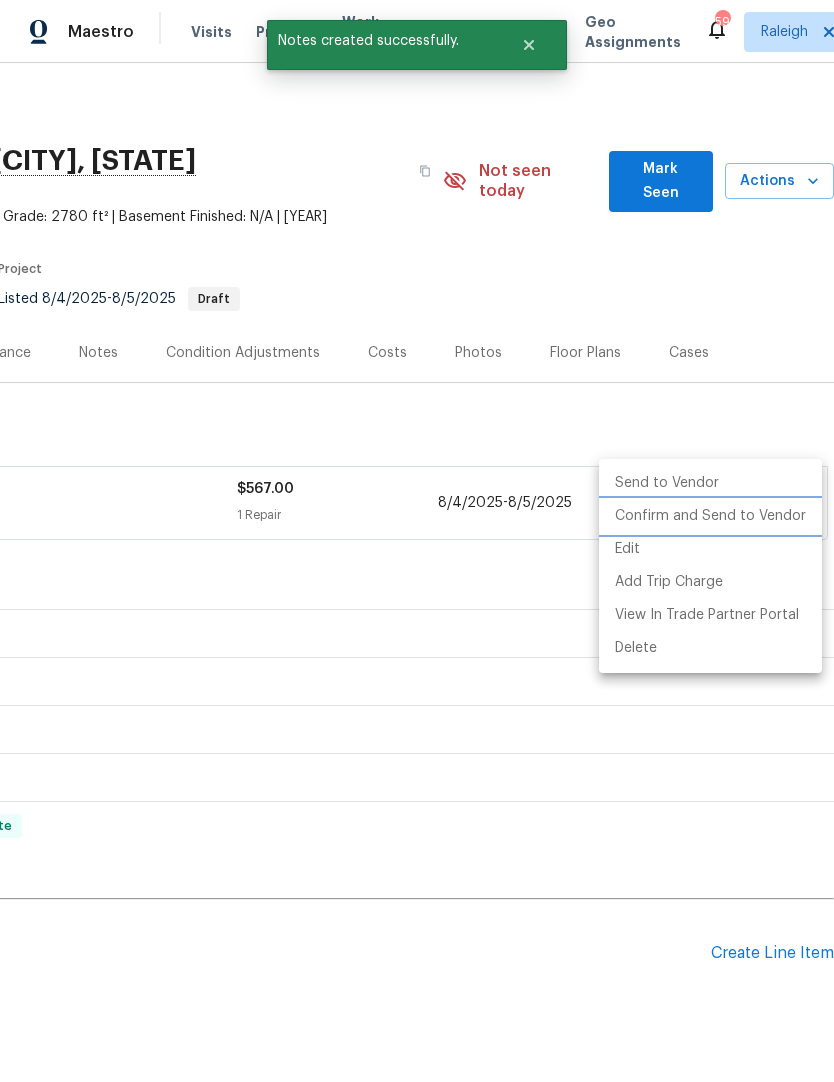 click on "Confirm and Send to Vendor" at bounding box center [710, 516] 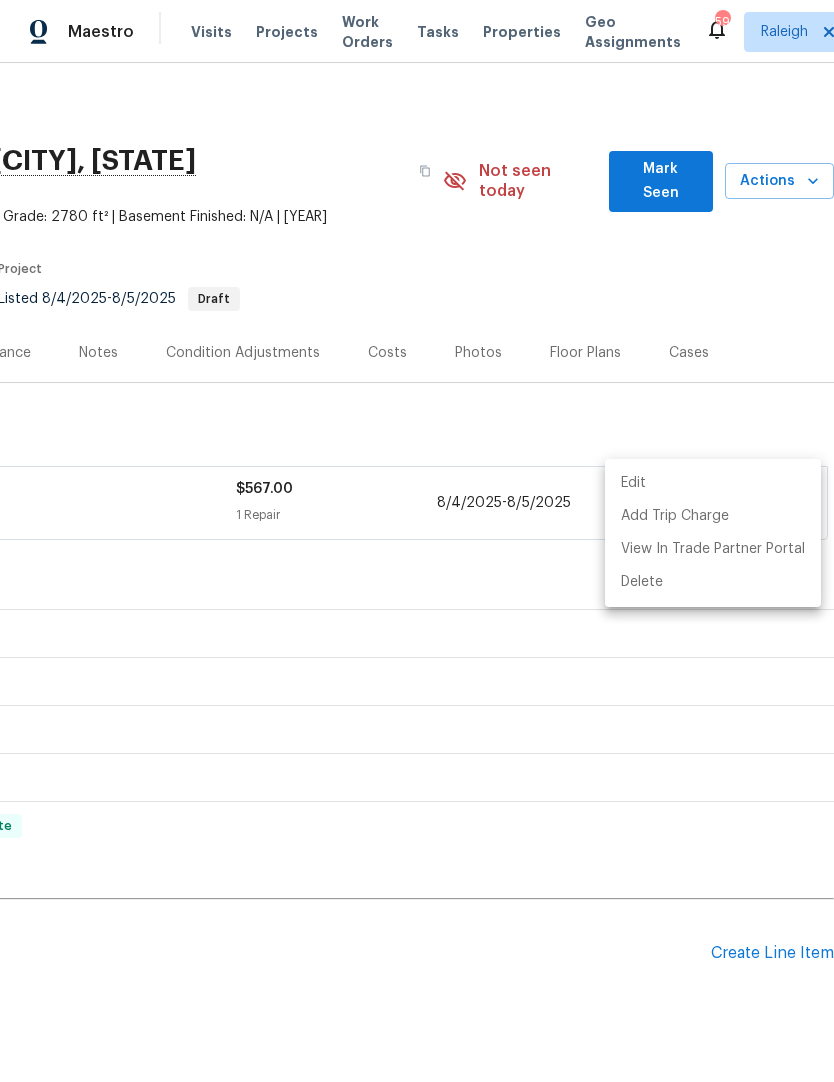click at bounding box center (417, 541) 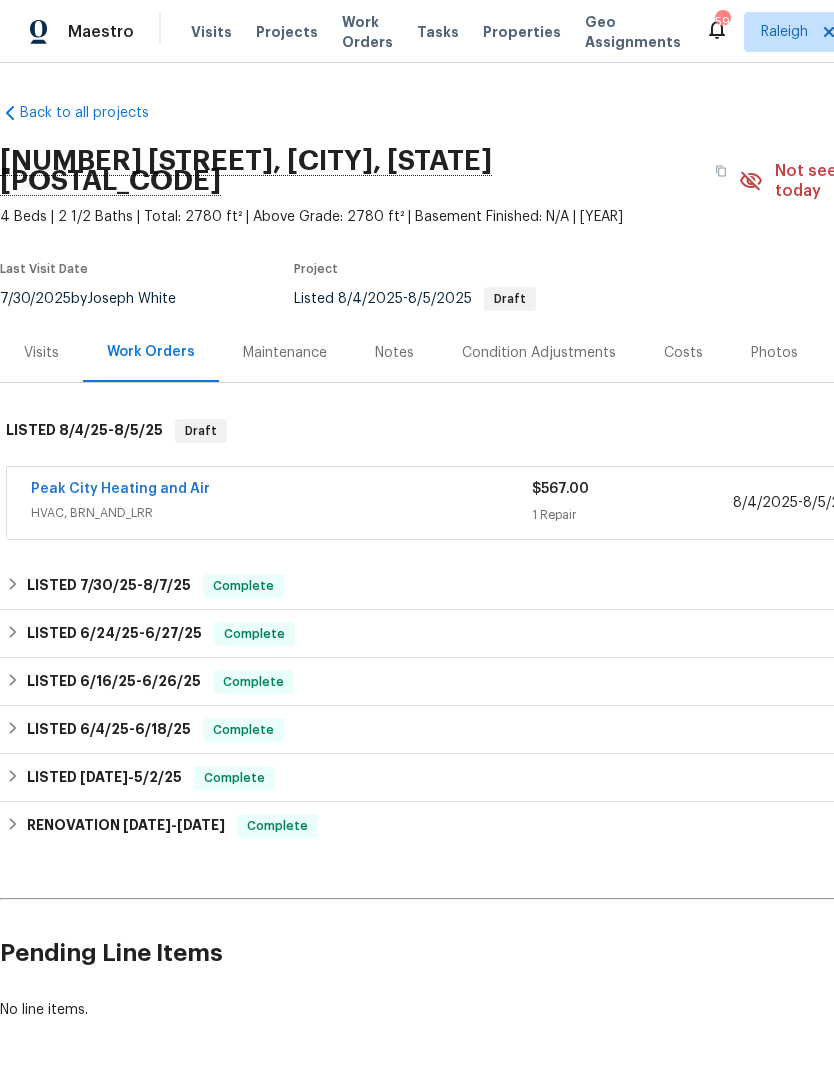 scroll, scrollTop: 0, scrollLeft: 0, axis: both 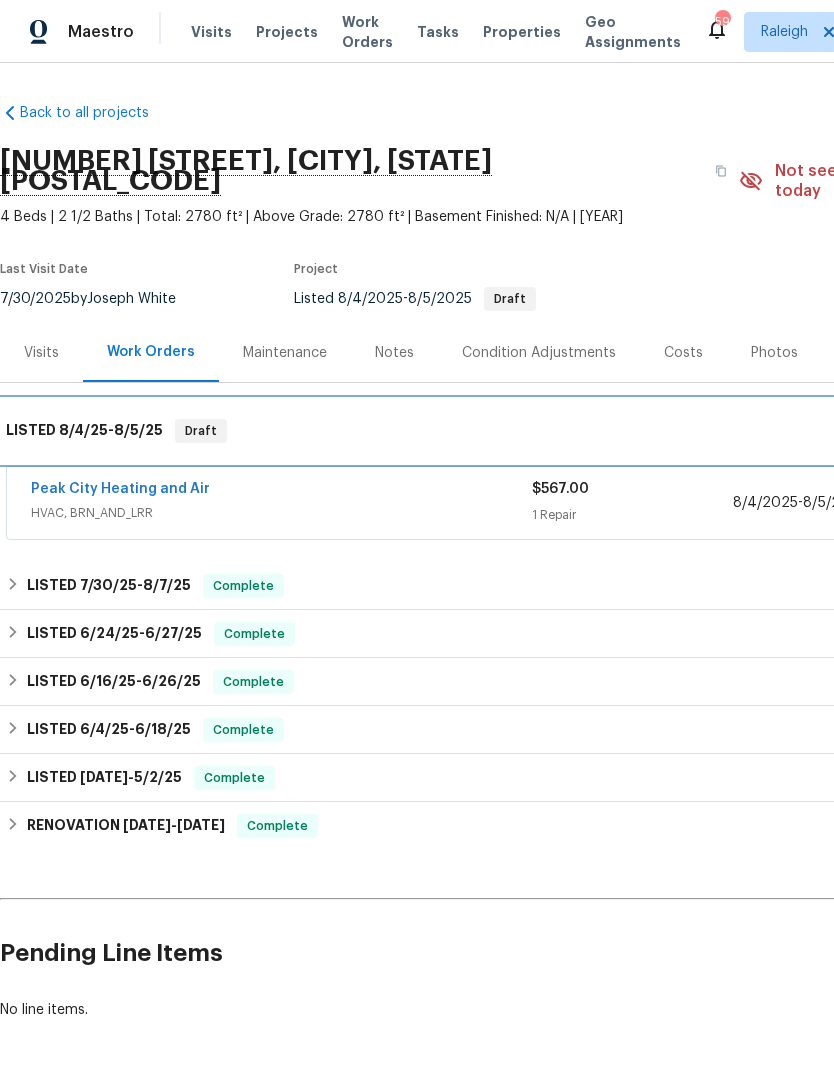 click on "LISTED [DATE] - [DATE] Draft" at bounding box center [565, 431] 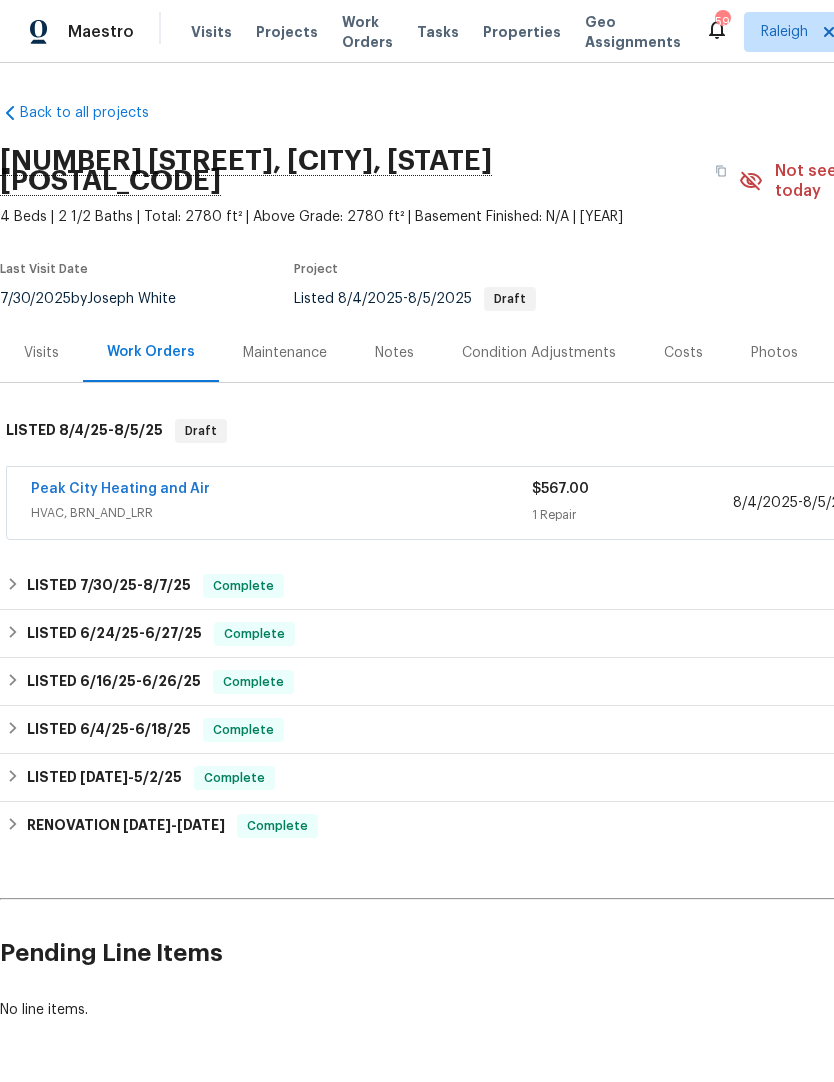 click on "Peak City Heating and Air" at bounding box center [120, 489] 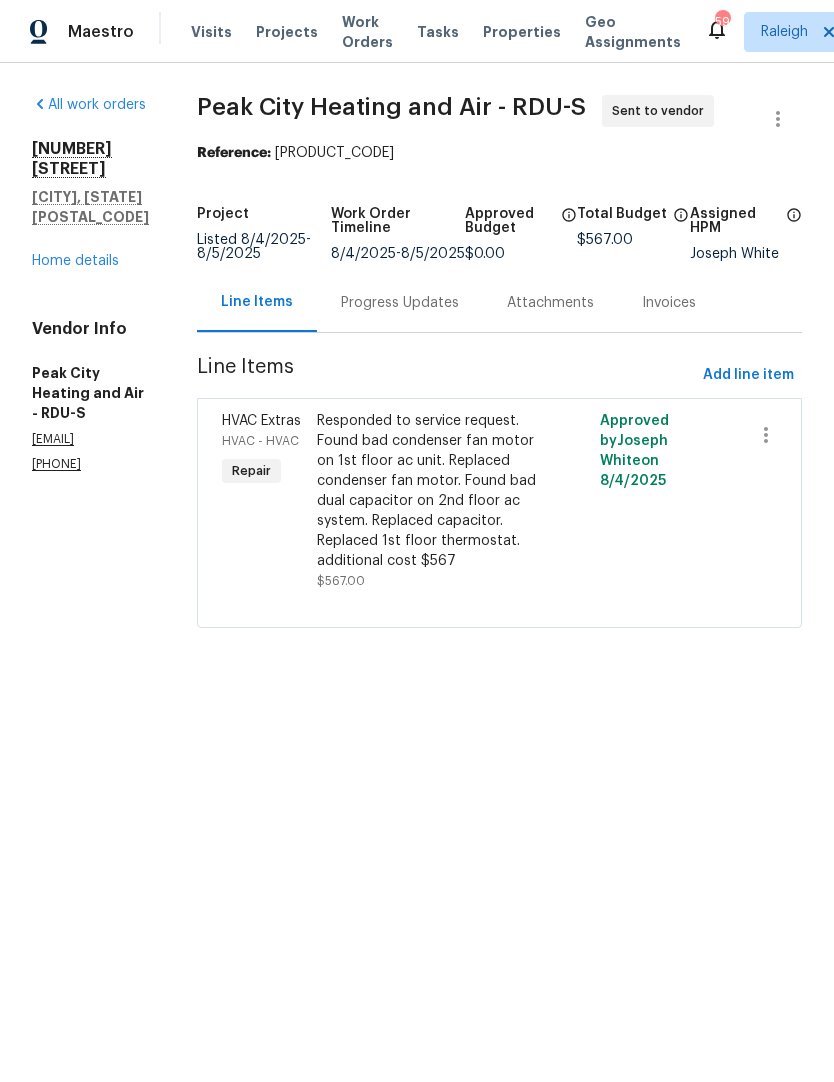 click on "Home details" at bounding box center (75, 261) 